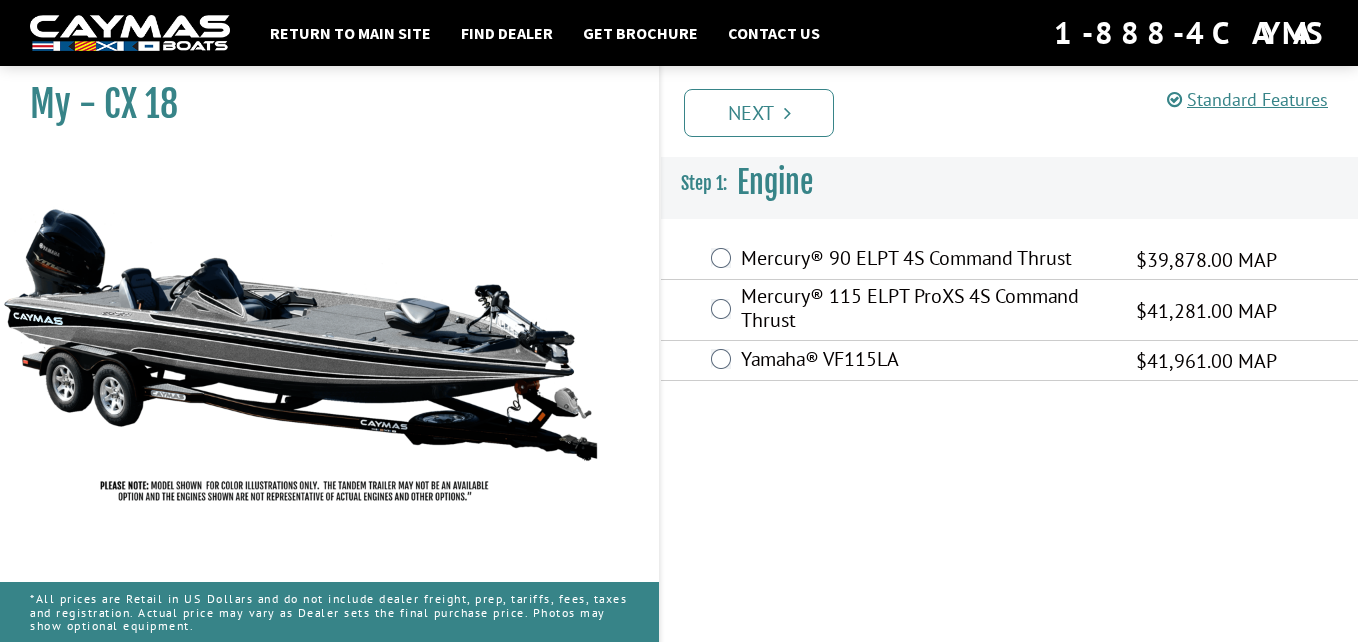 scroll, scrollTop: 0, scrollLeft: 0, axis: both 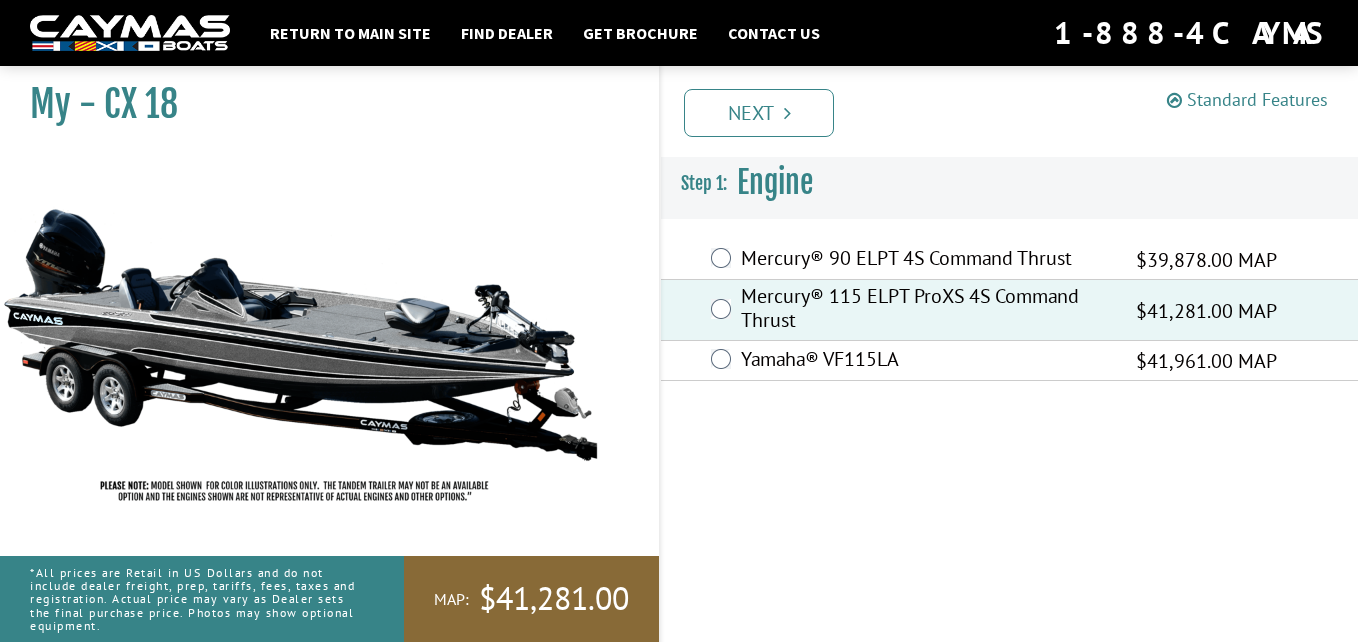 click on "Standard Features" at bounding box center (1247, 99) 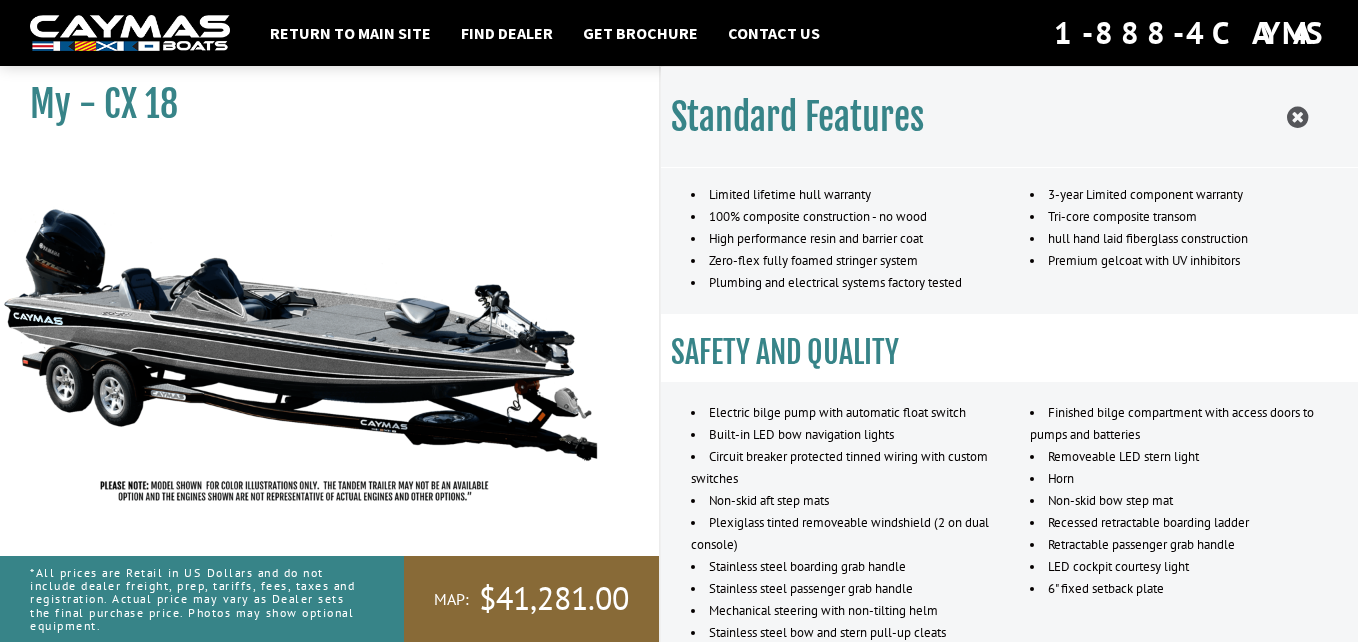 scroll, scrollTop: 332, scrollLeft: 0, axis: vertical 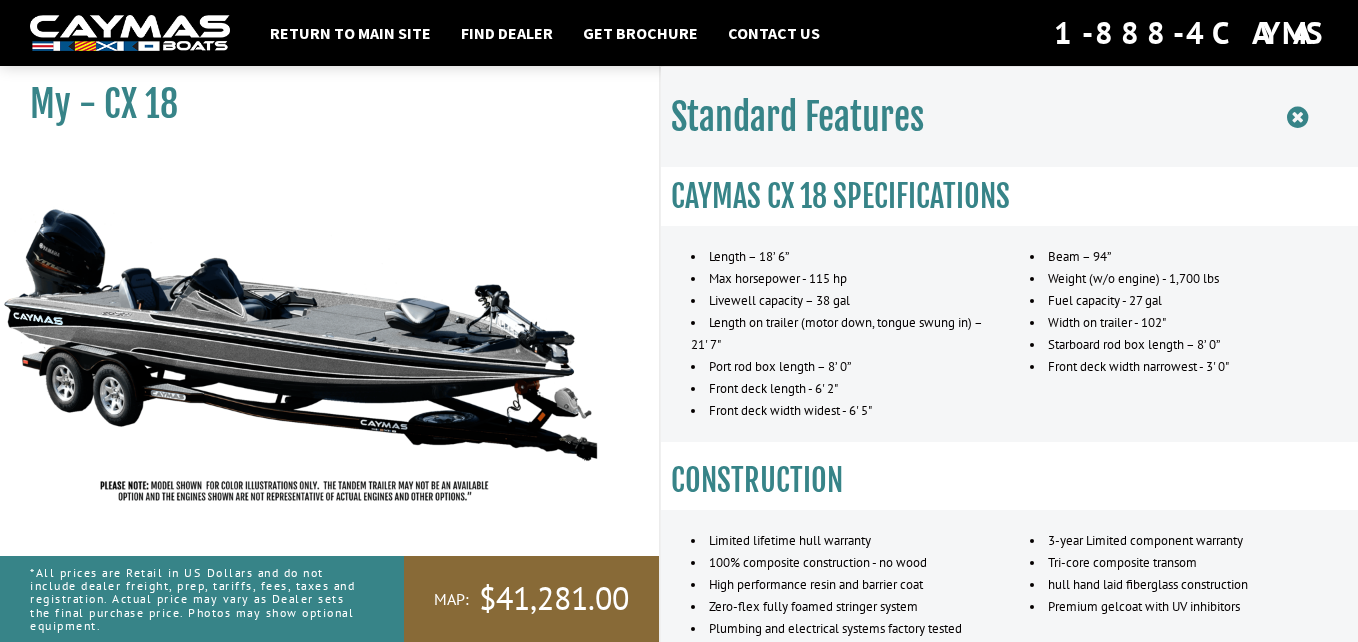 click at bounding box center [1297, 117] 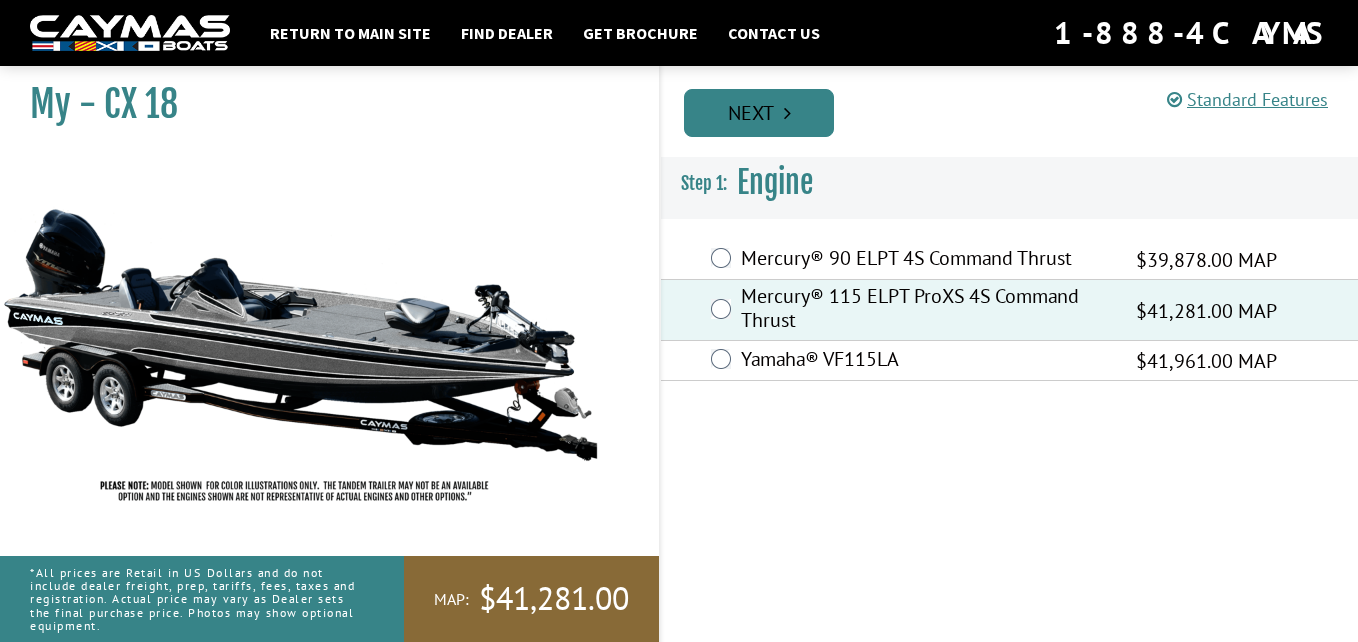 click on "Next" at bounding box center (759, 113) 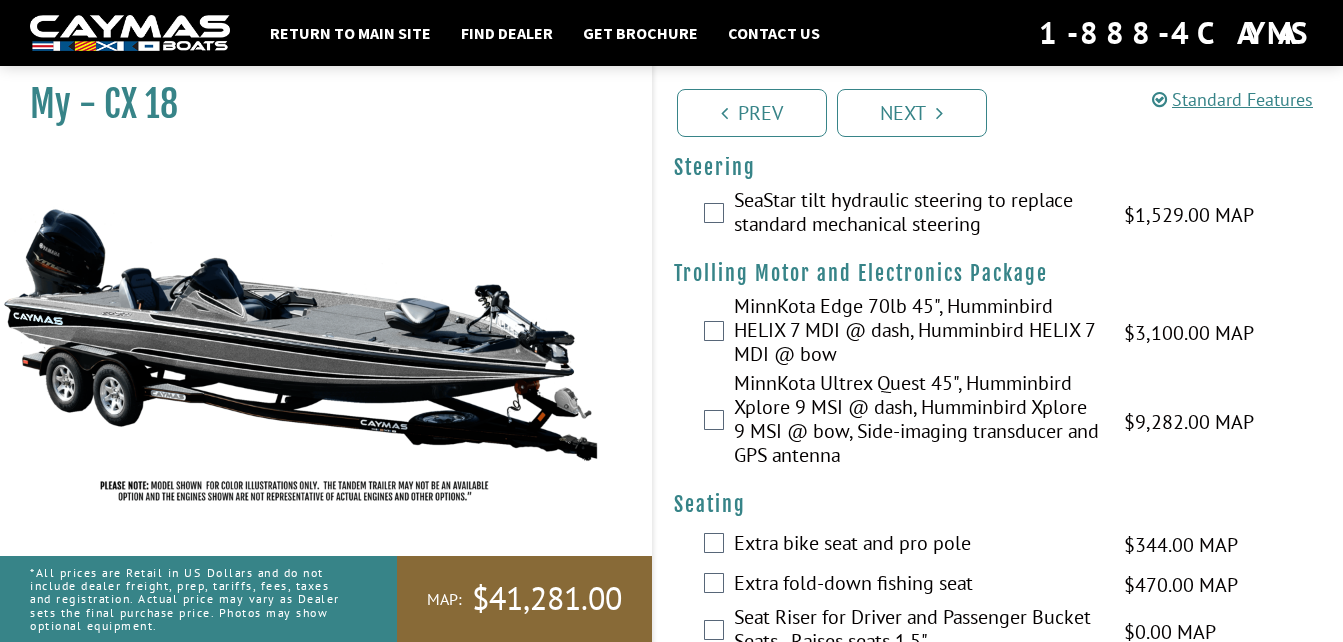 scroll, scrollTop: 45, scrollLeft: 0, axis: vertical 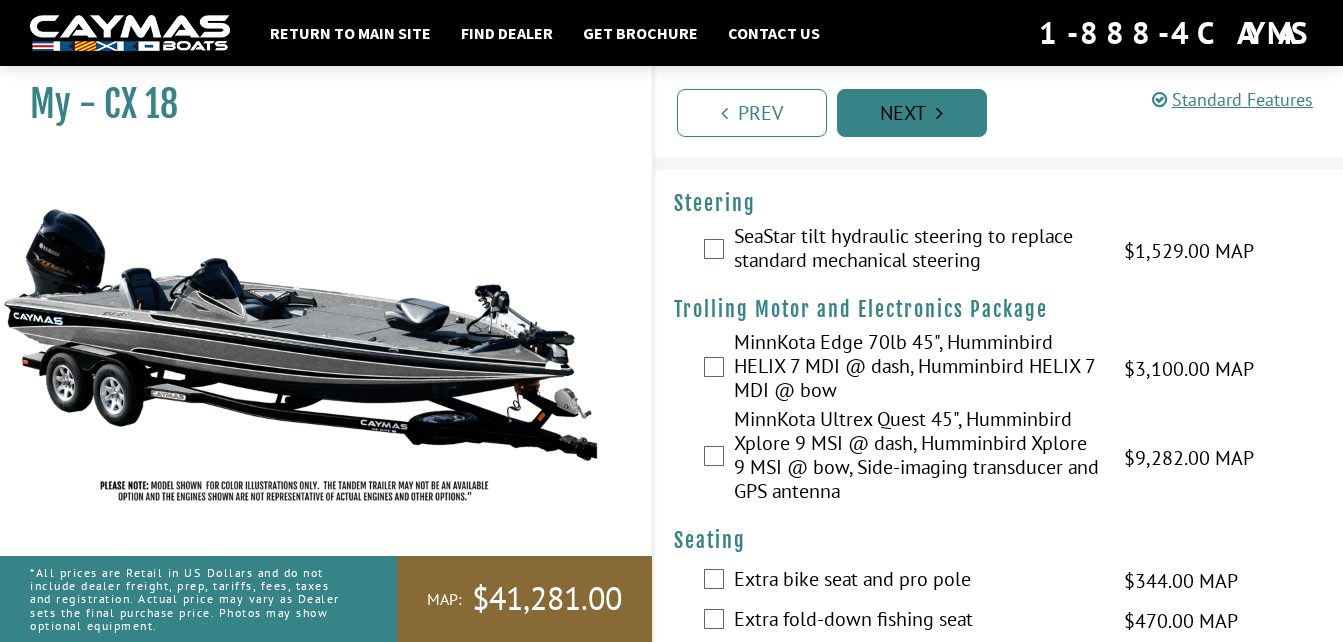 click on "Next" at bounding box center (912, 113) 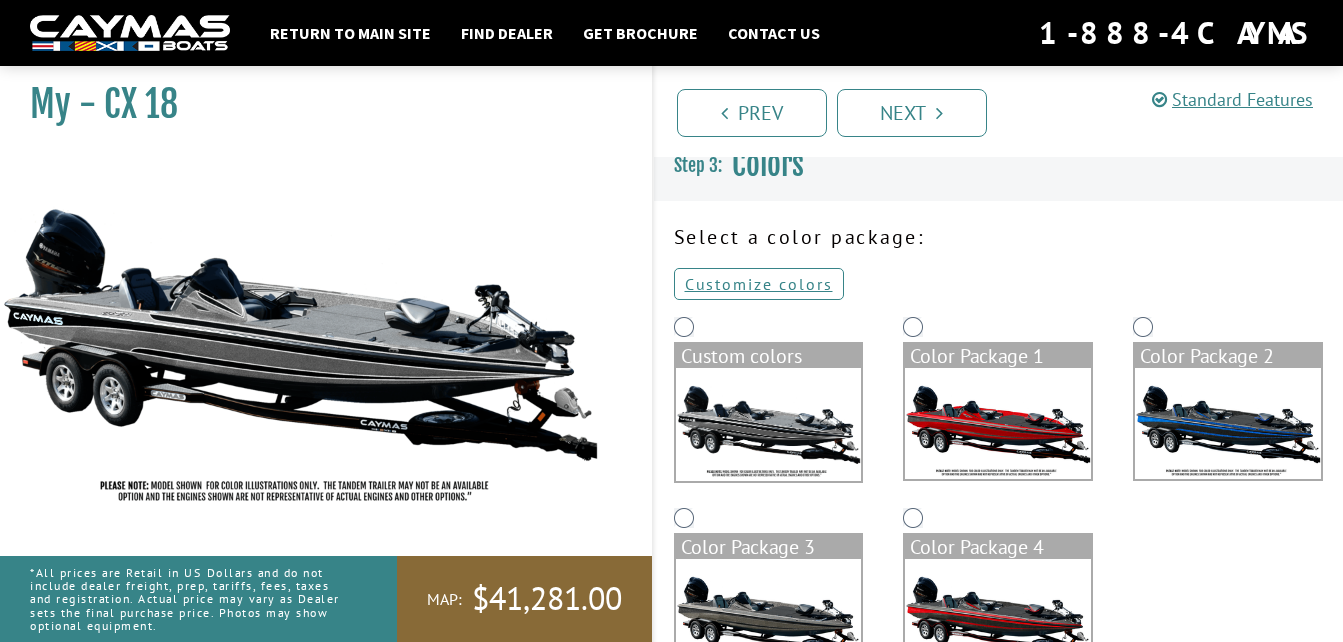 scroll, scrollTop: 0, scrollLeft: 0, axis: both 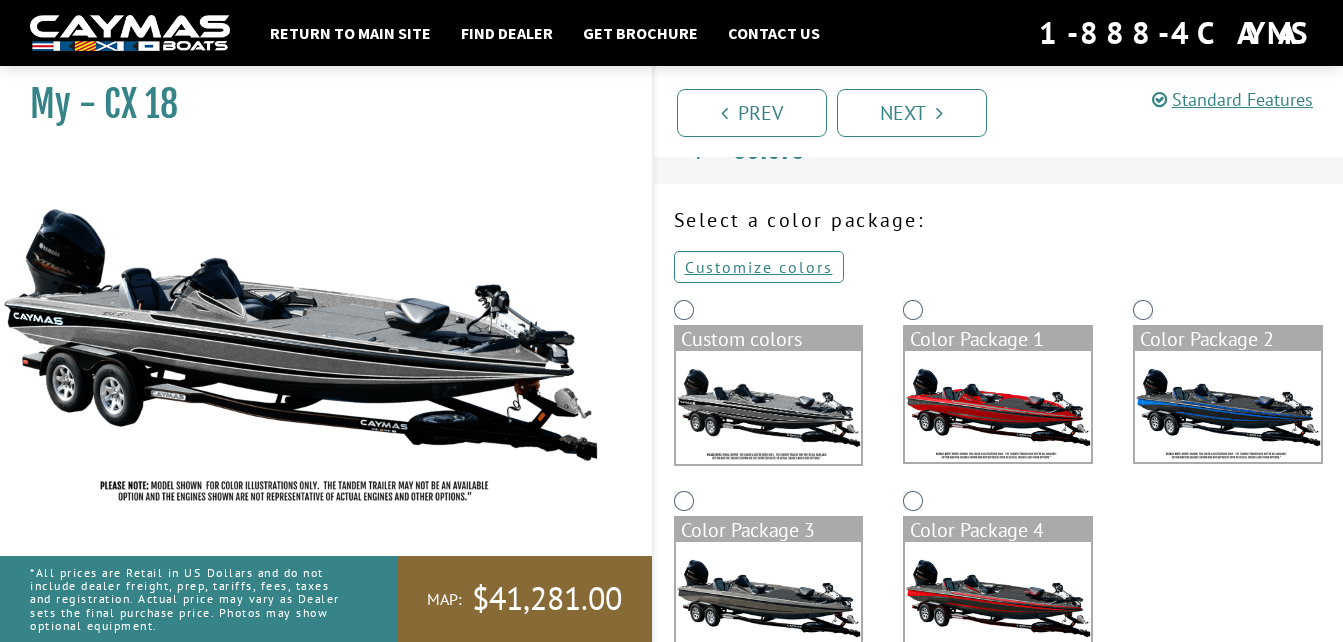 click at bounding box center (769, 407) 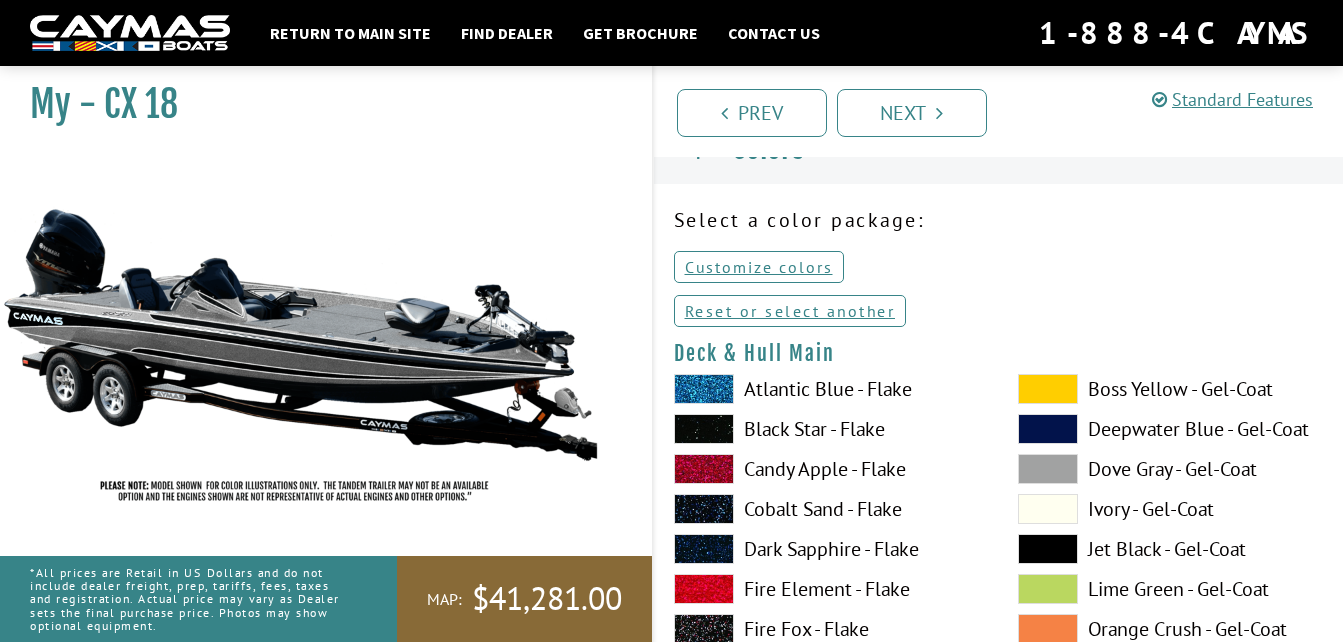 click at bounding box center [704, 389] 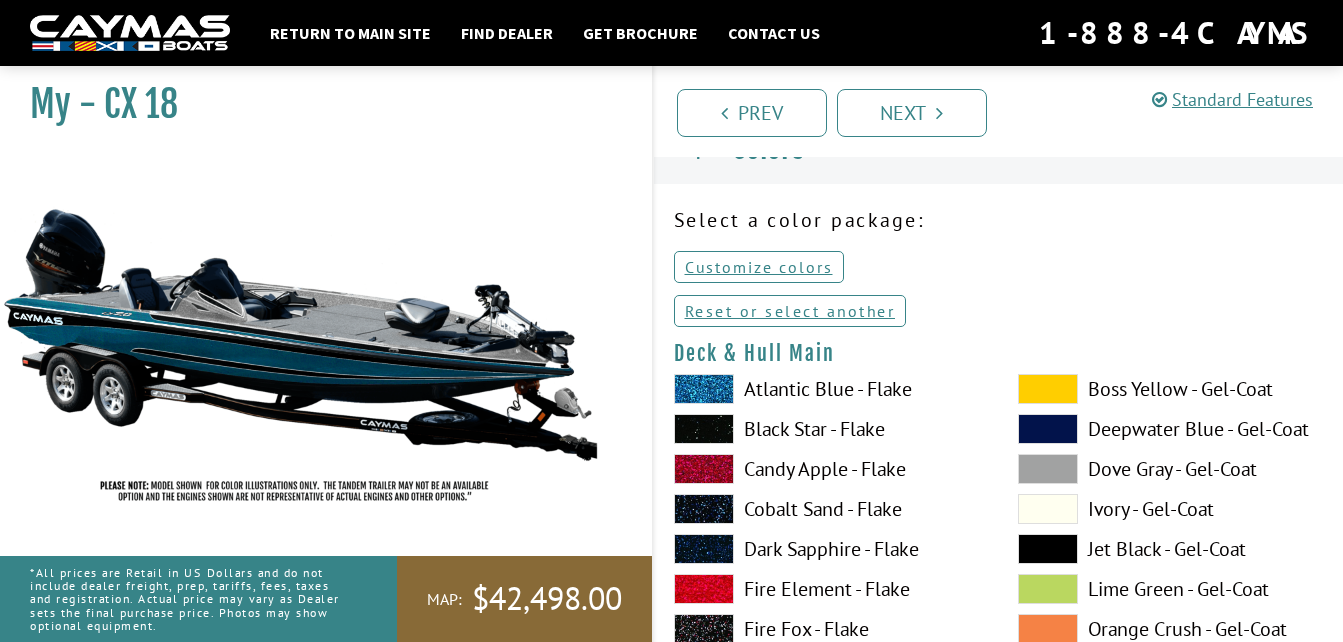 click at bounding box center [704, 429] 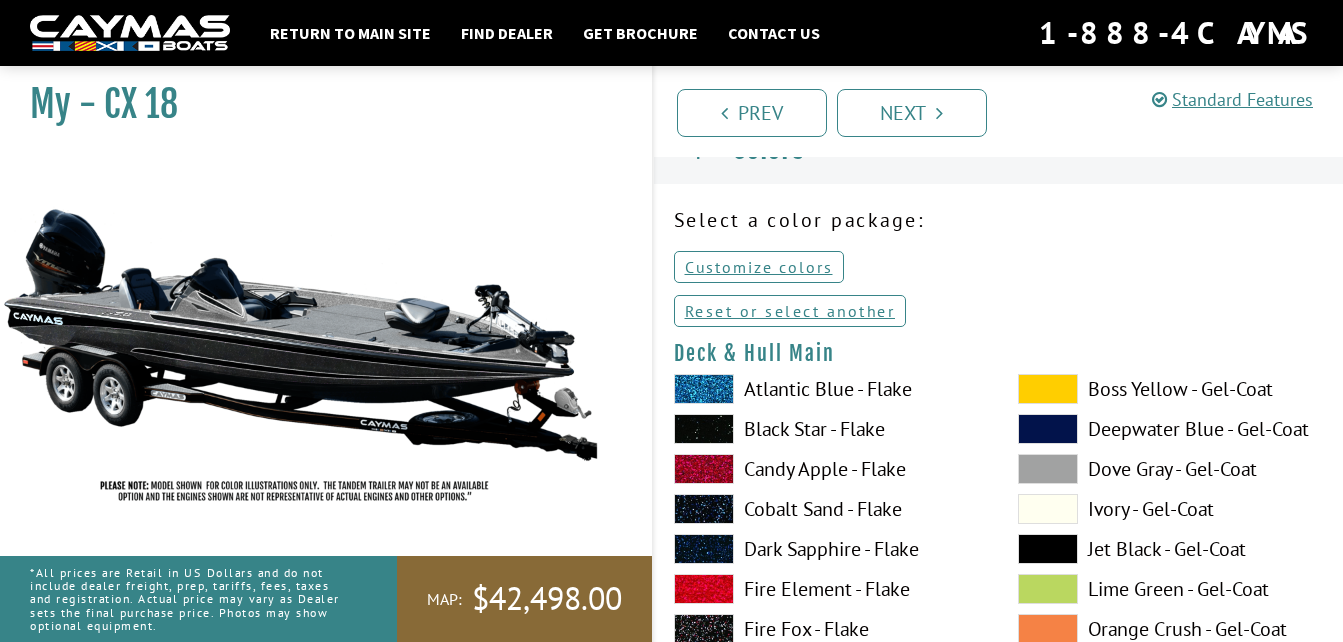 click at bounding box center (704, 469) 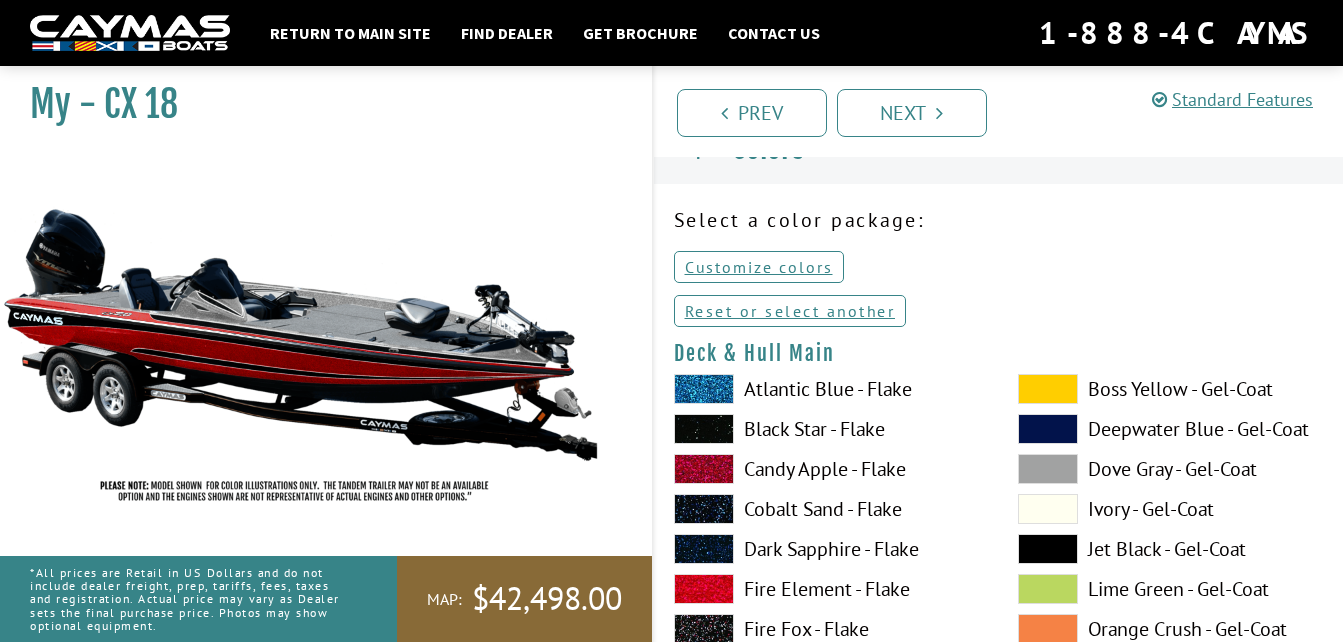 click at bounding box center (704, 509) 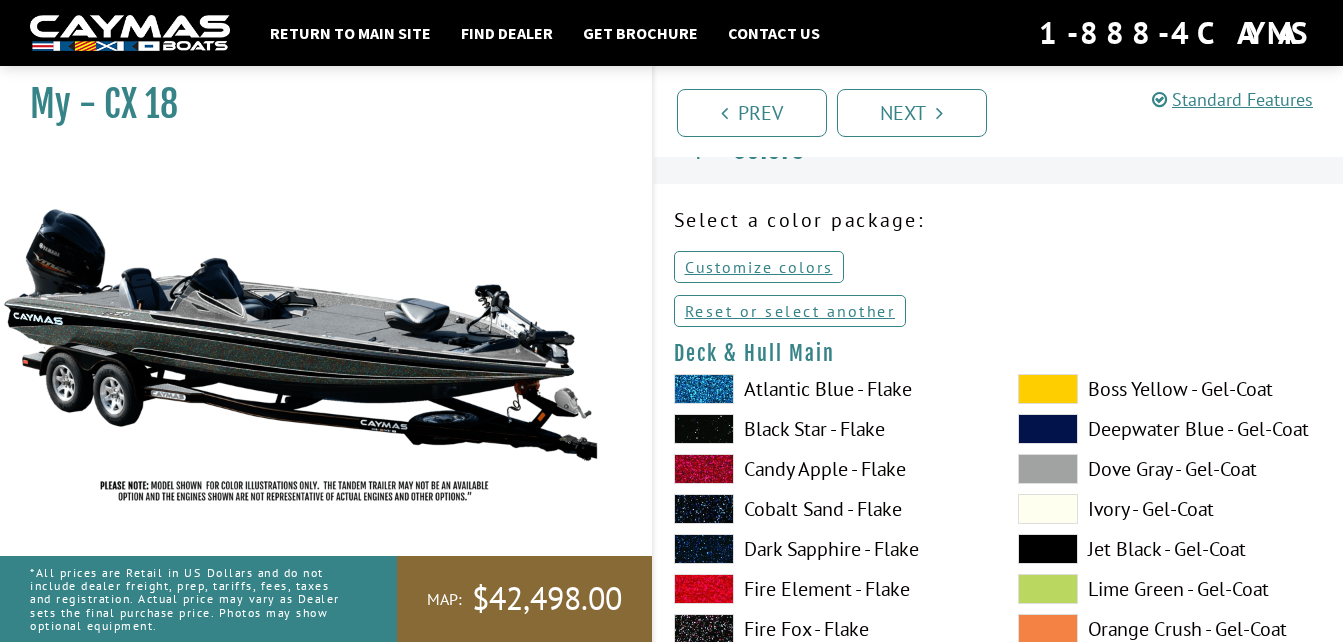 click at bounding box center [704, 549] 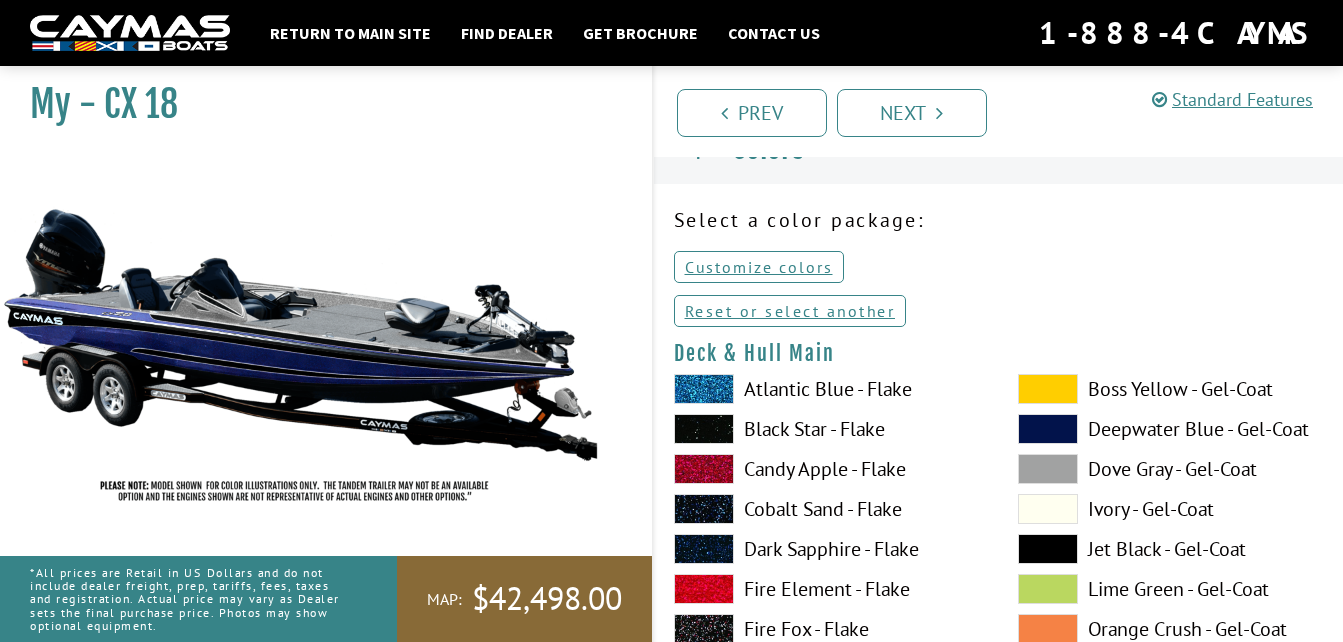 click at bounding box center [704, 589] 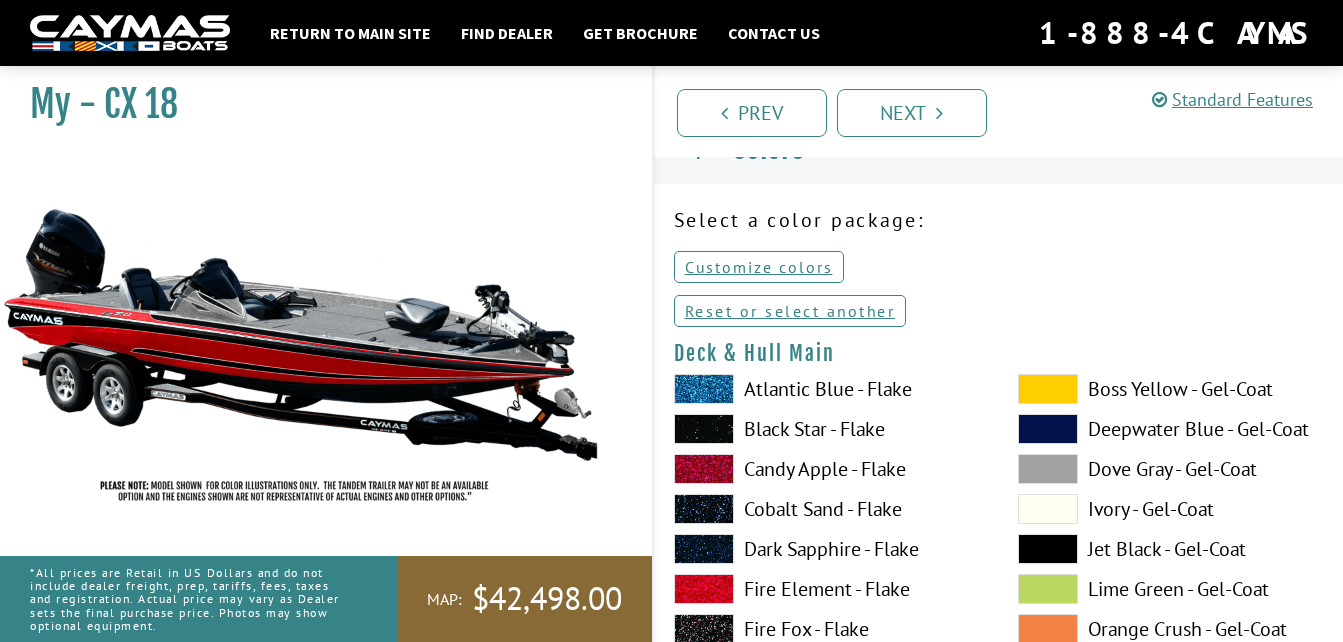 click at bounding box center (704, 629) 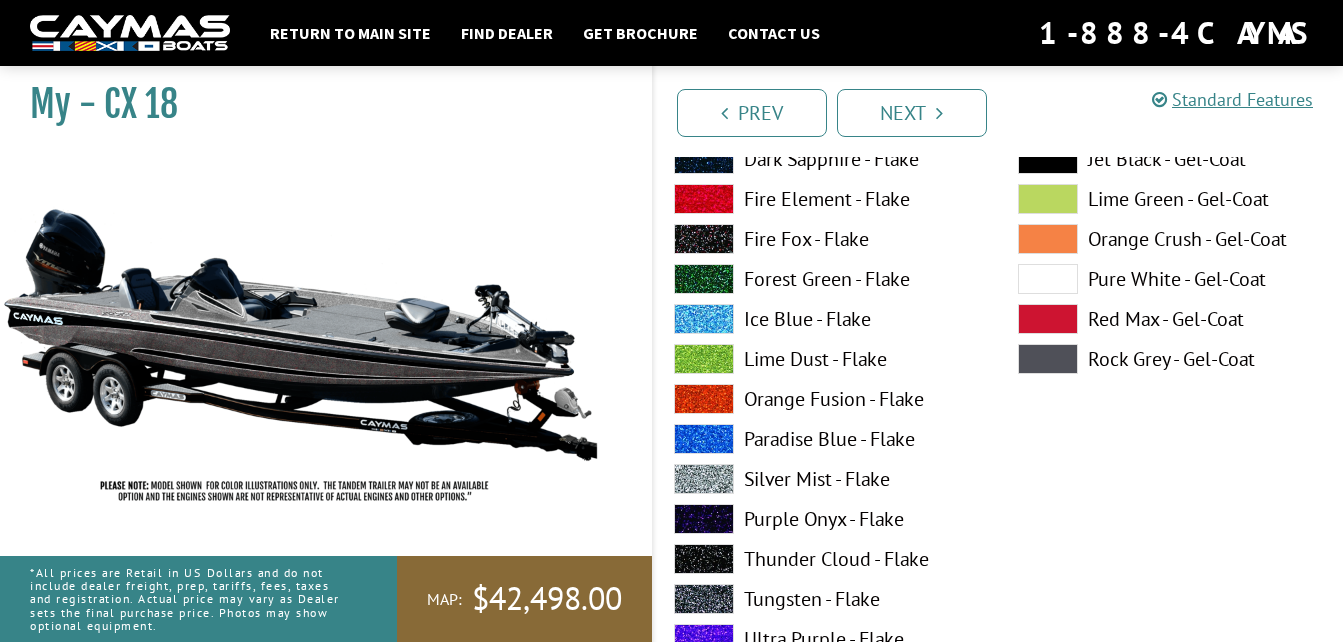 scroll, scrollTop: 402, scrollLeft: 0, axis: vertical 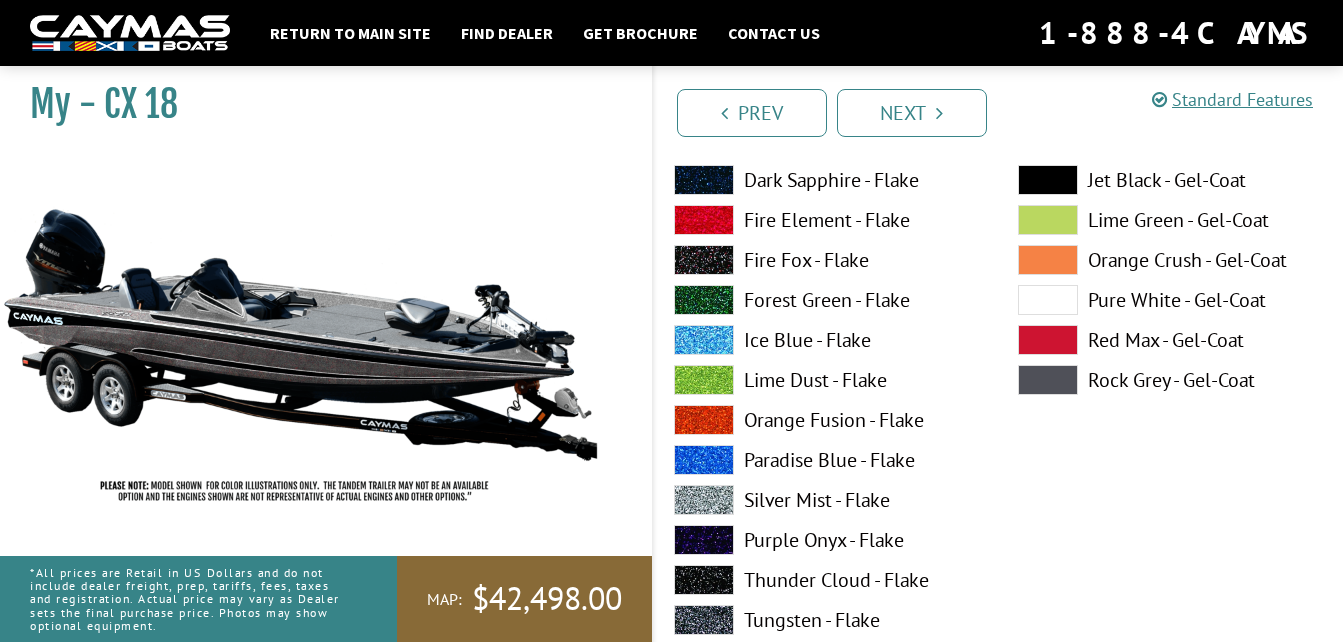 click at bounding box center (704, 300) 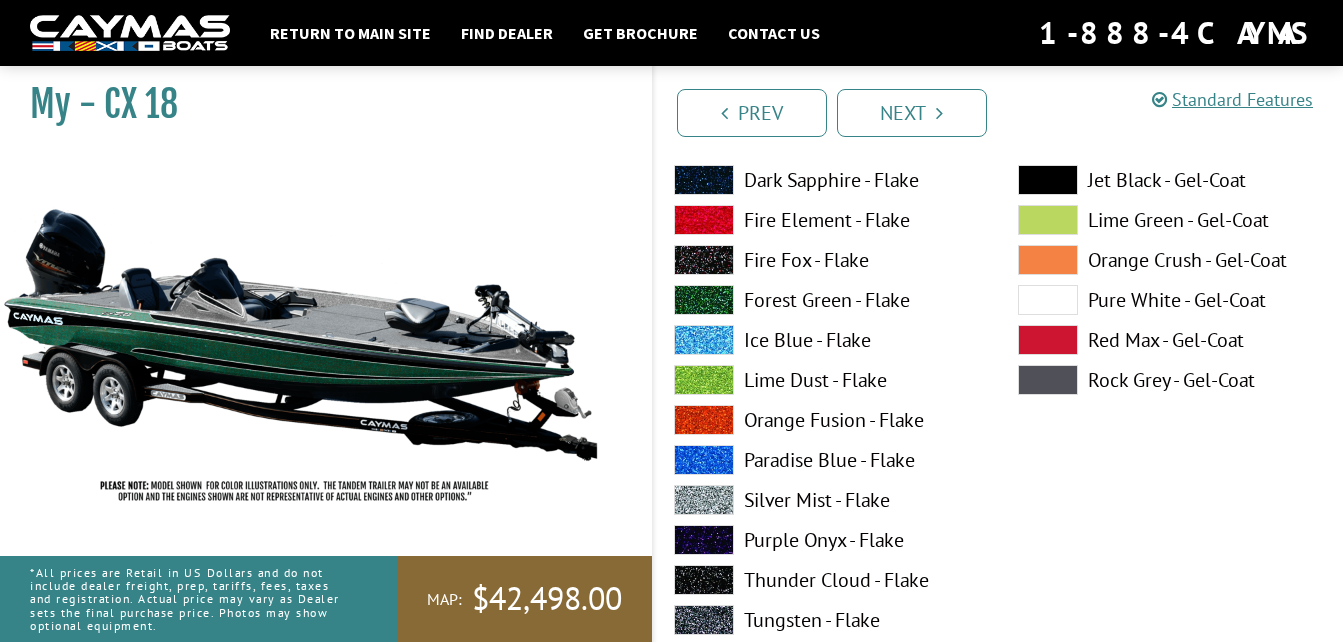 click at bounding box center [704, 340] 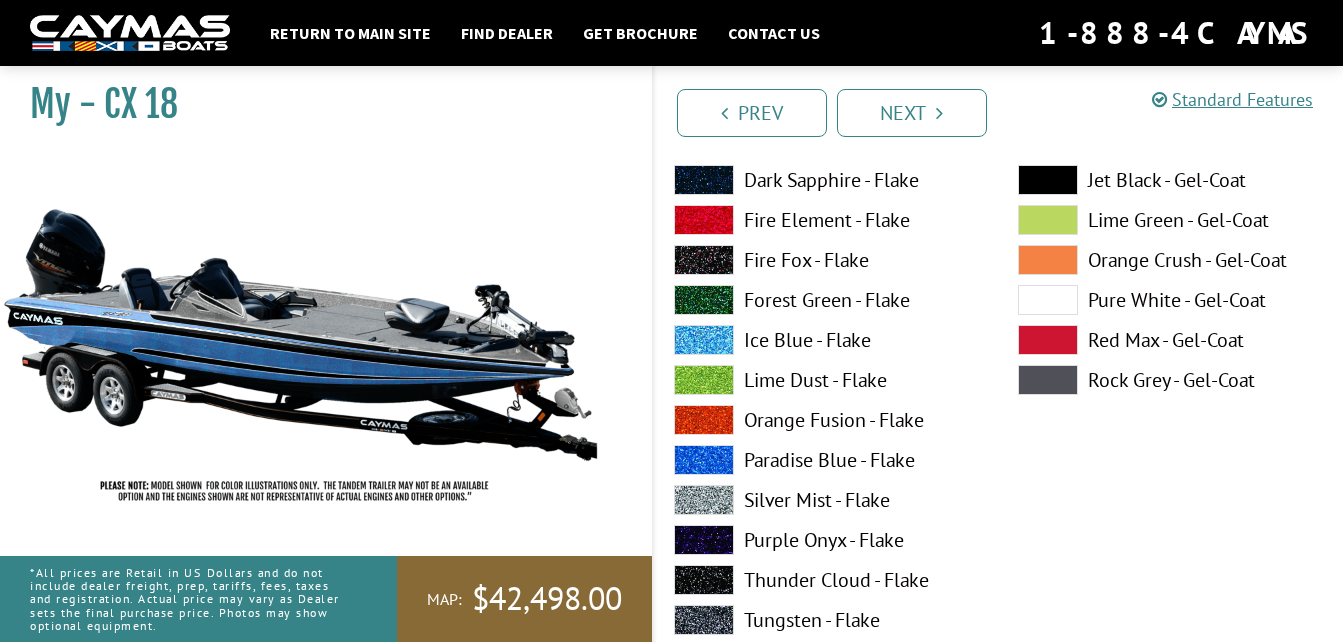 click at bounding box center (704, 380) 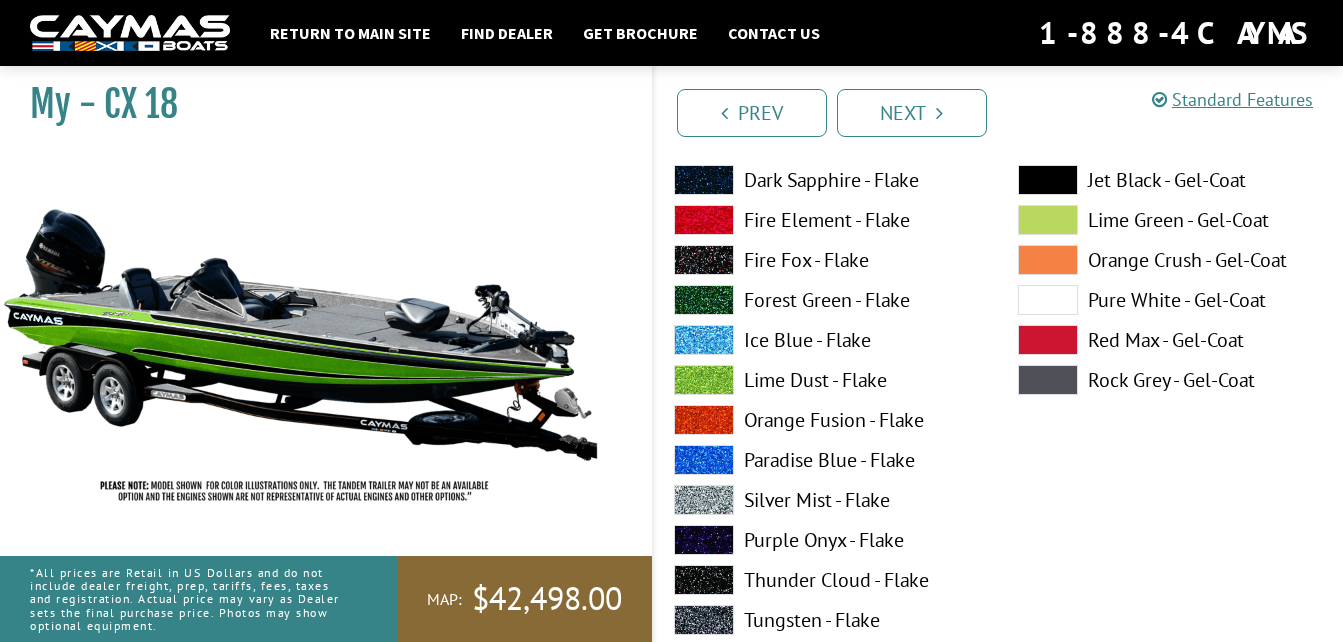 click at bounding box center (704, 420) 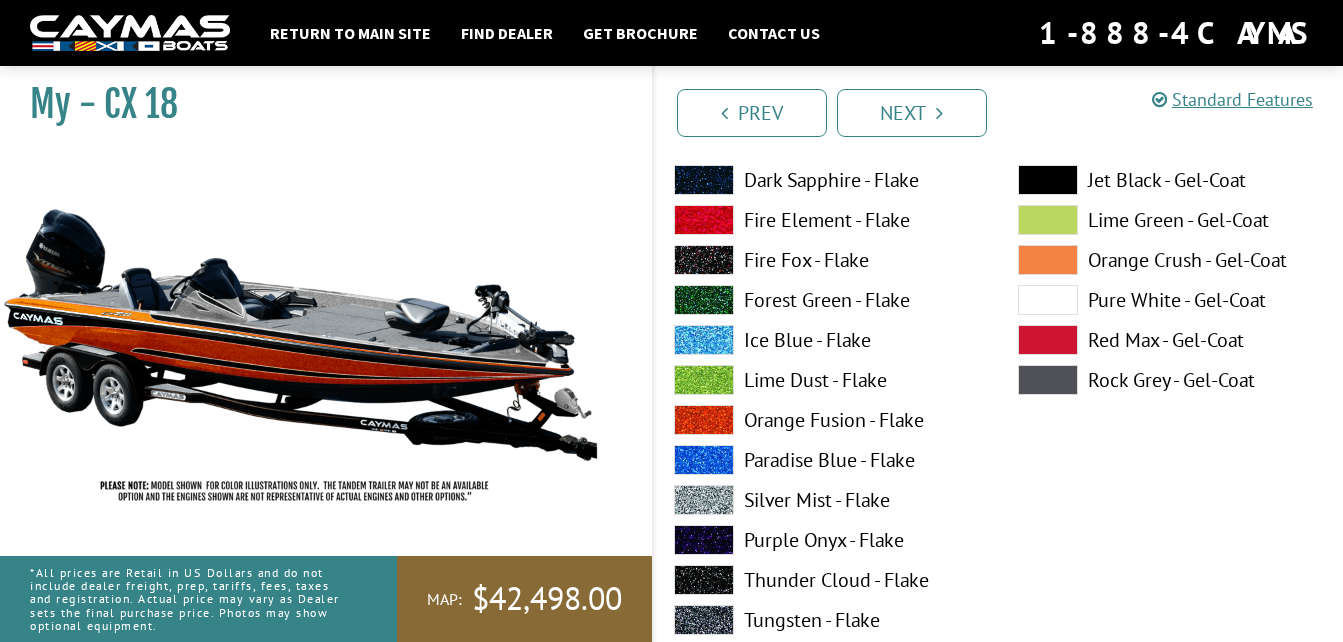 click at bounding box center [704, 460] 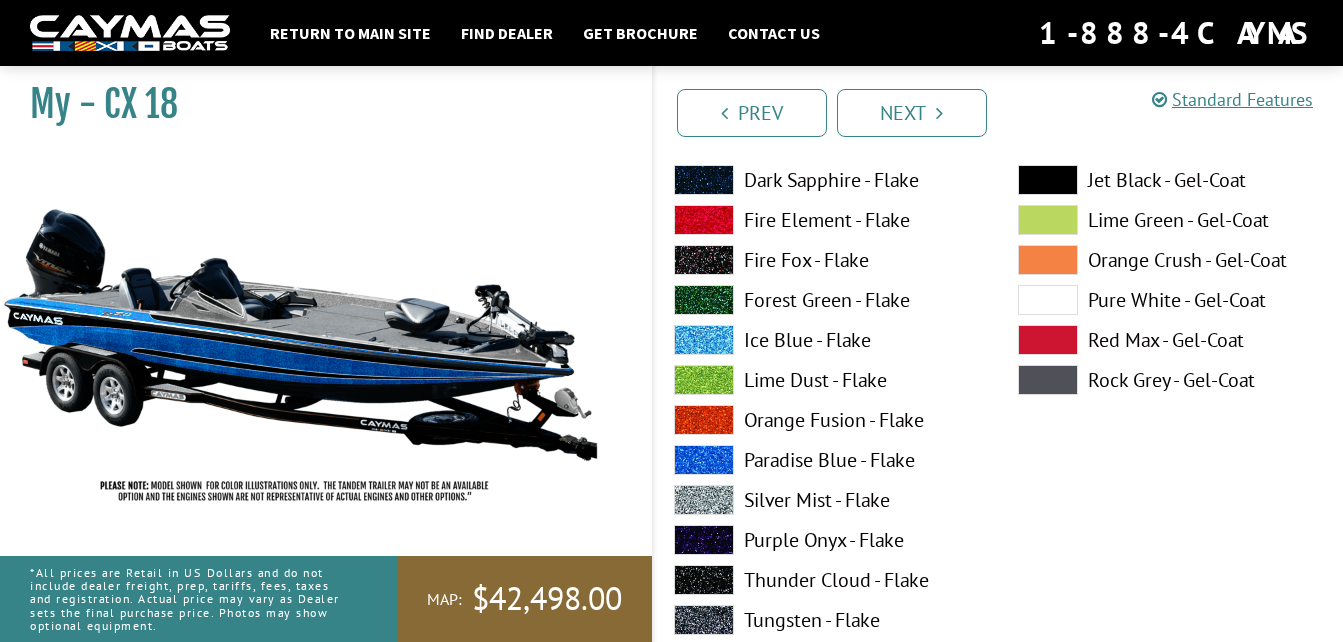 click at bounding box center (704, 500) 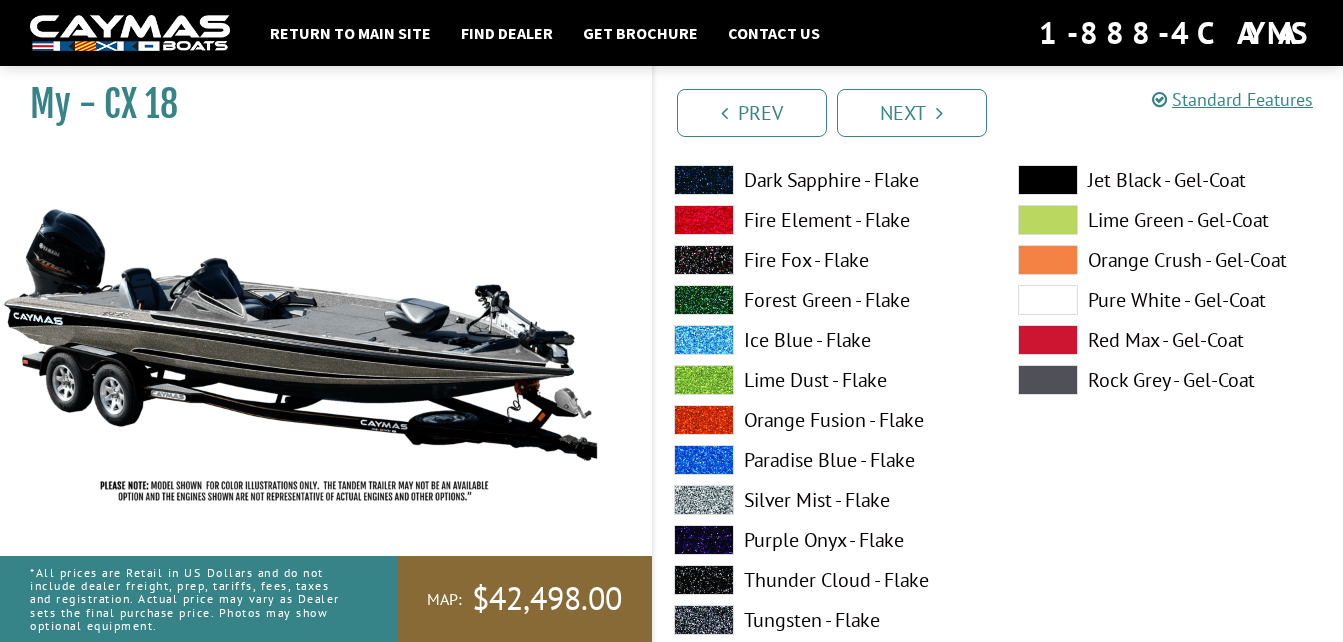 click at bounding box center (704, 540) 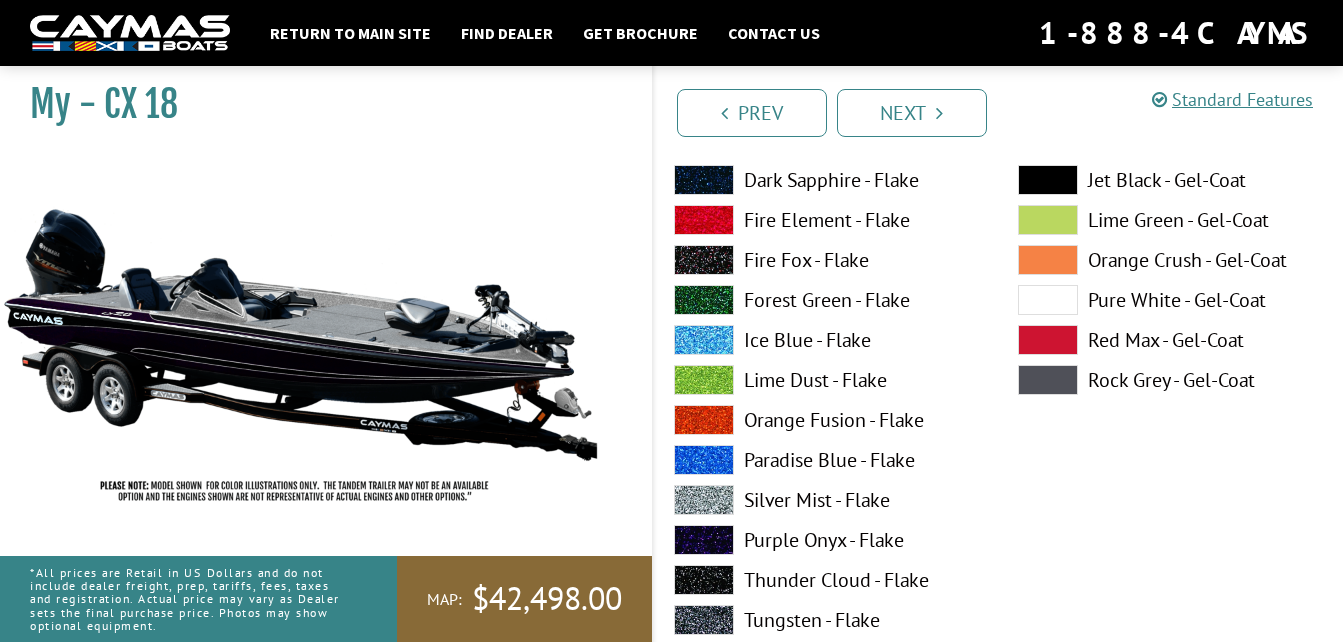 click at bounding box center (704, 580) 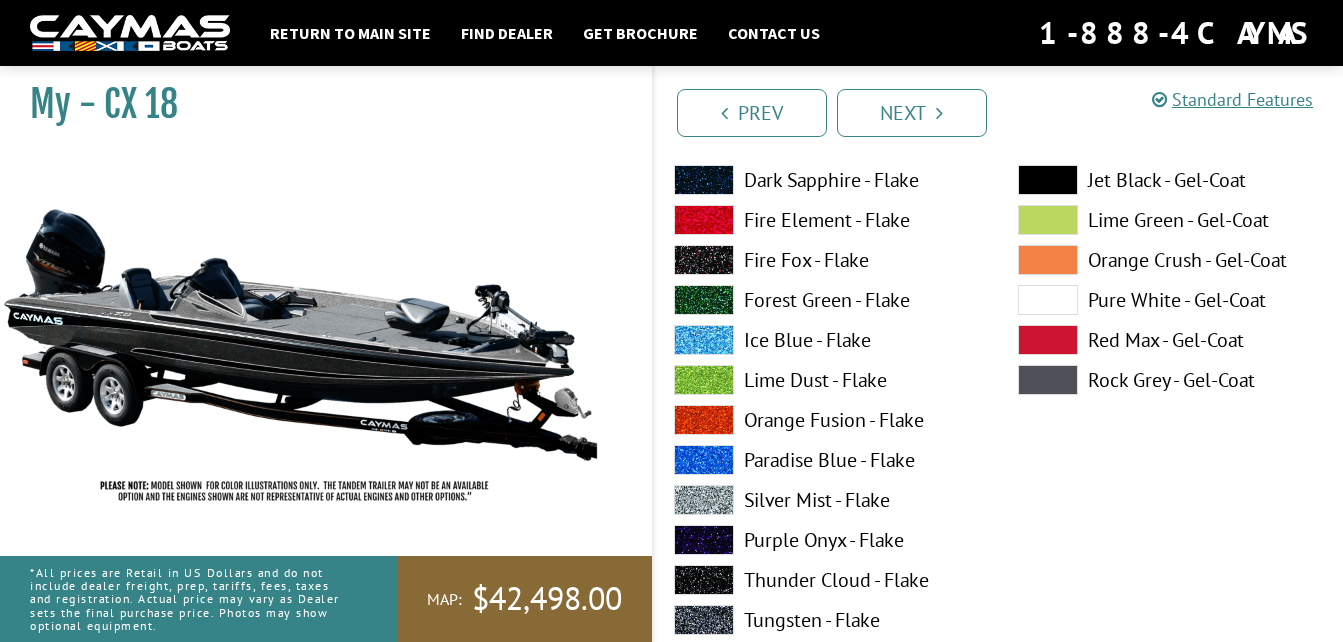 click at bounding box center [704, 620] 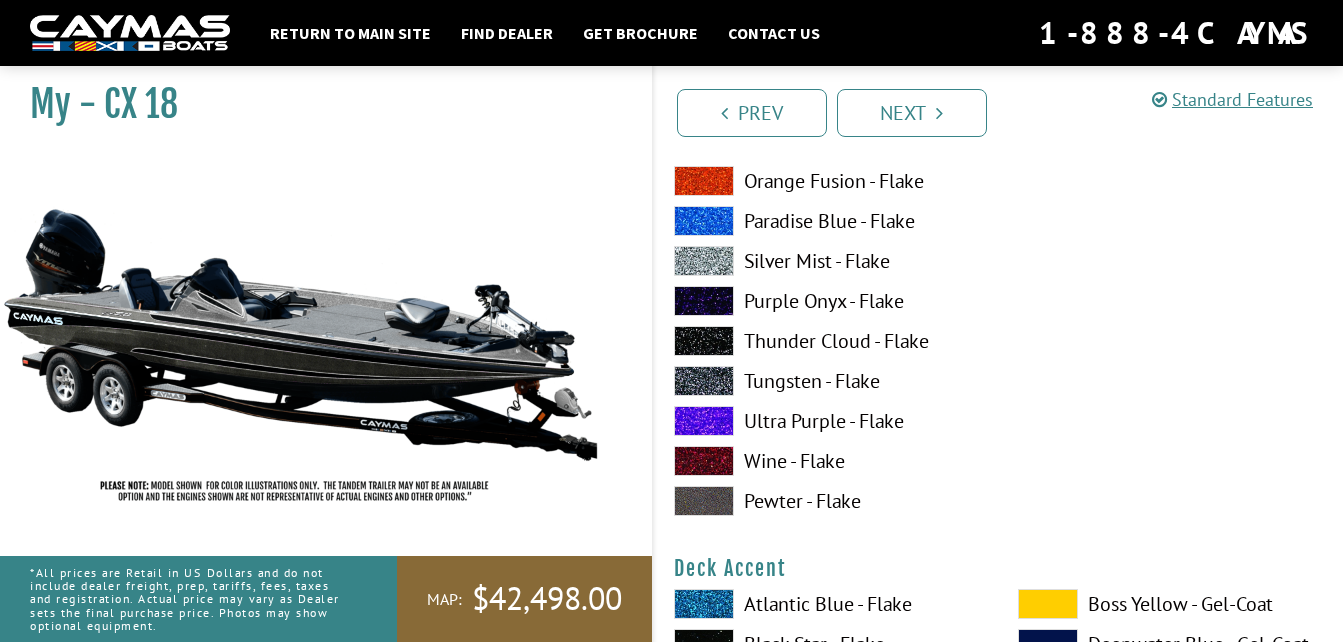 scroll, scrollTop: 684, scrollLeft: 0, axis: vertical 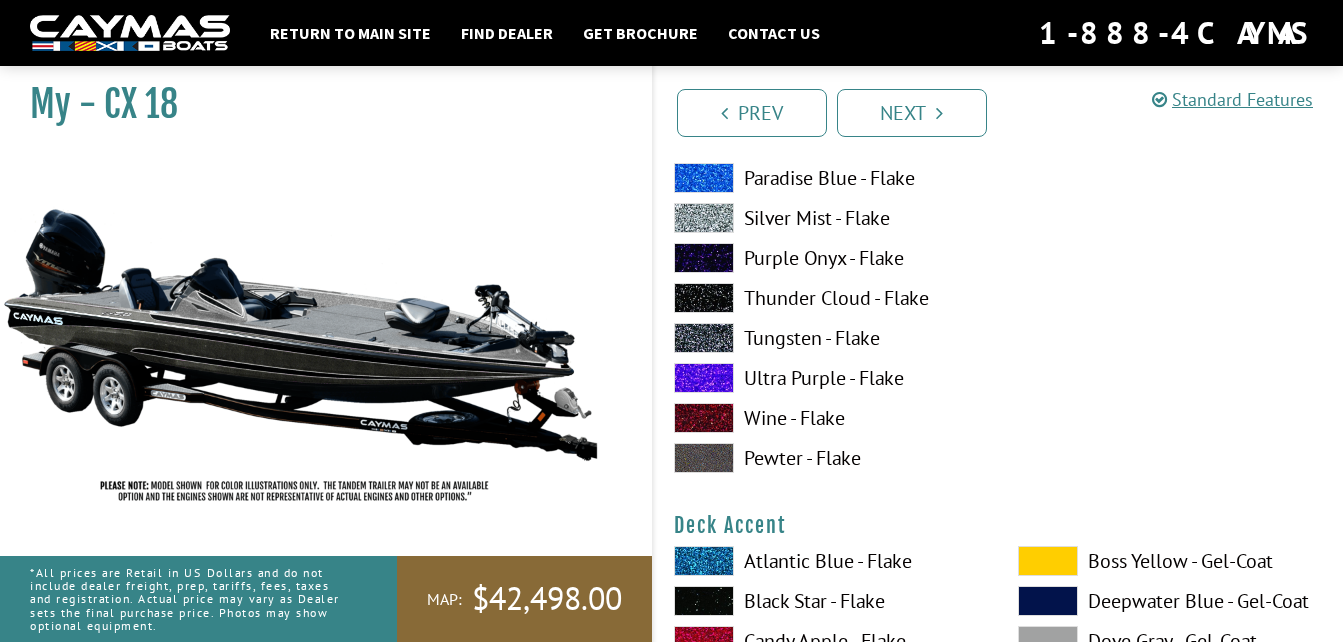 click at bounding box center (704, 378) 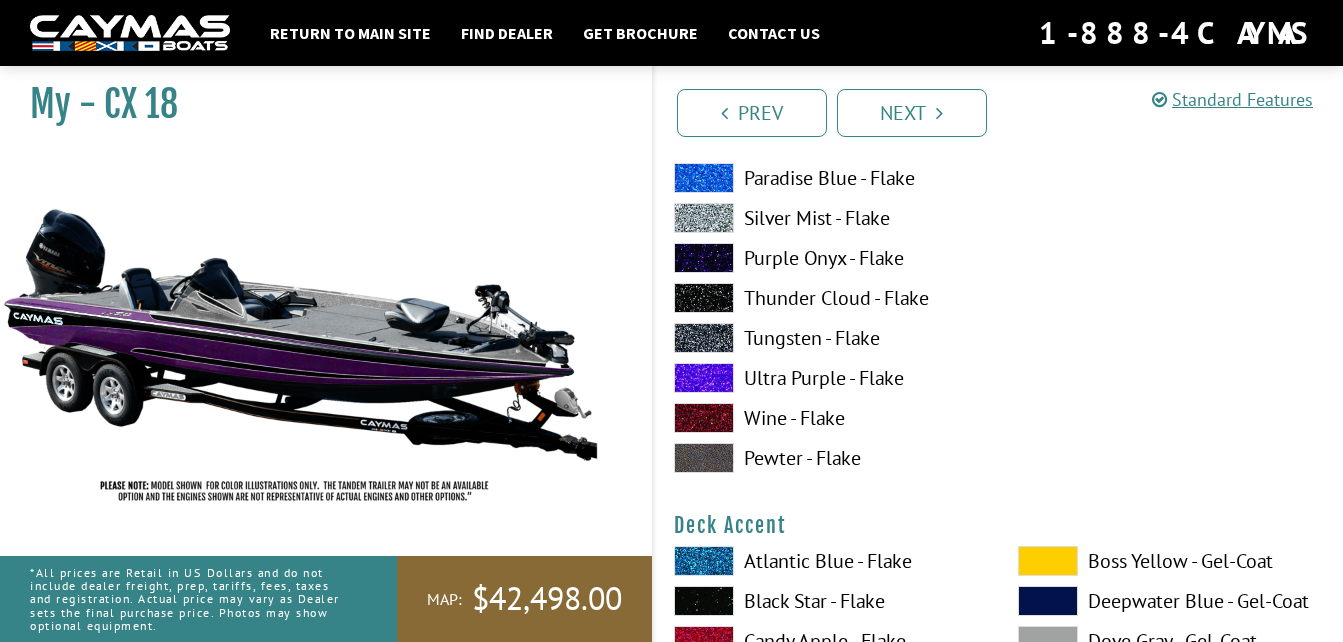 click at bounding box center (704, 418) 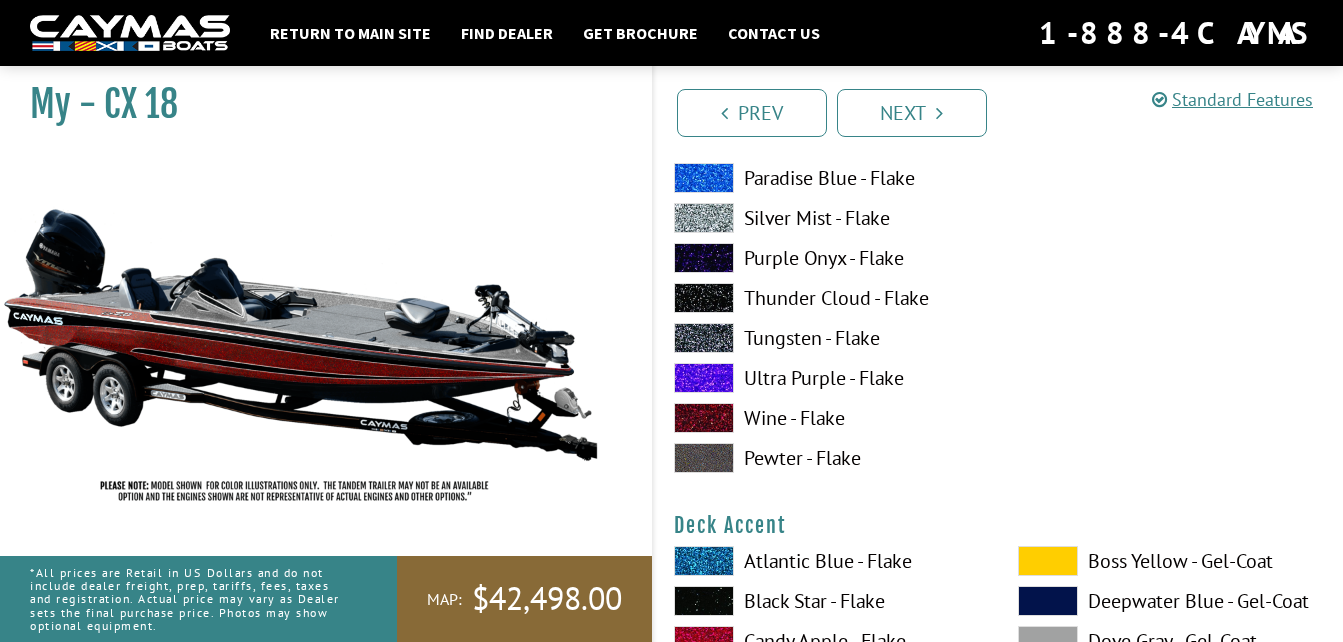 click at bounding box center (704, 458) 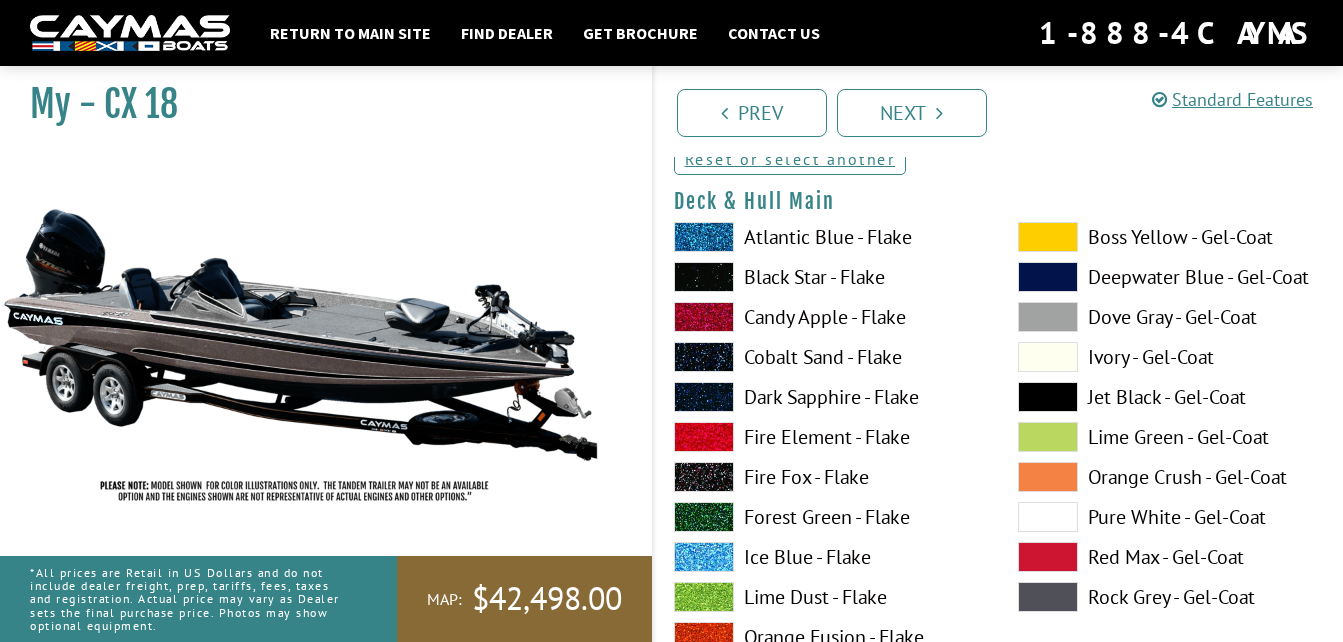 scroll, scrollTop: 120, scrollLeft: 0, axis: vertical 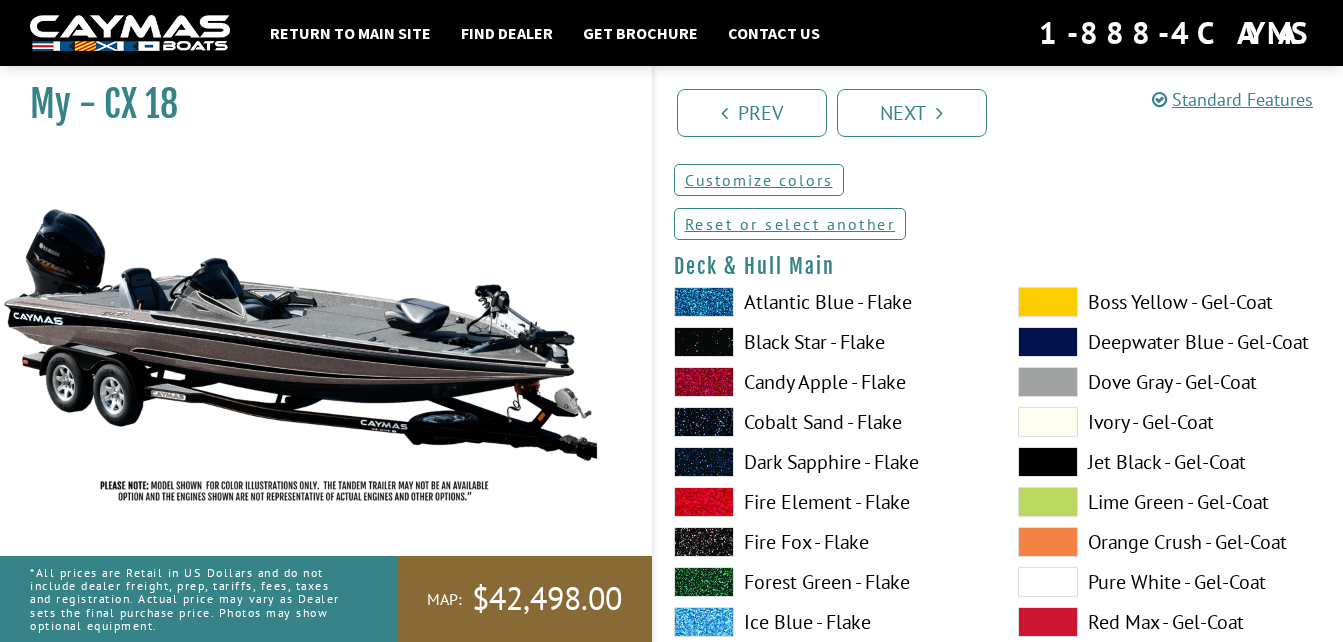 click at bounding box center (1048, 302) 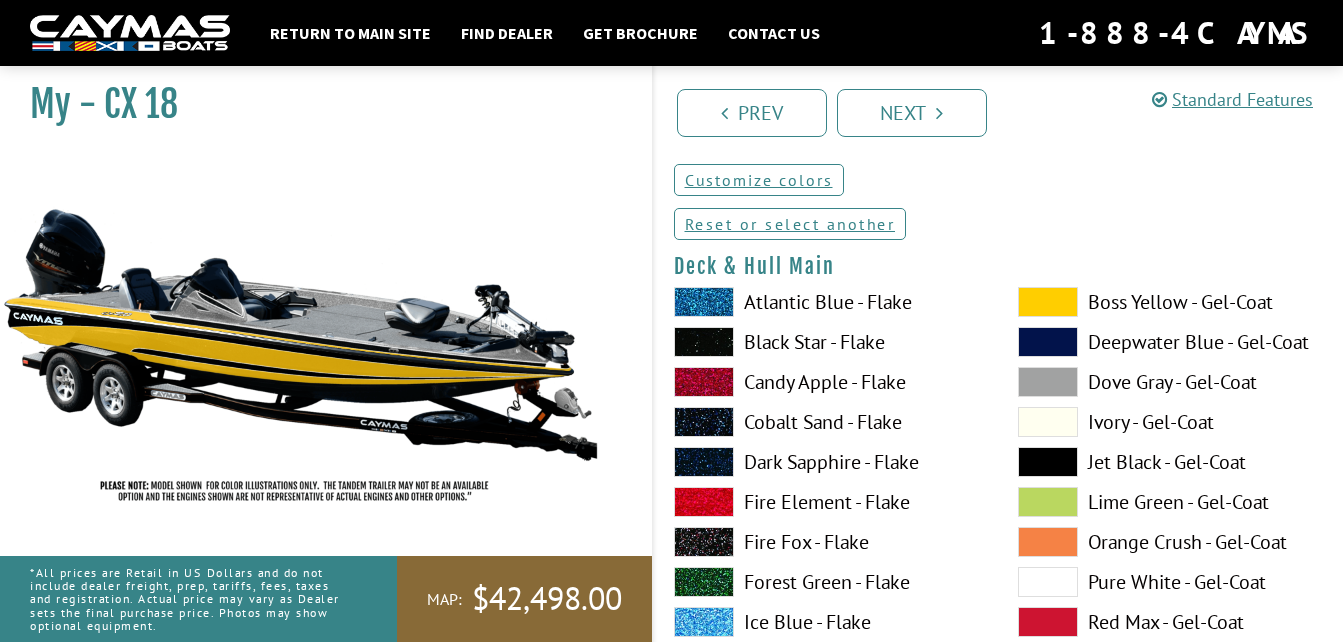 click at bounding box center (1048, 342) 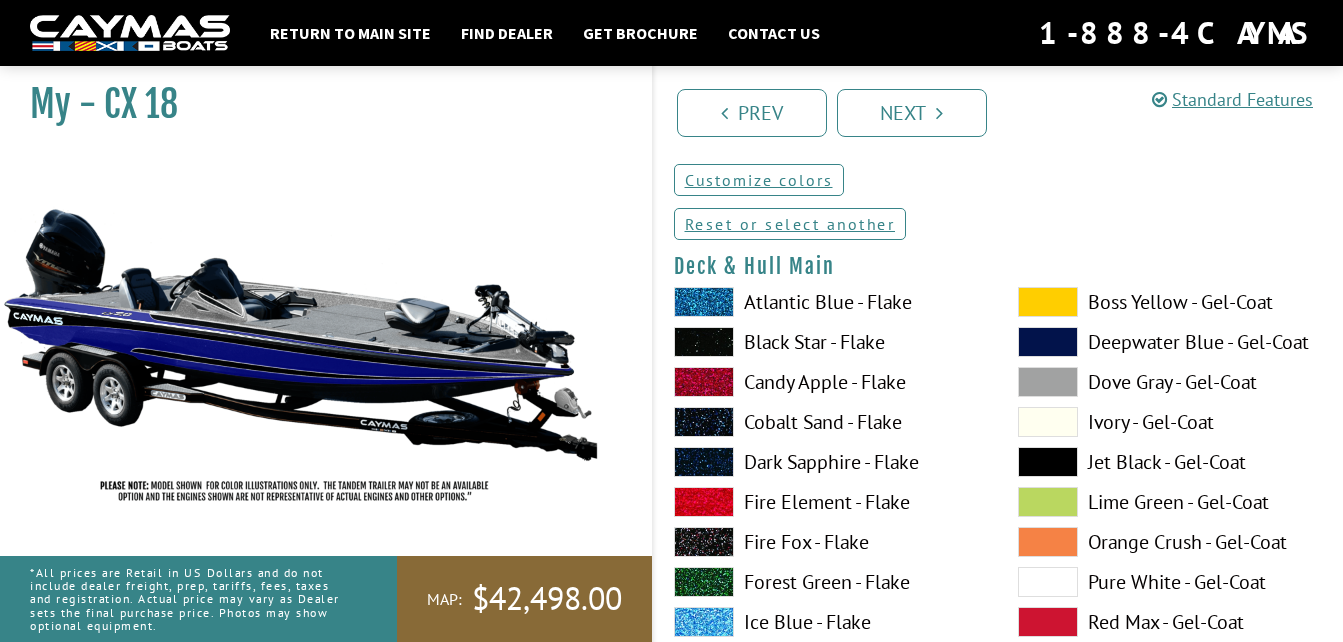 click at bounding box center [1048, 382] 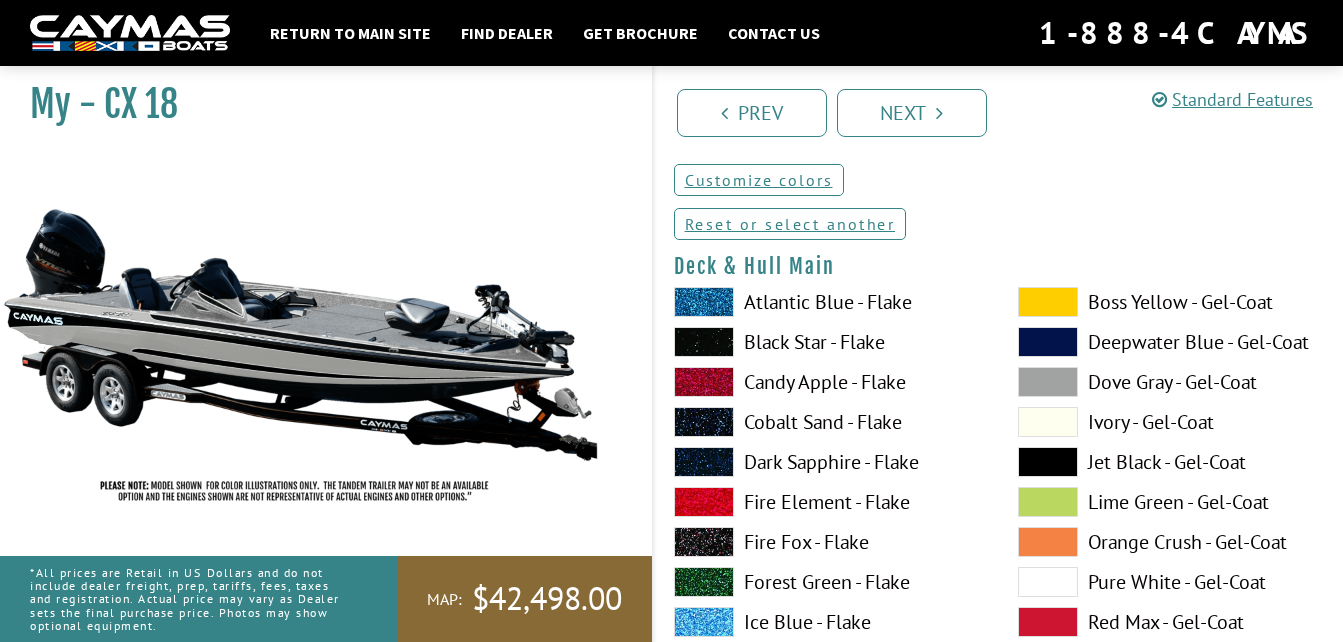 click at bounding box center (1048, 422) 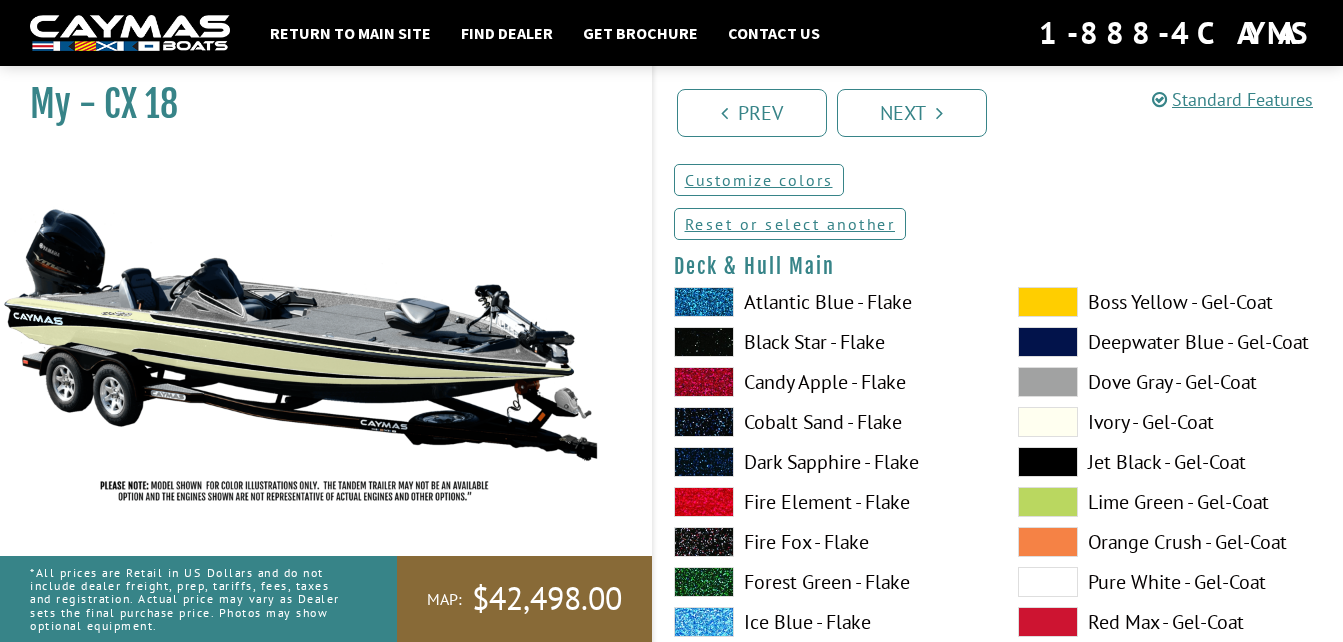 click at bounding box center (1048, 462) 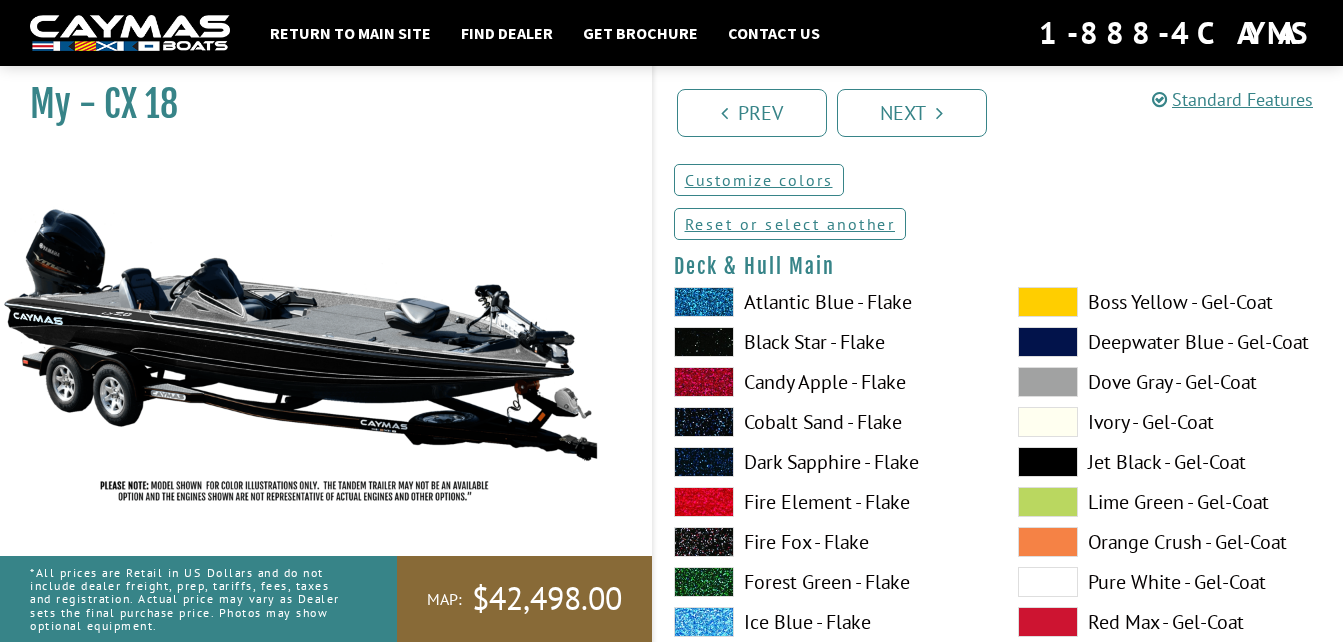 click at bounding box center [1048, 502] 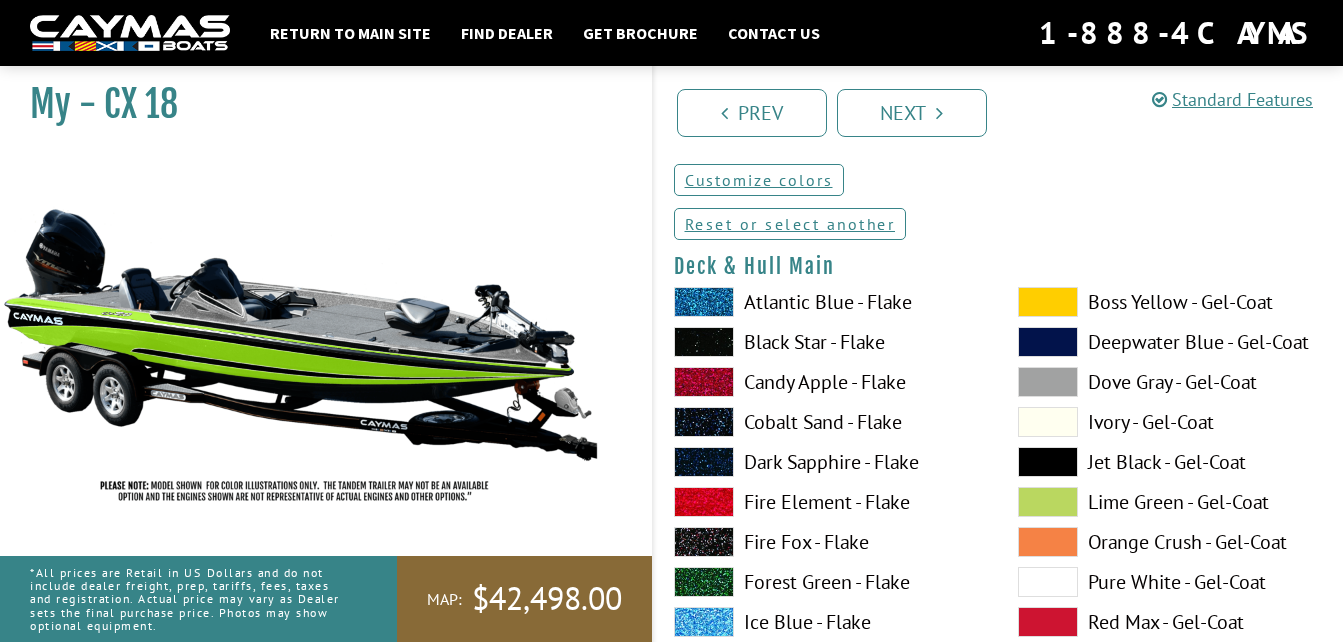click at bounding box center [1048, 542] 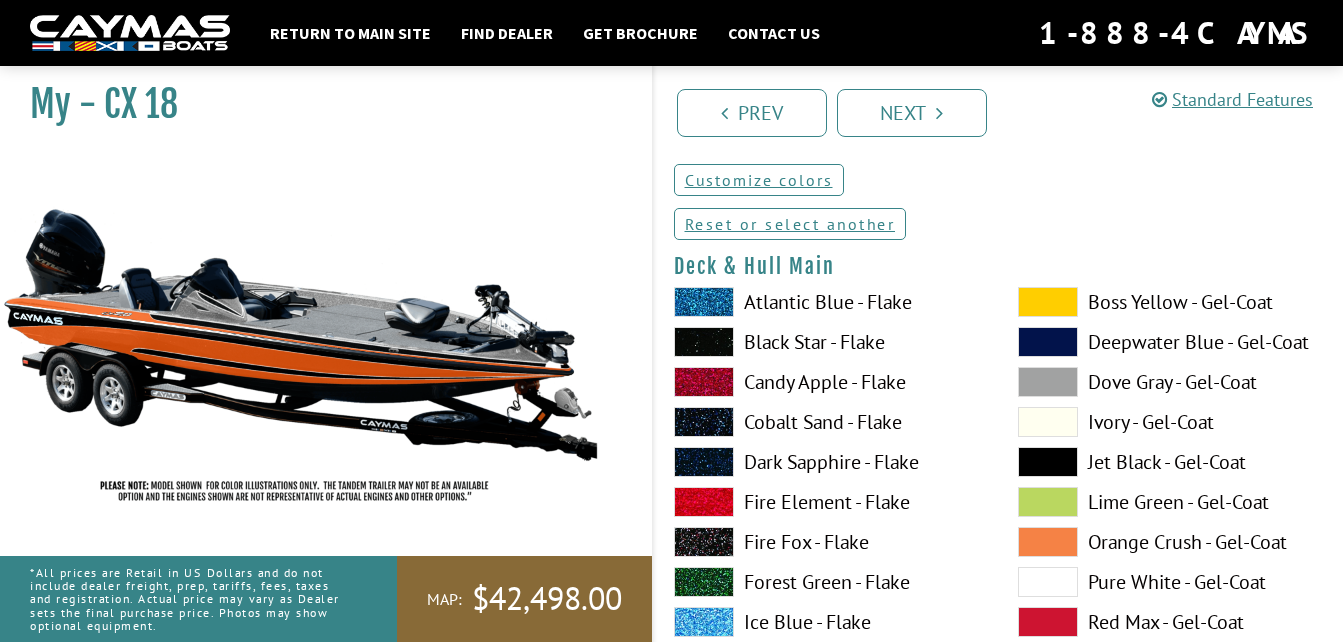 click at bounding box center (1048, 582) 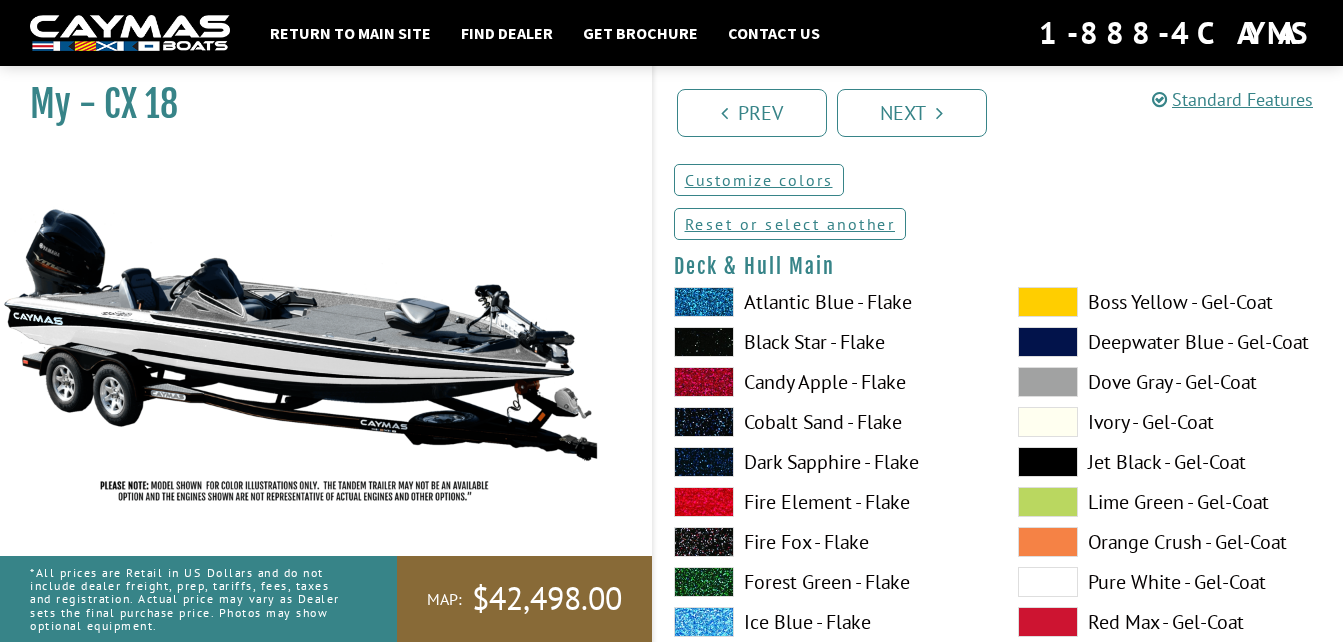 click at bounding box center (1048, 622) 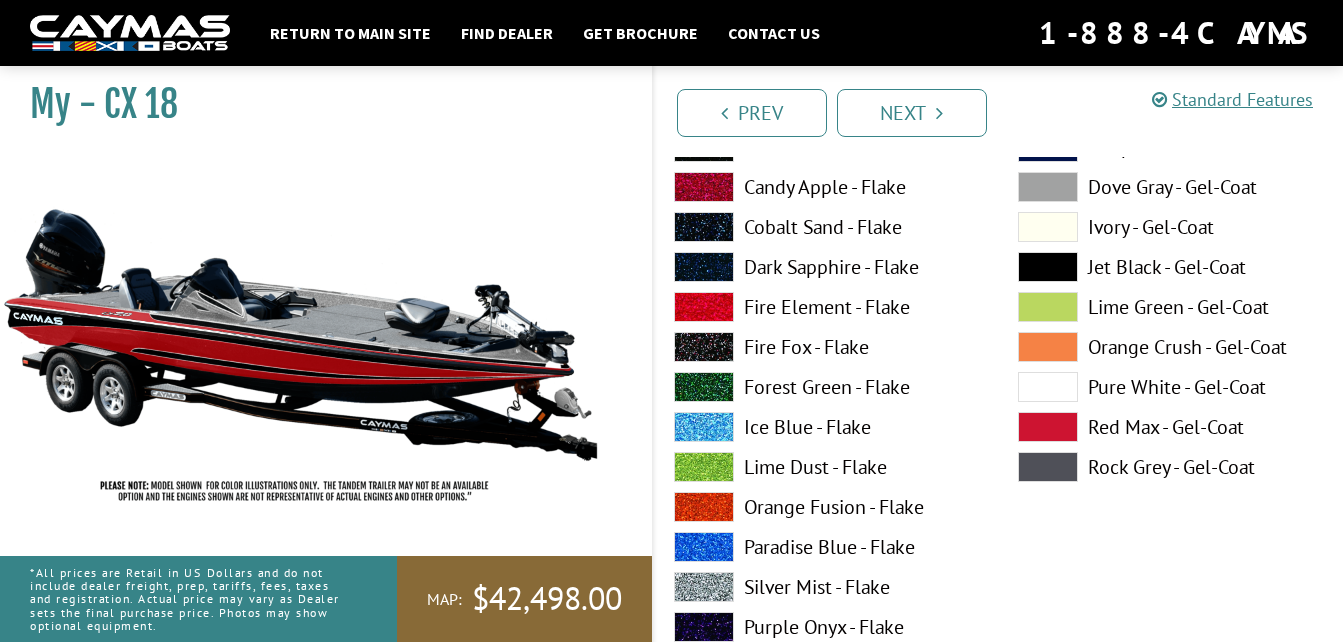 scroll, scrollTop: 402, scrollLeft: 0, axis: vertical 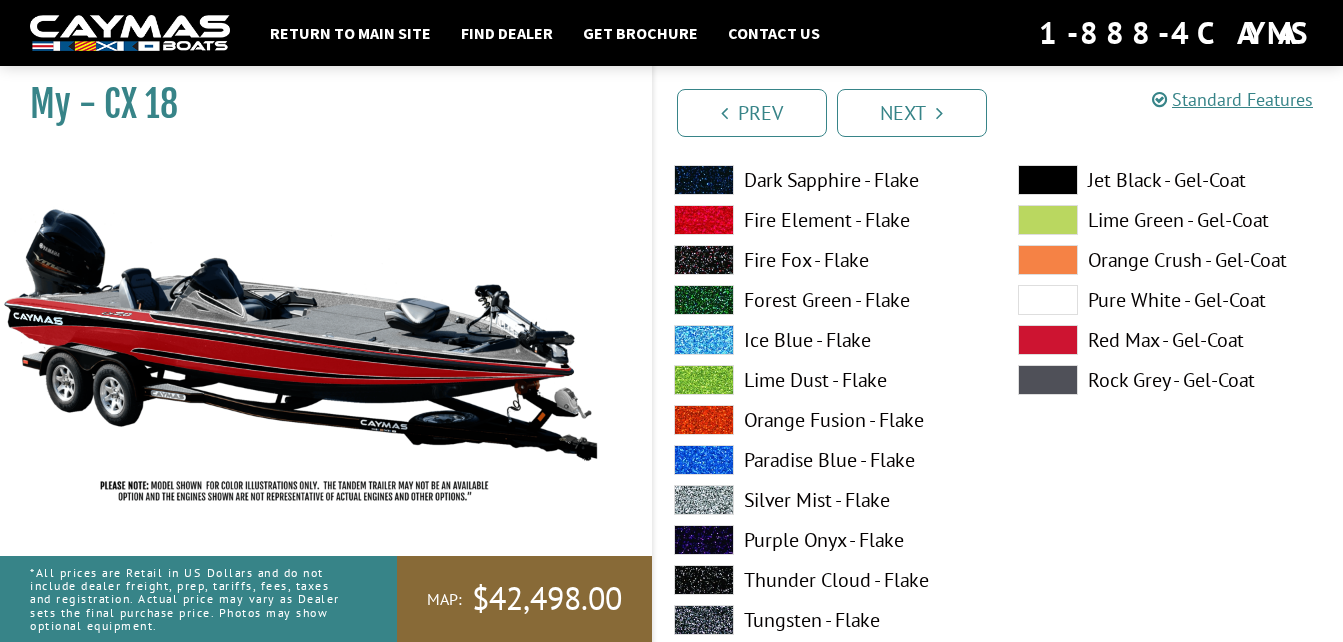click at bounding box center [1048, 380] 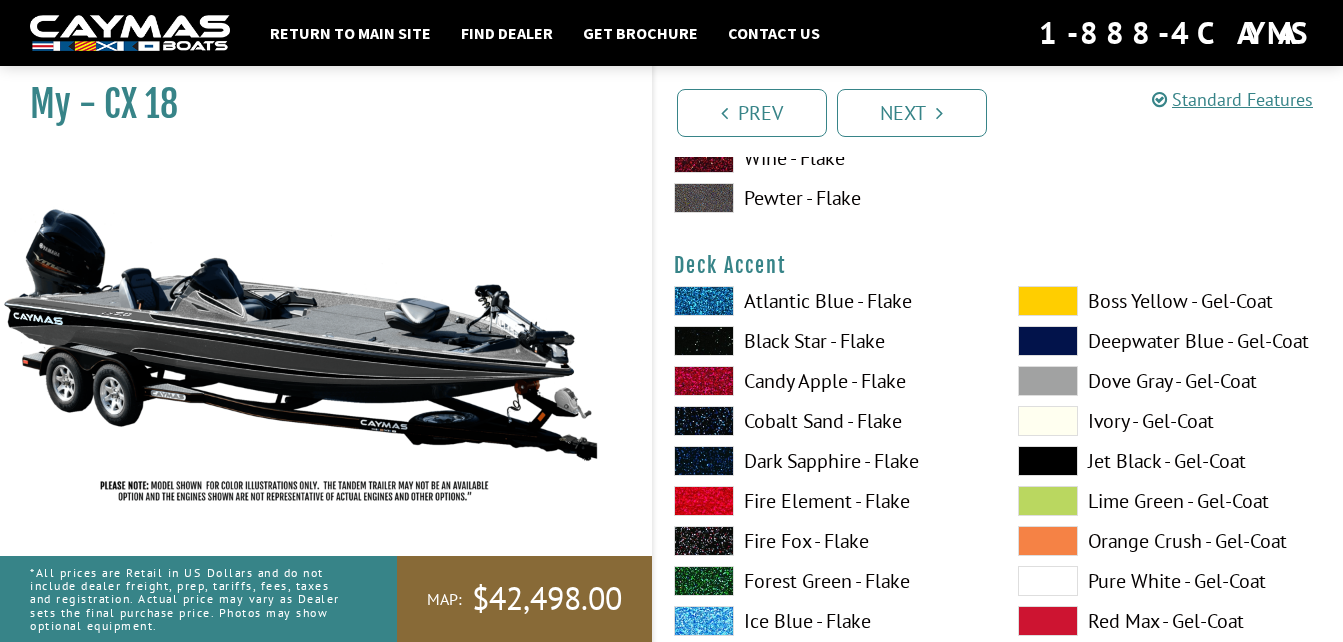 scroll, scrollTop: 988, scrollLeft: 0, axis: vertical 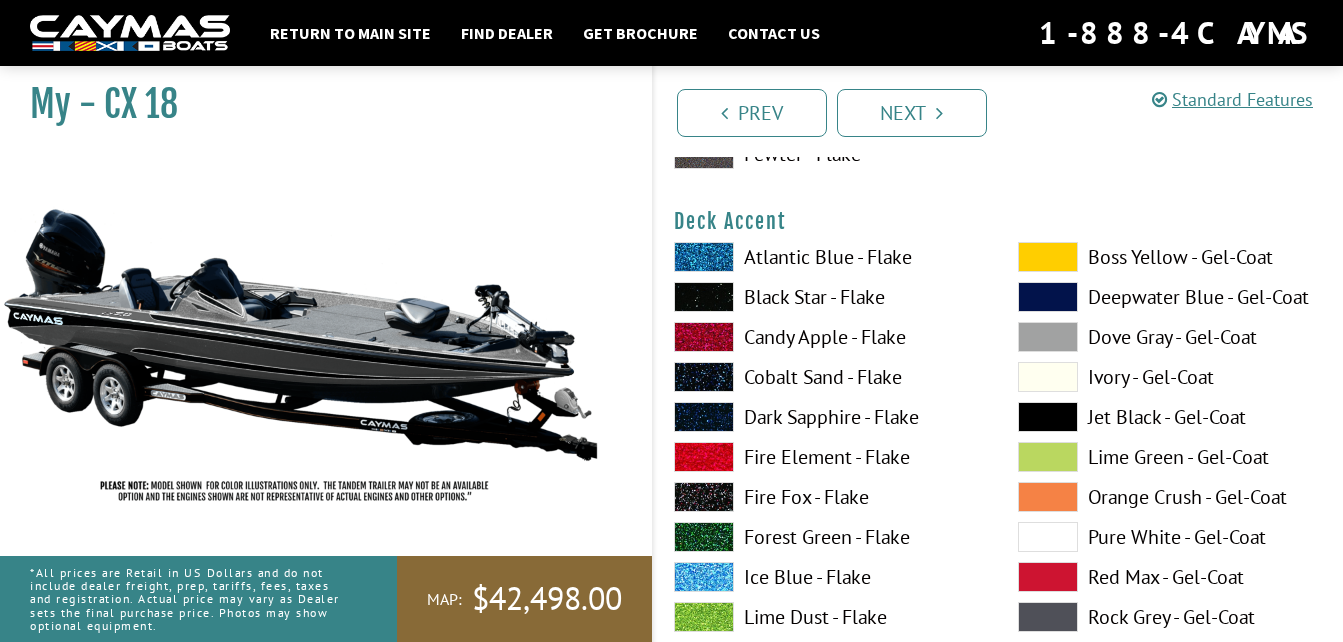 click at bounding box center (1048, 257) 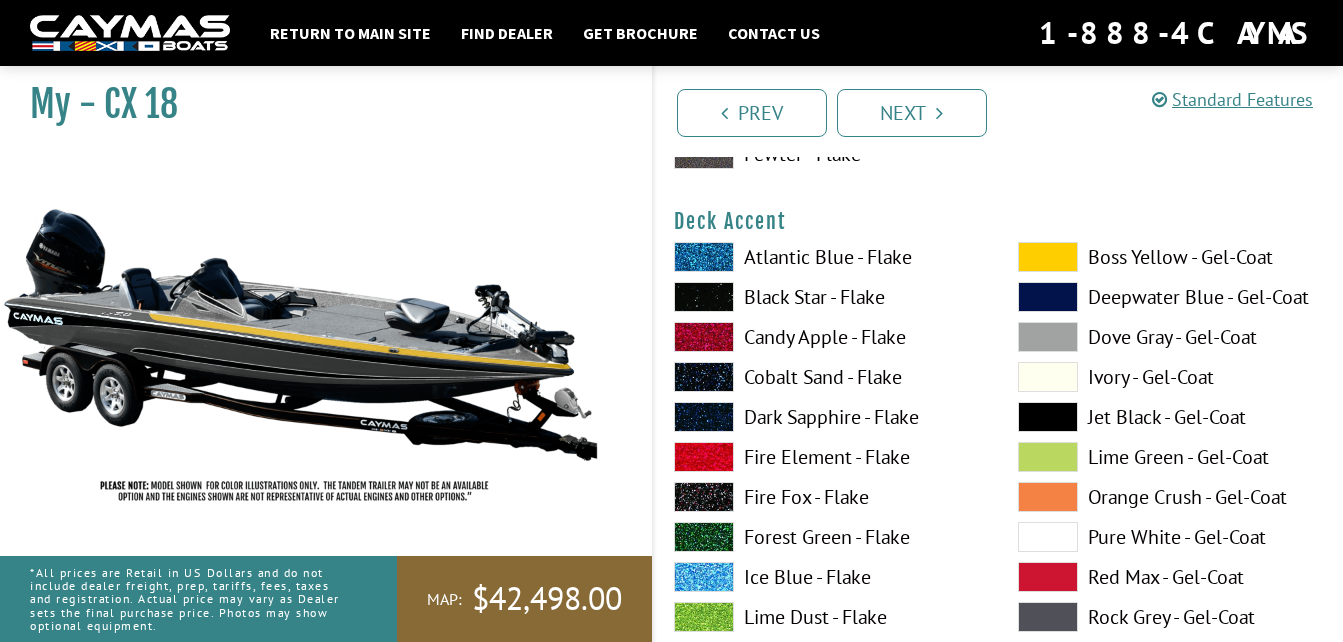 click at bounding box center (704, 257) 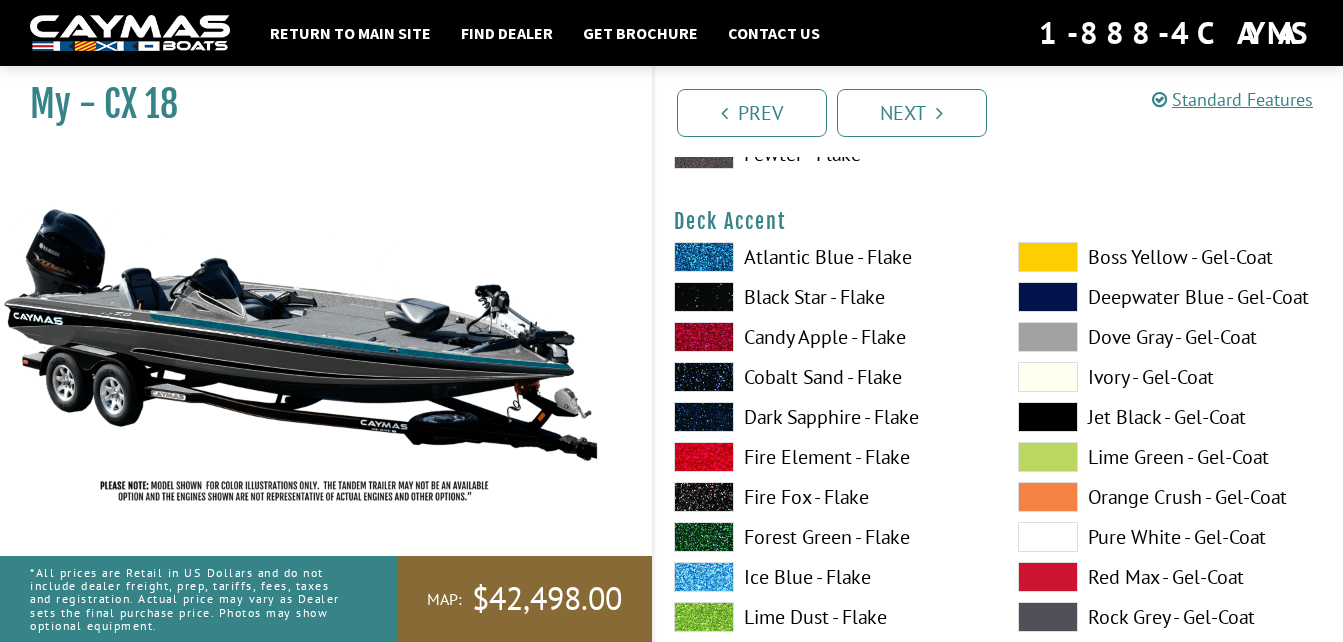click at bounding box center (704, 297) 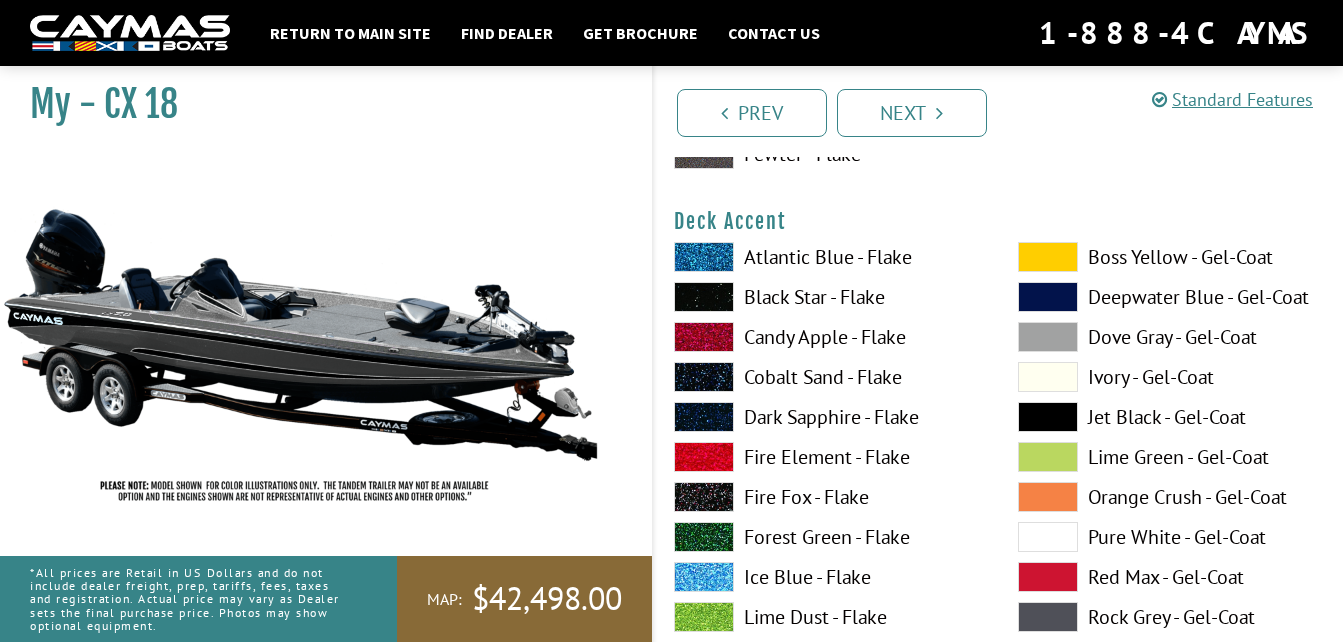 click at bounding box center (704, 337) 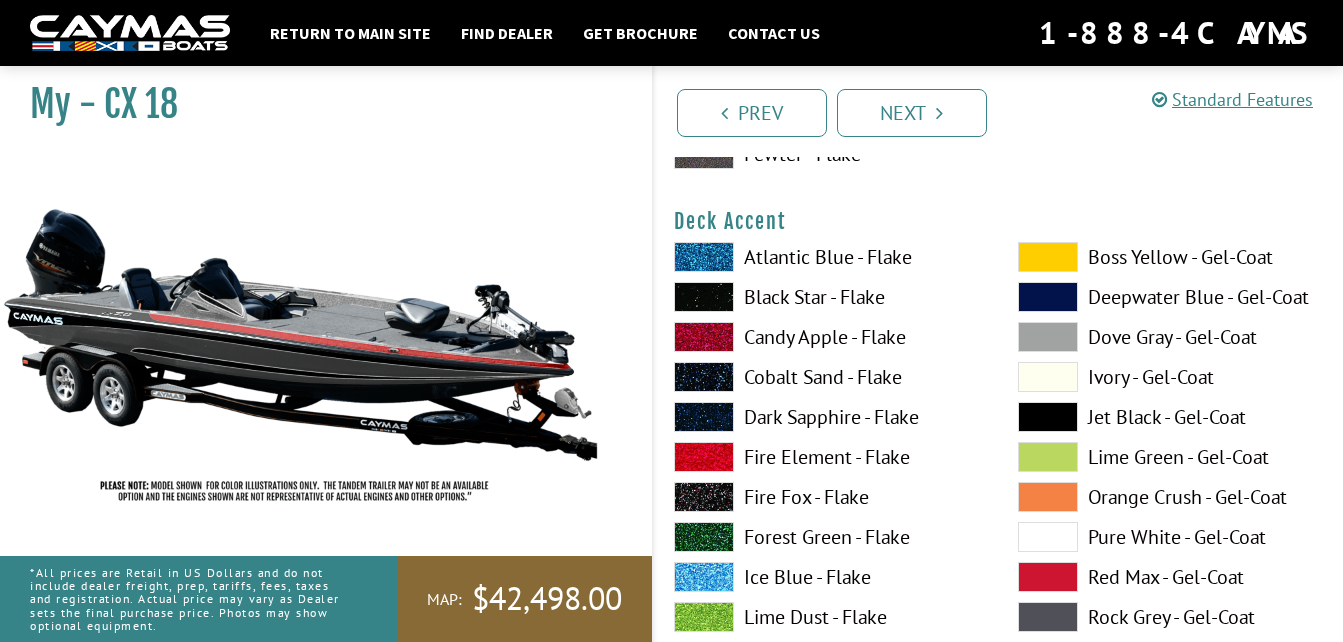 drag, startPoint x: 702, startPoint y: 383, endPoint x: 688, endPoint y: 373, distance: 17.20465 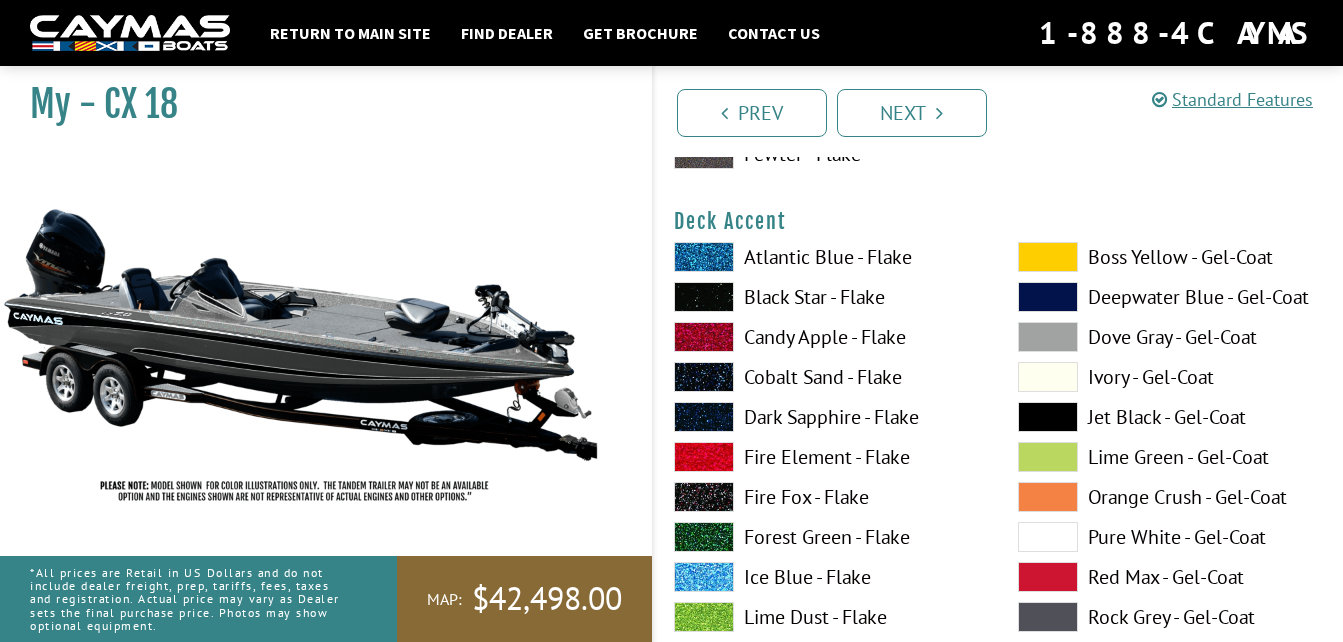 click at bounding box center (704, 417) 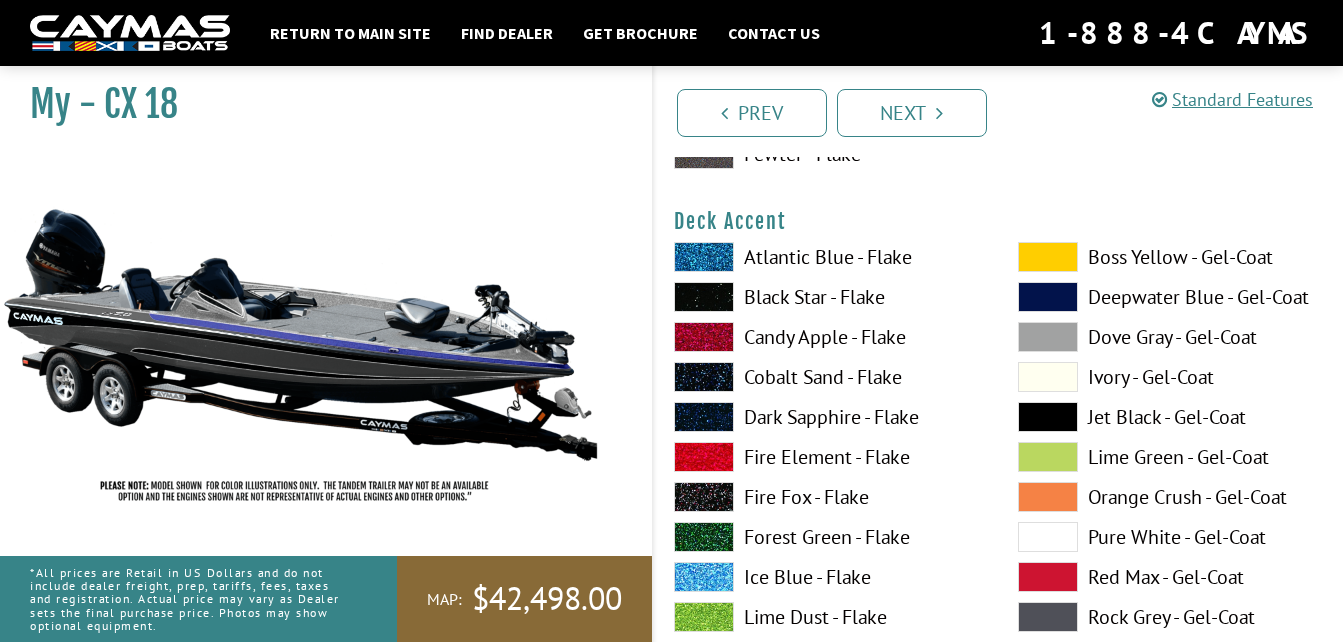 click on "Atlantic Blue - Flake
Black Star - Flake
Candy Apple - Flake
Cobalt Sand - Flake
Dark Sapphire - Flake" at bounding box center [826, 622] 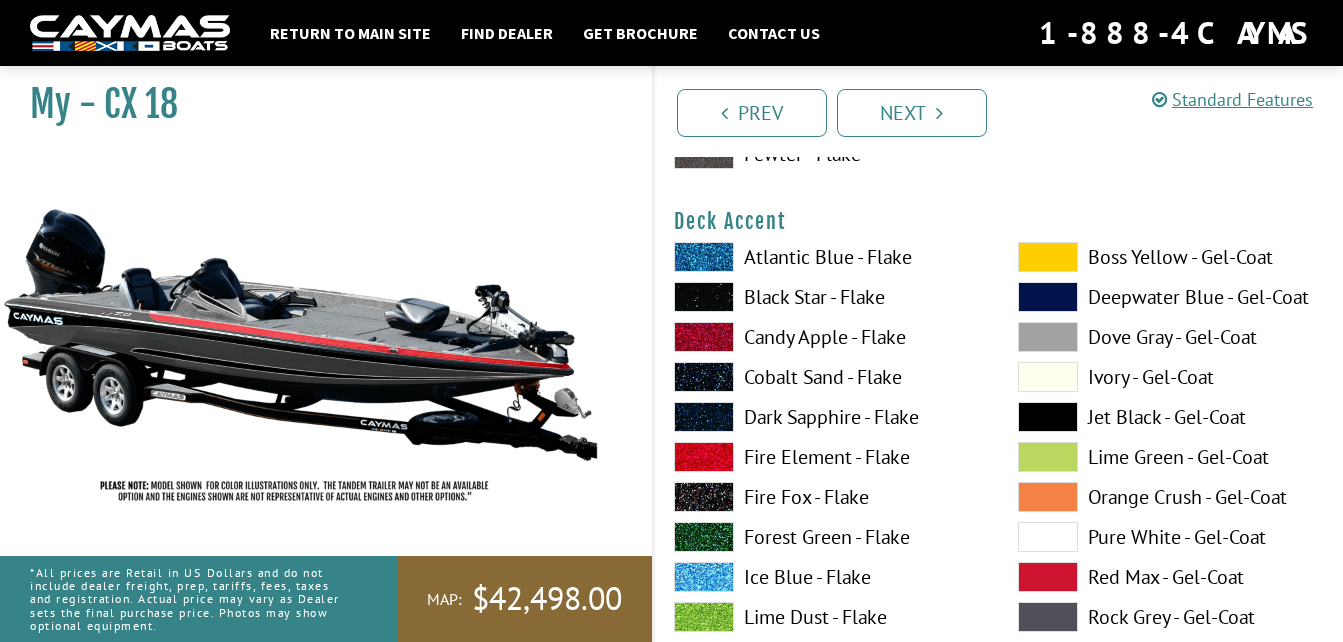 click at bounding box center [704, 497] 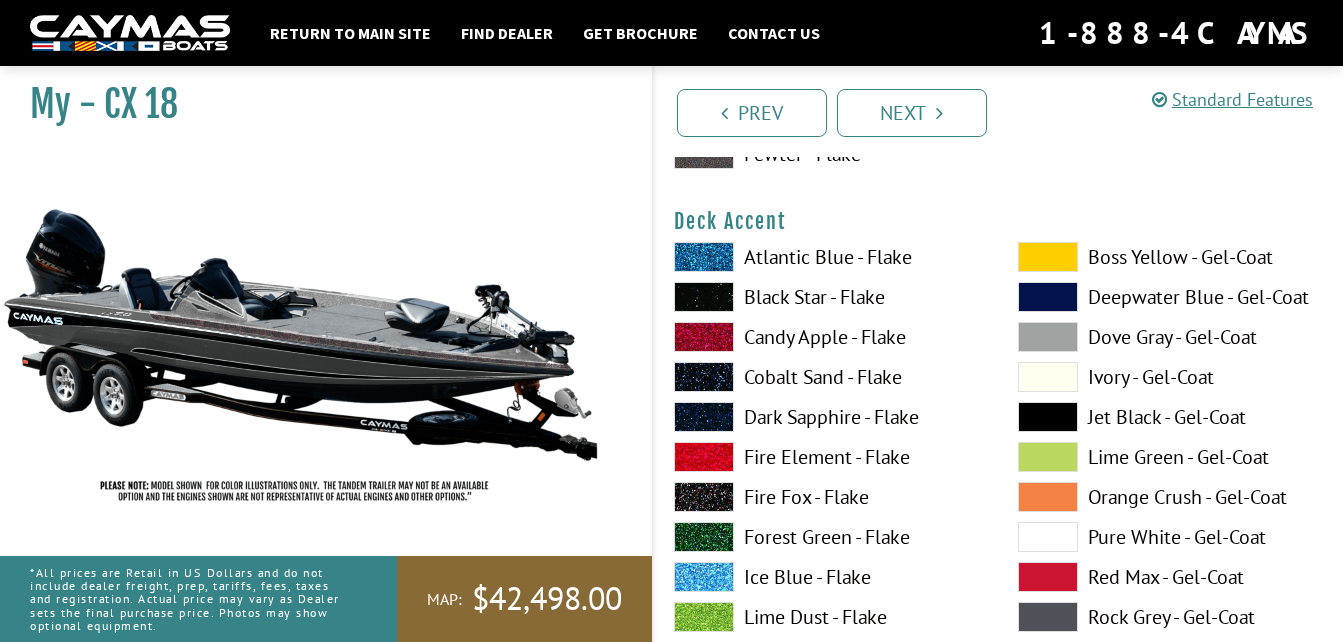 click at bounding box center (704, 537) 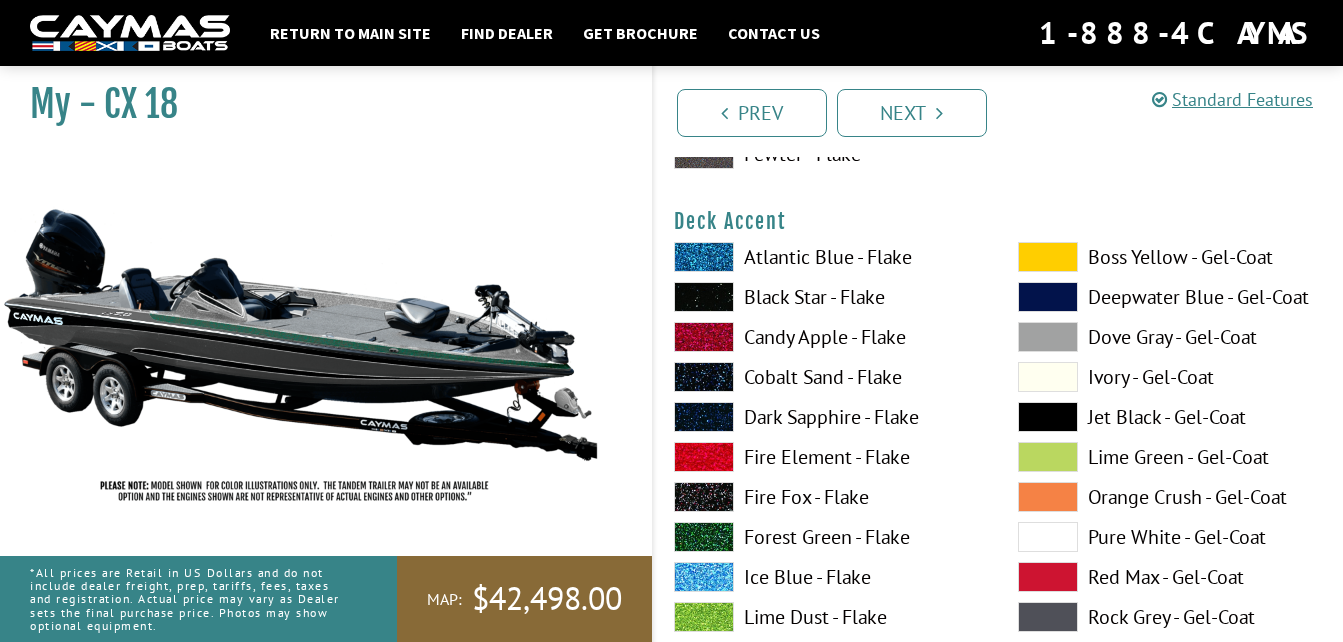 click at bounding box center (704, 577) 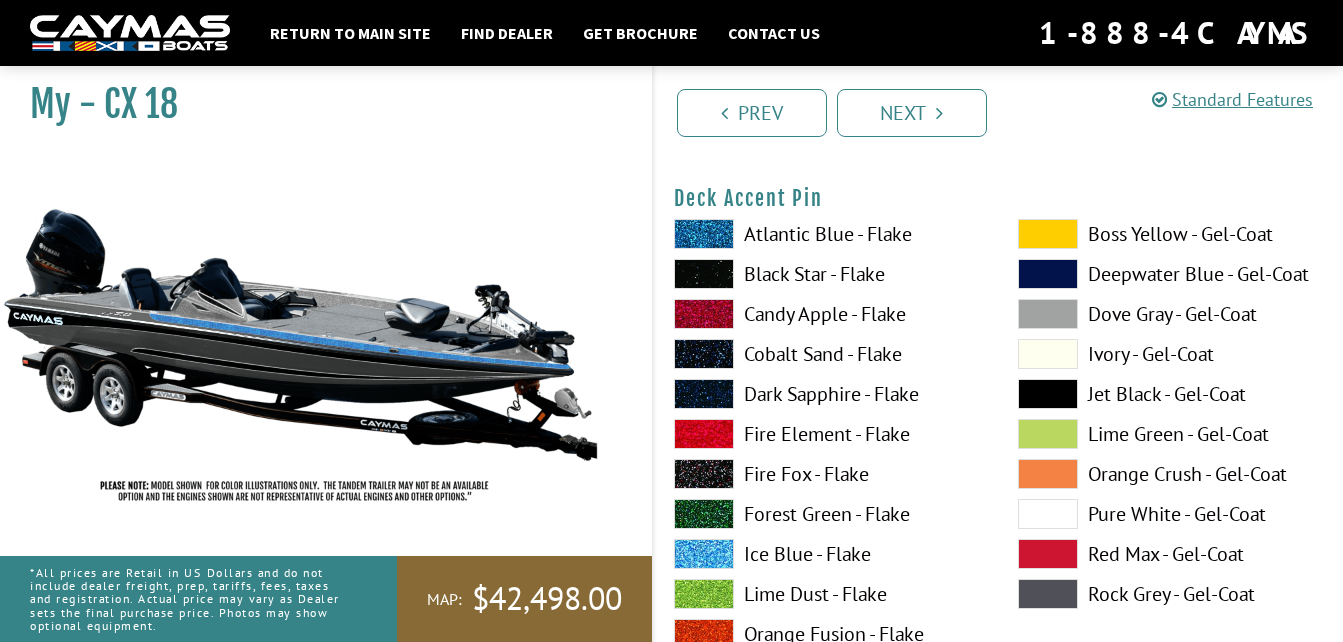 scroll, scrollTop: 1856, scrollLeft: 0, axis: vertical 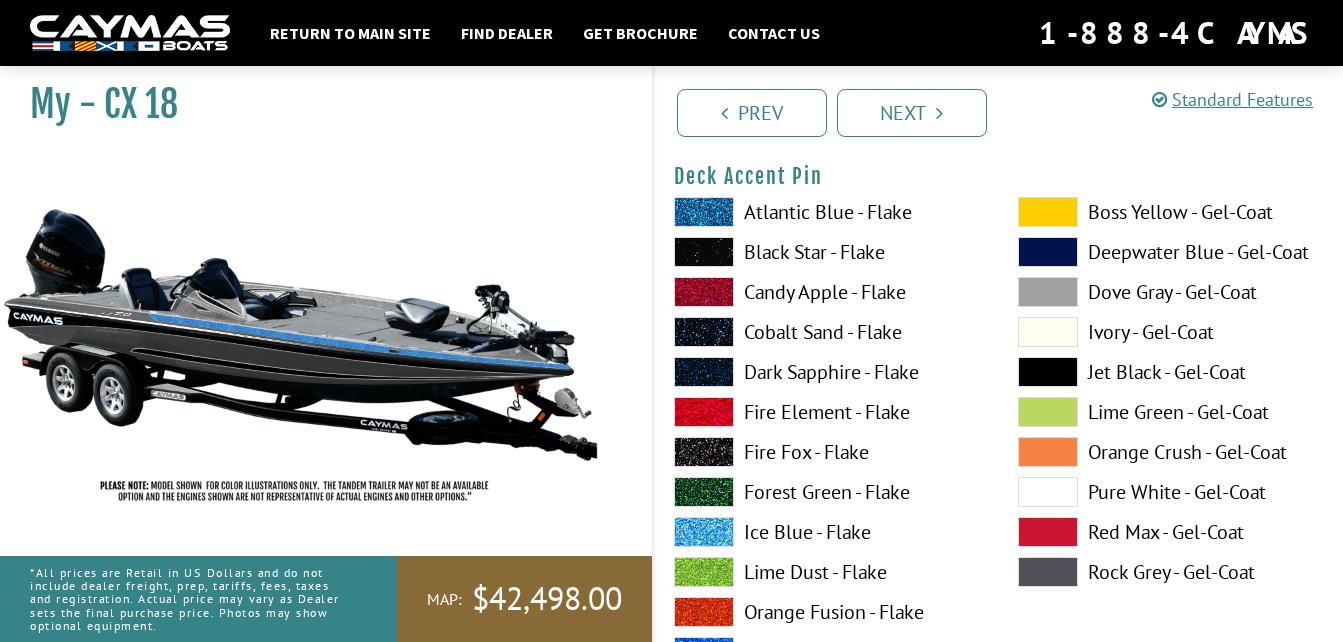 click at bounding box center (704, 212) 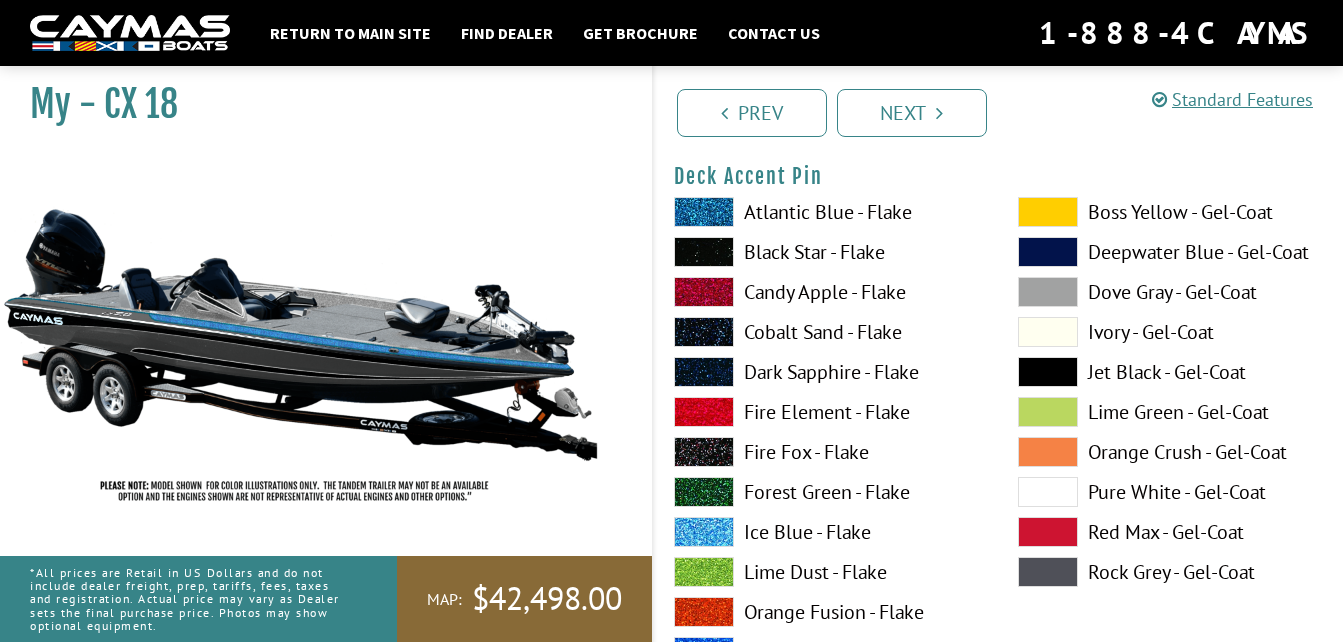 click at bounding box center [704, 252] 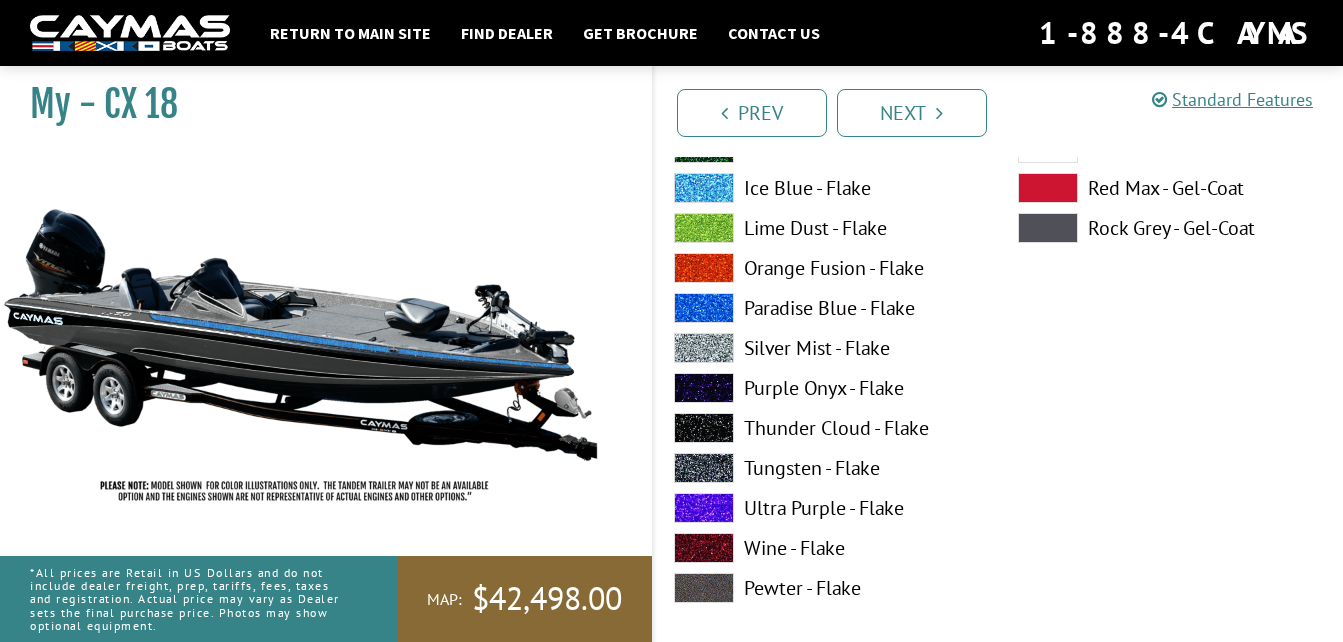 scroll, scrollTop: 0, scrollLeft: 0, axis: both 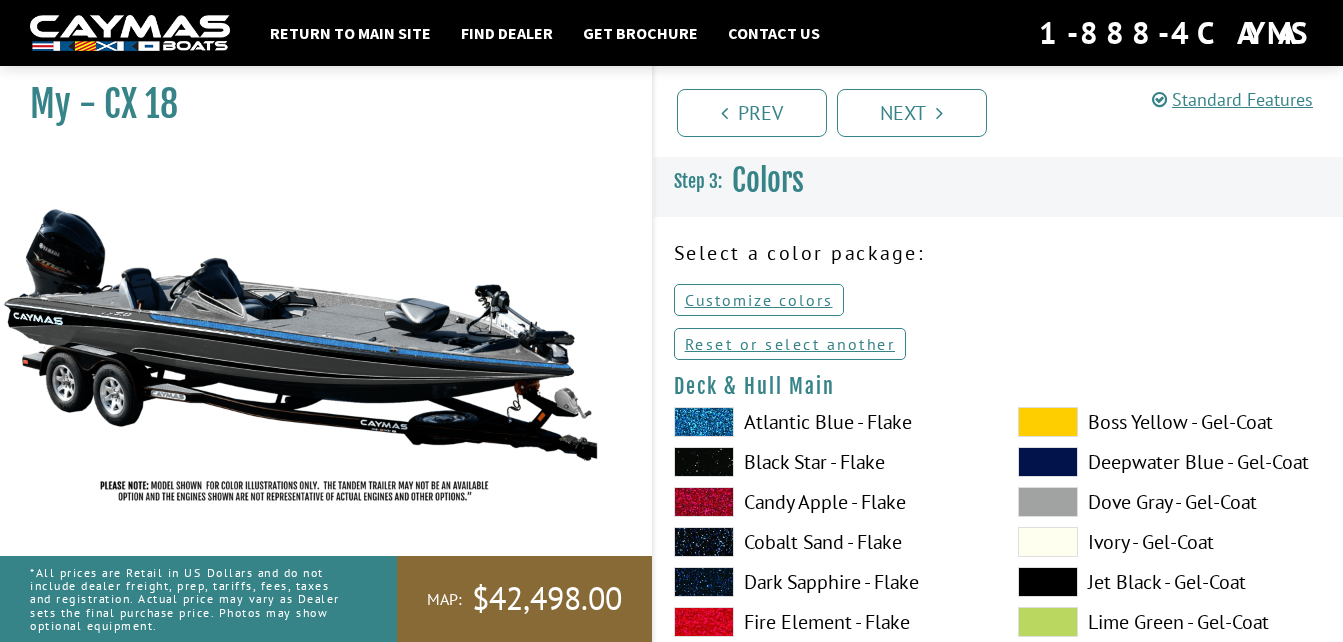 click at bounding box center [704, 422] 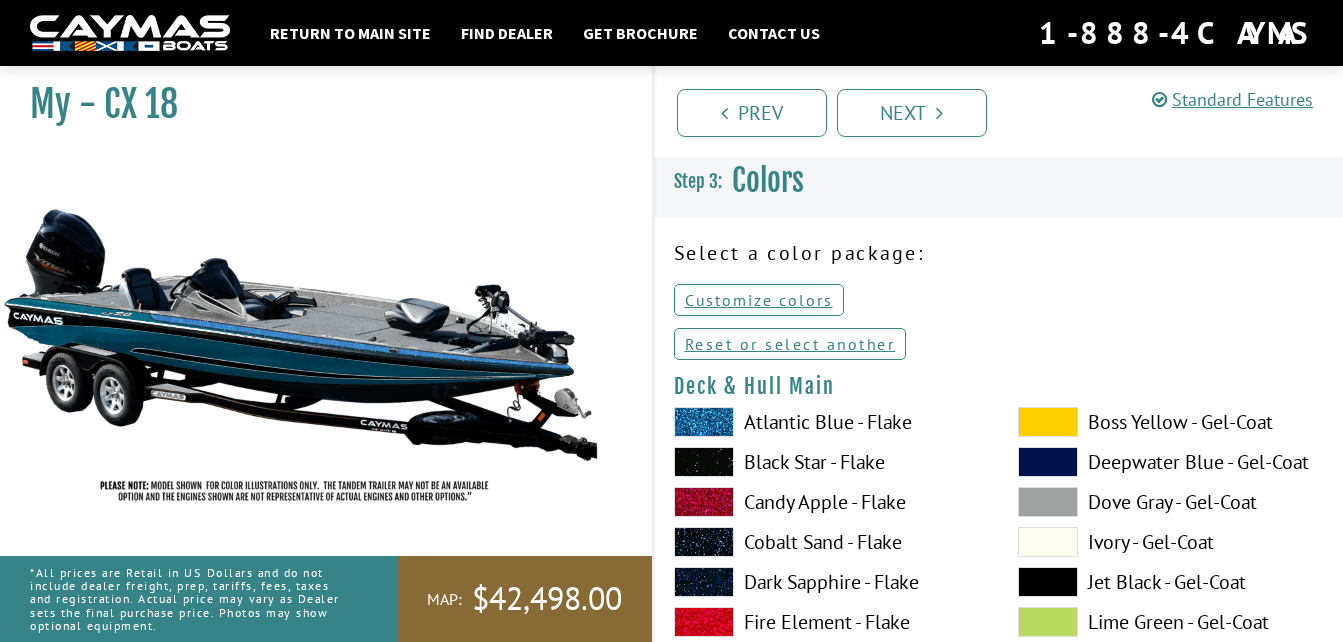 click at bounding box center [704, 462] 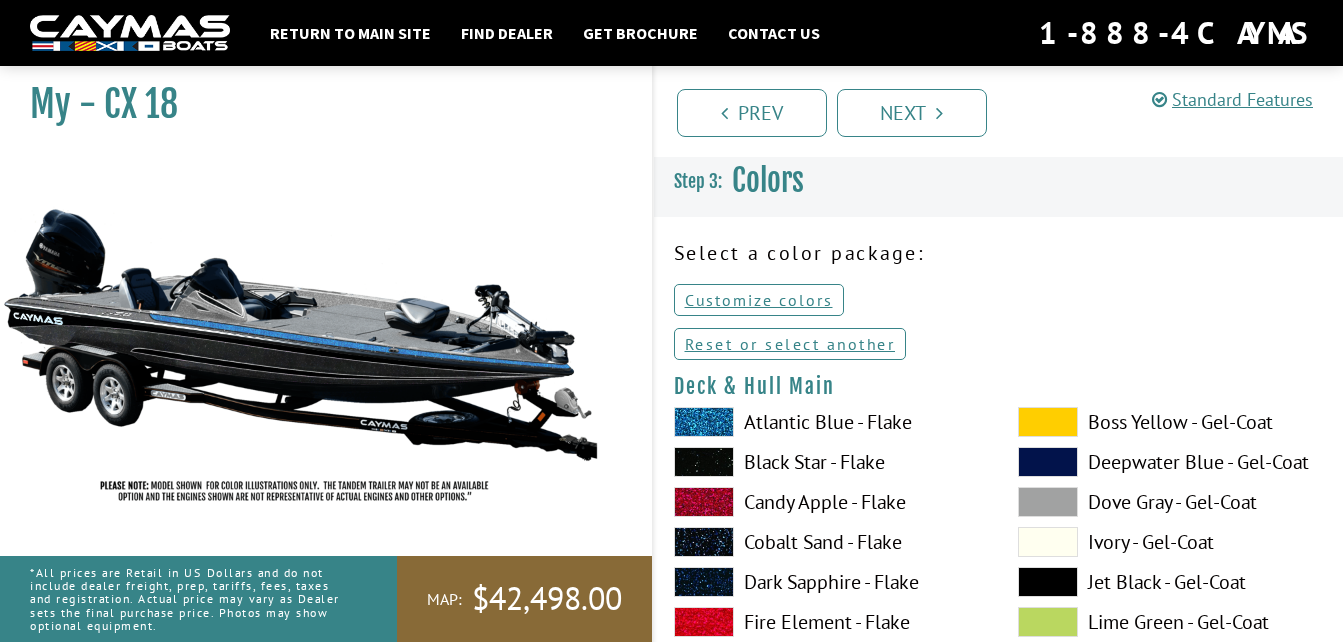 click at bounding box center (704, 502) 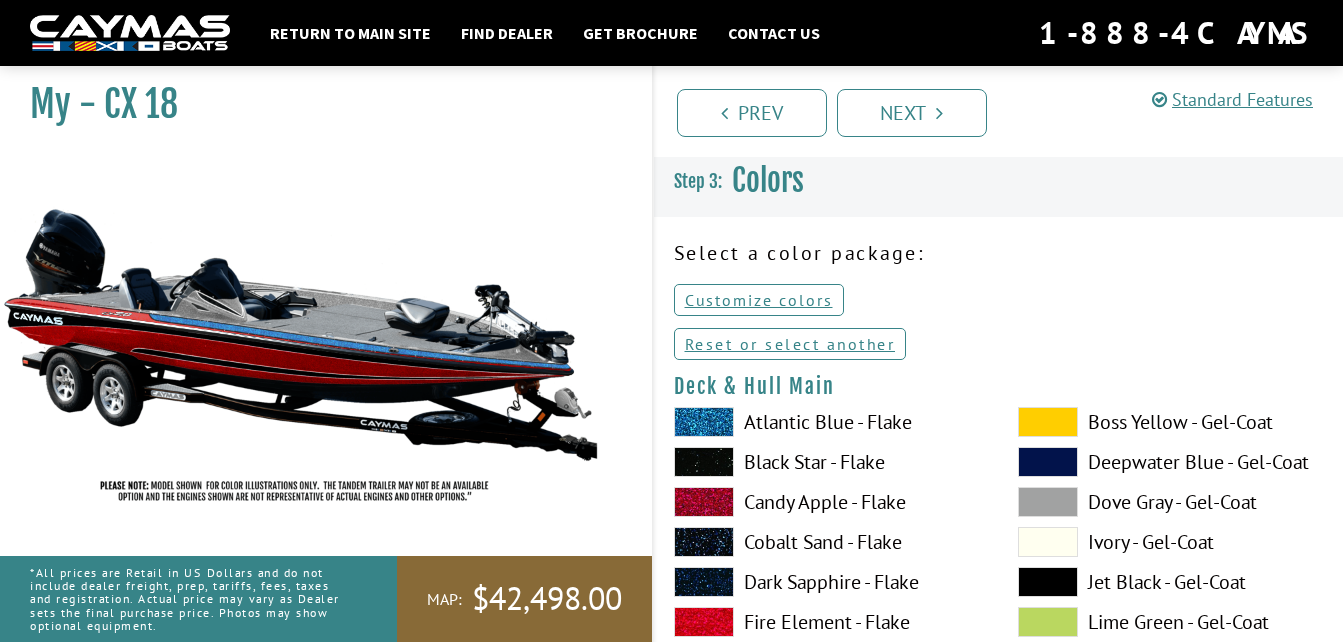 click at bounding box center (704, 542) 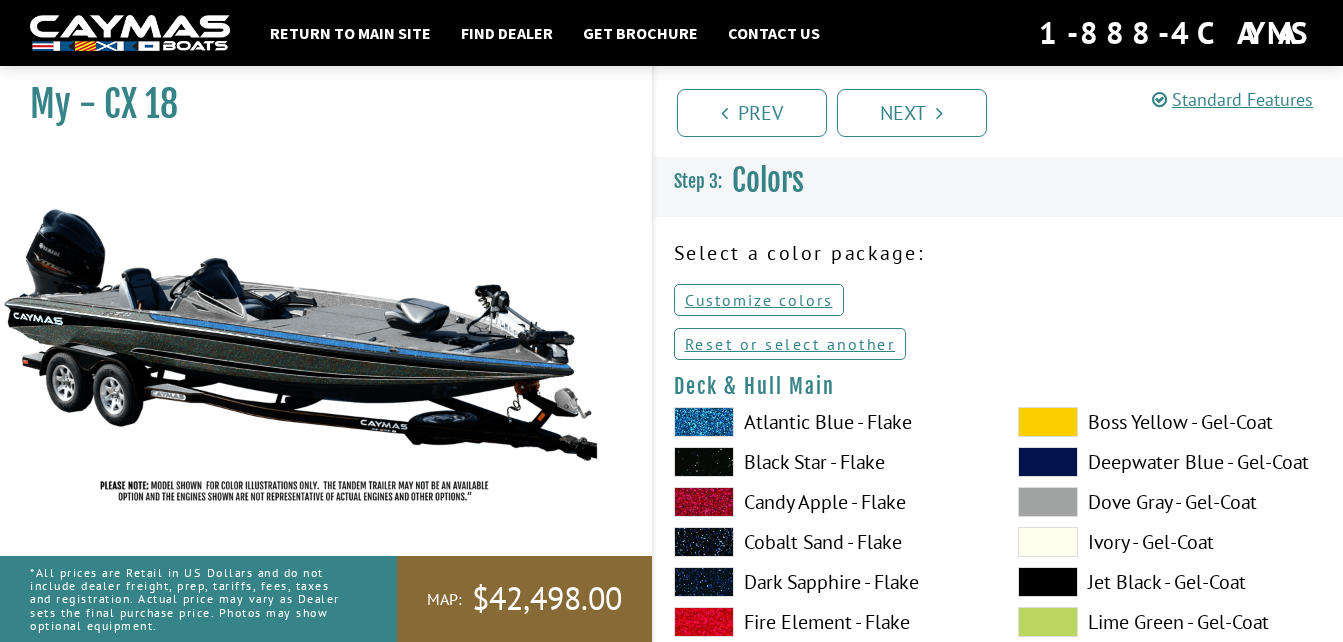 click at bounding box center (704, 582) 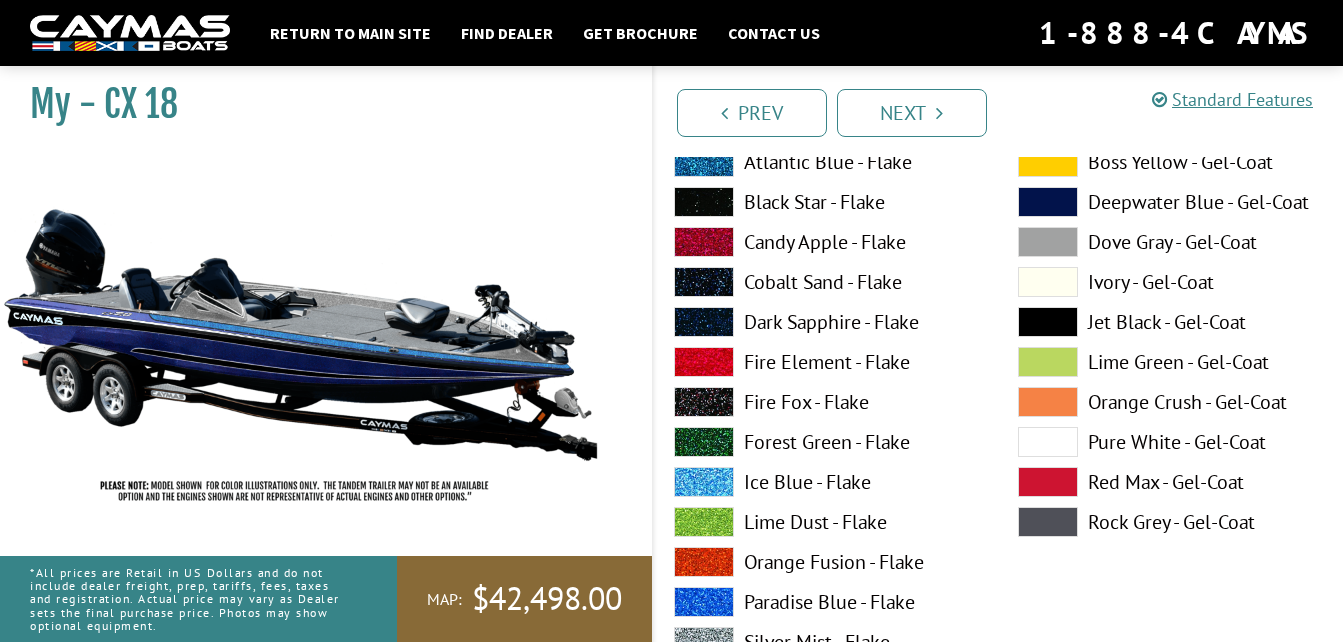 scroll, scrollTop: 239, scrollLeft: 0, axis: vertical 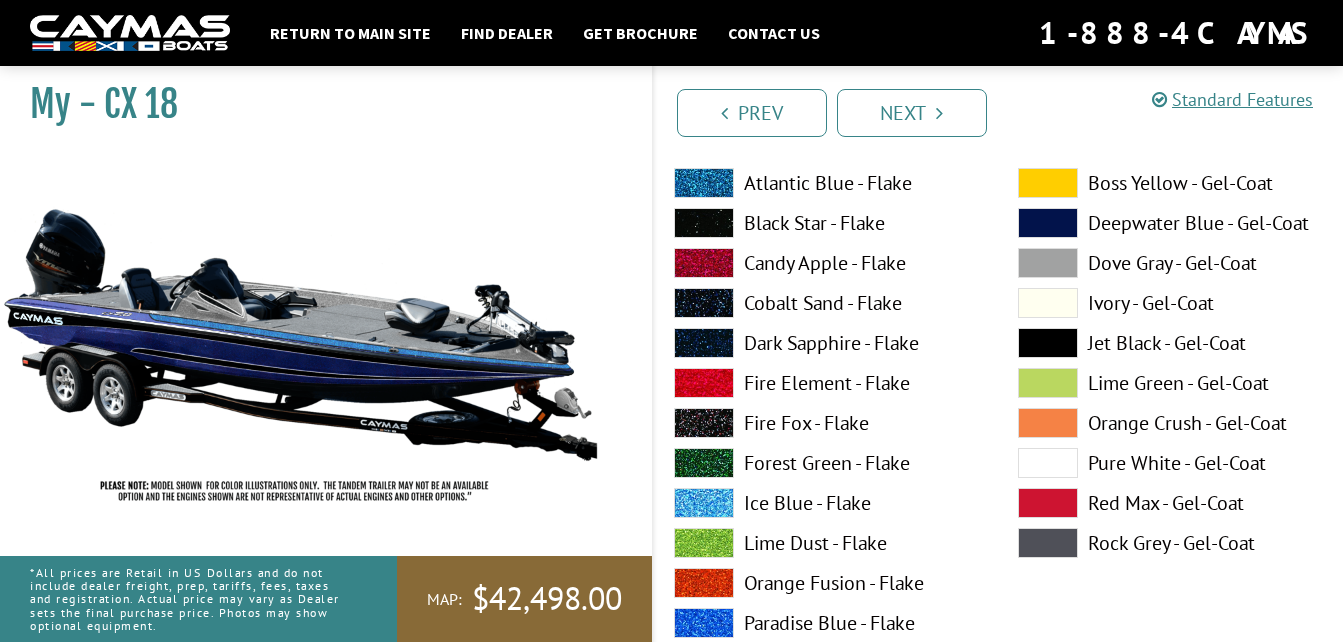 click at bounding box center (704, 463) 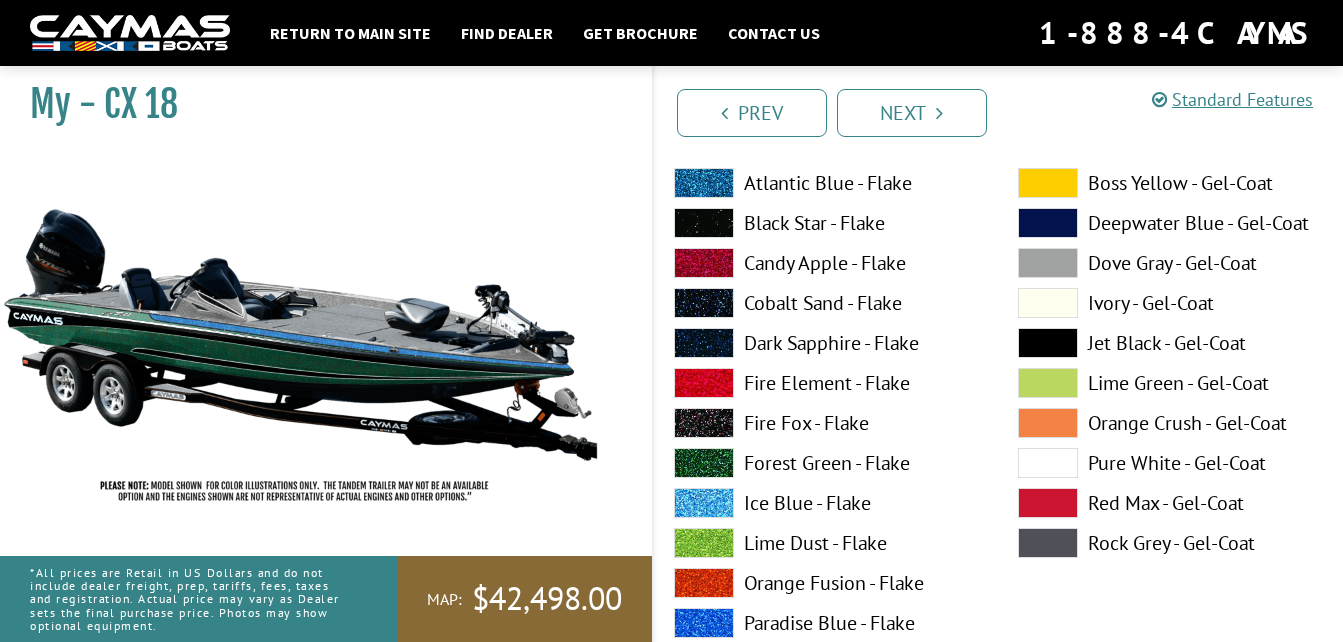 click at bounding box center (704, 543) 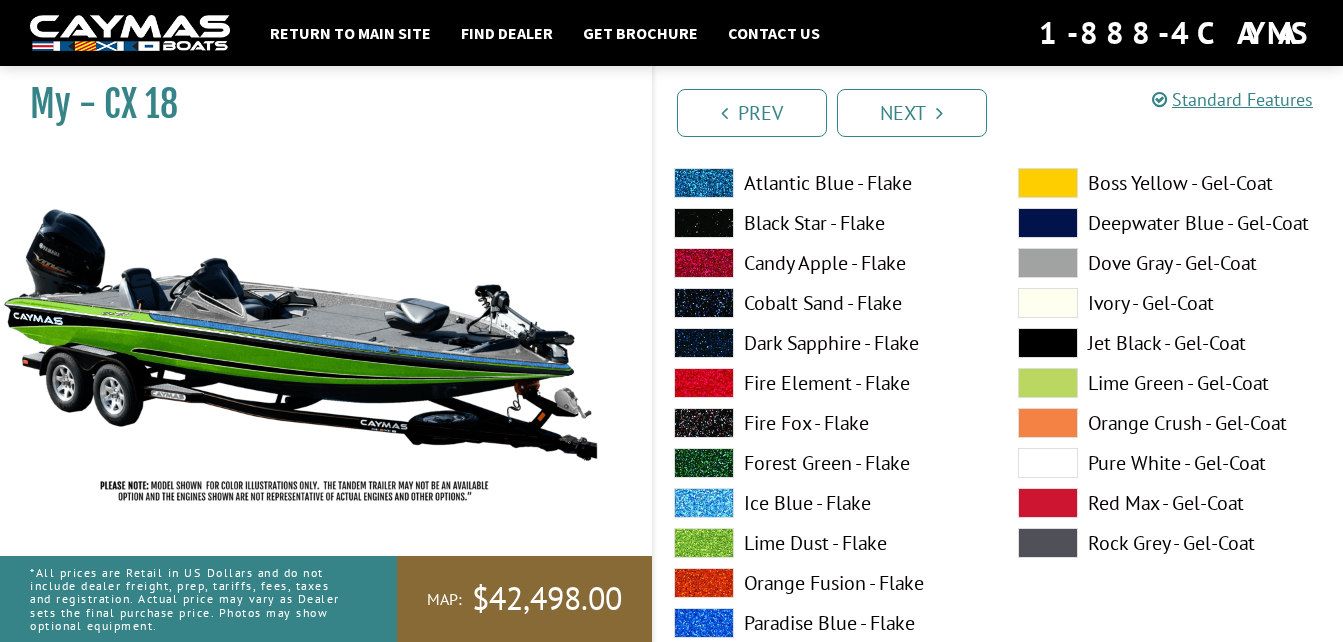 click at bounding box center [704, 503] 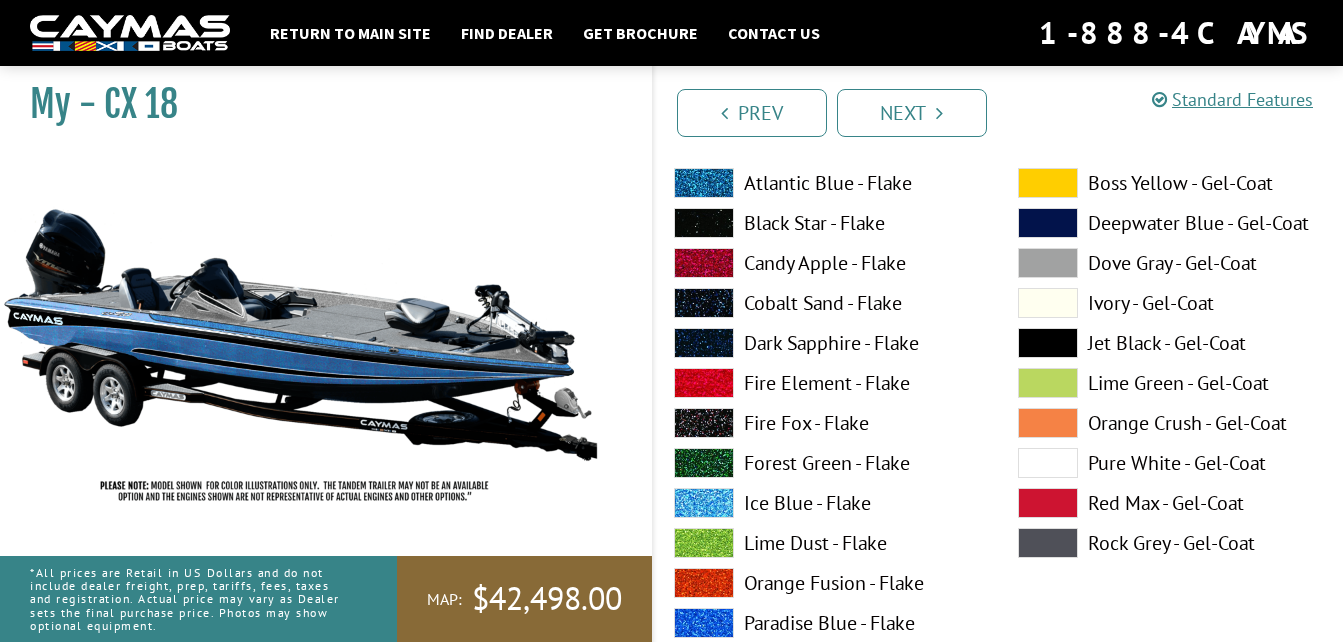 click at bounding box center [704, 623] 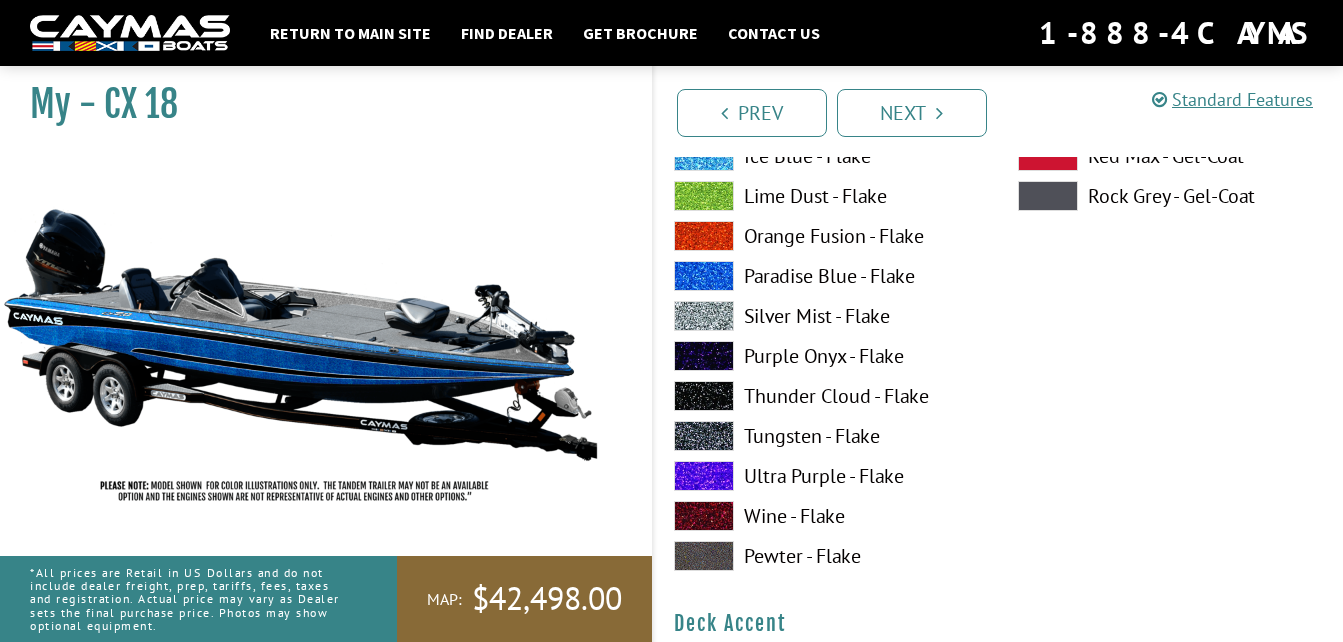 scroll, scrollTop: 608, scrollLeft: 0, axis: vertical 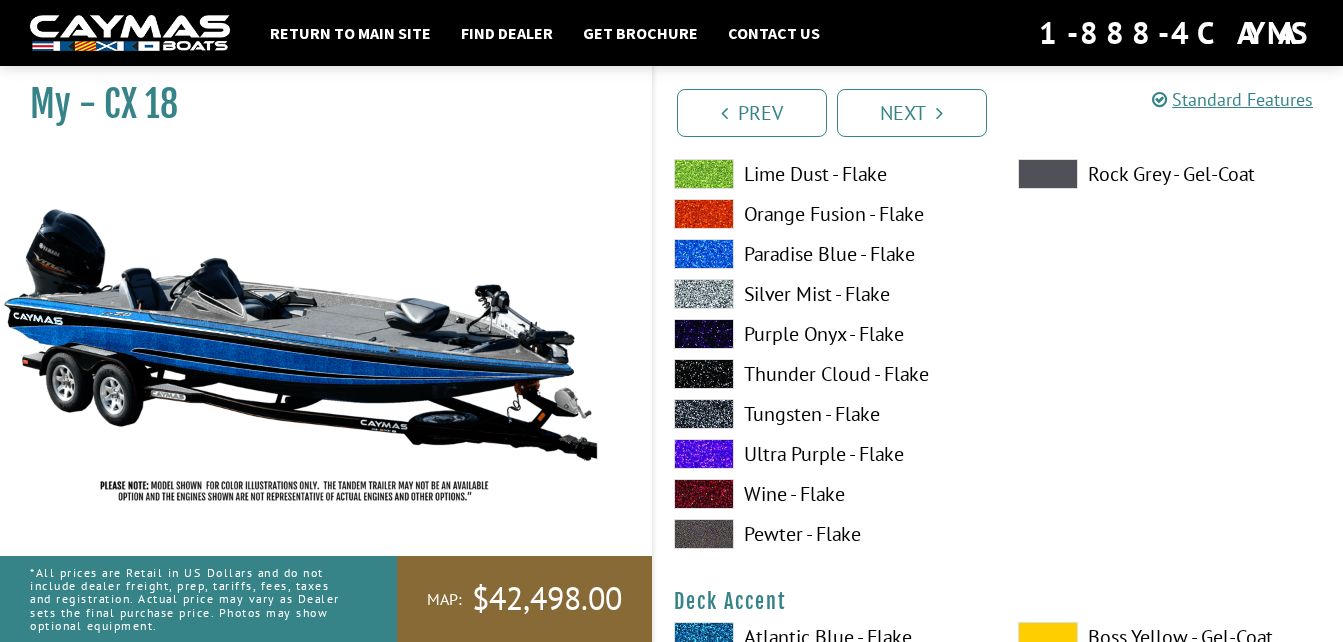 click at bounding box center (704, 334) 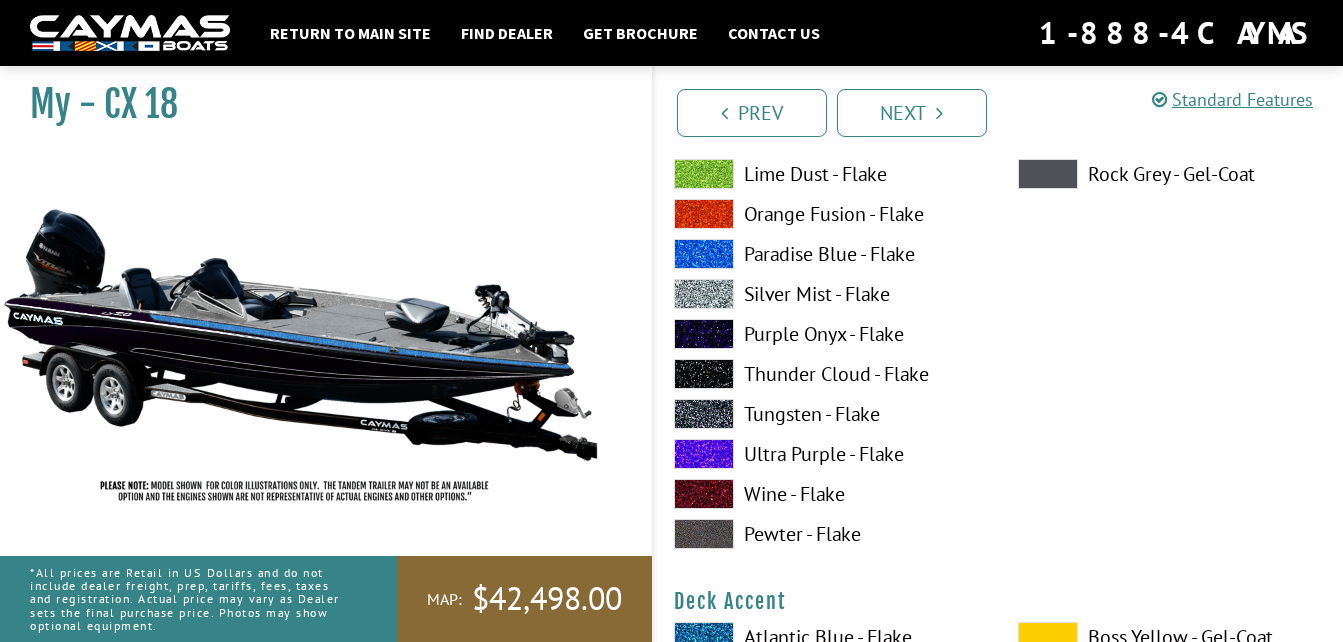 click at bounding box center [704, 454] 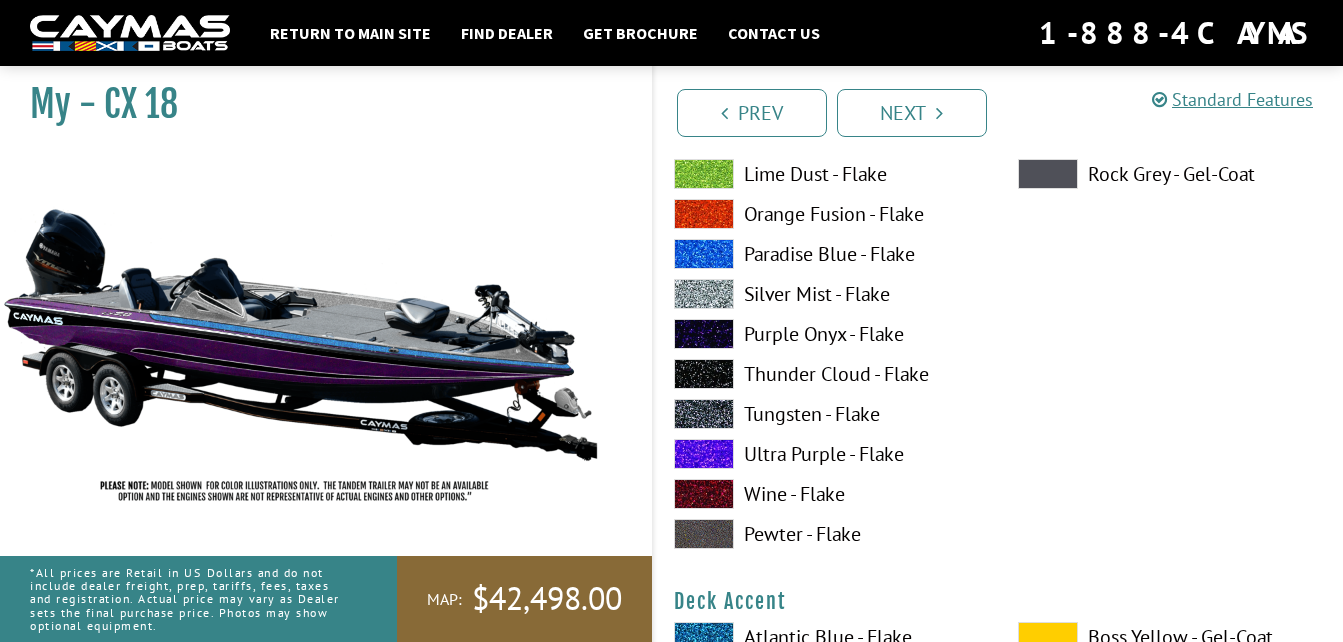 click at bounding box center [704, 494] 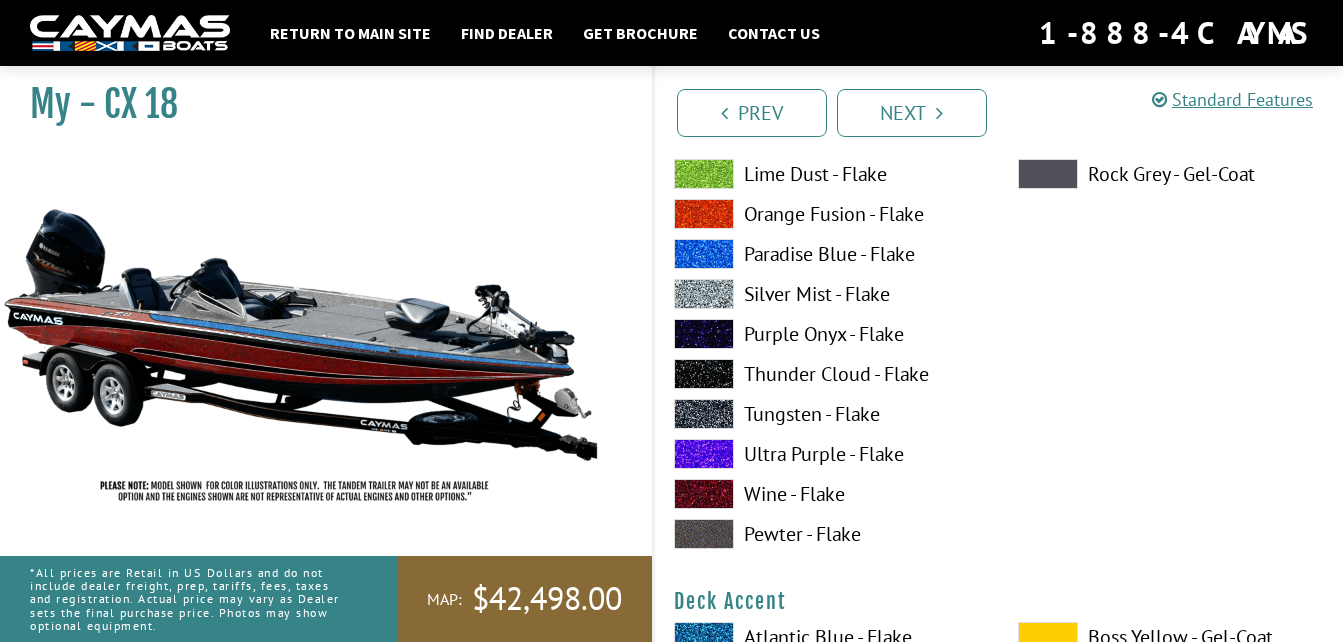 click at bounding box center (704, 534) 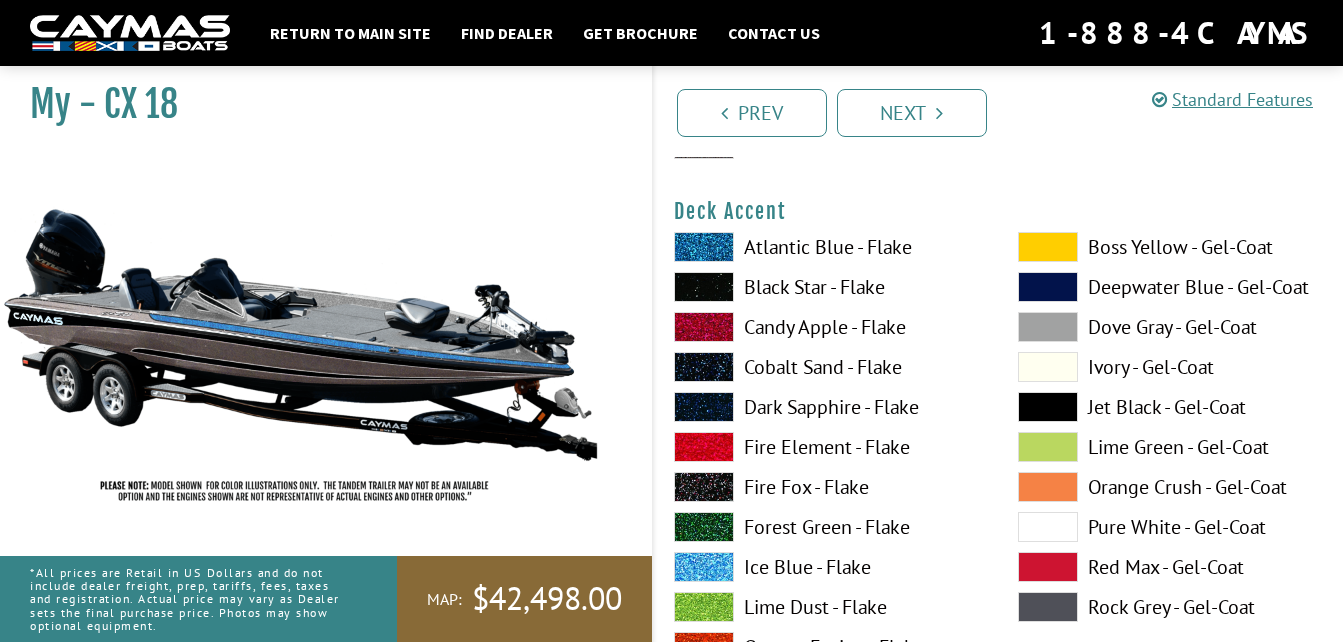 scroll, scrollTop: 1020, scrollLeft: 0, axis: vertical 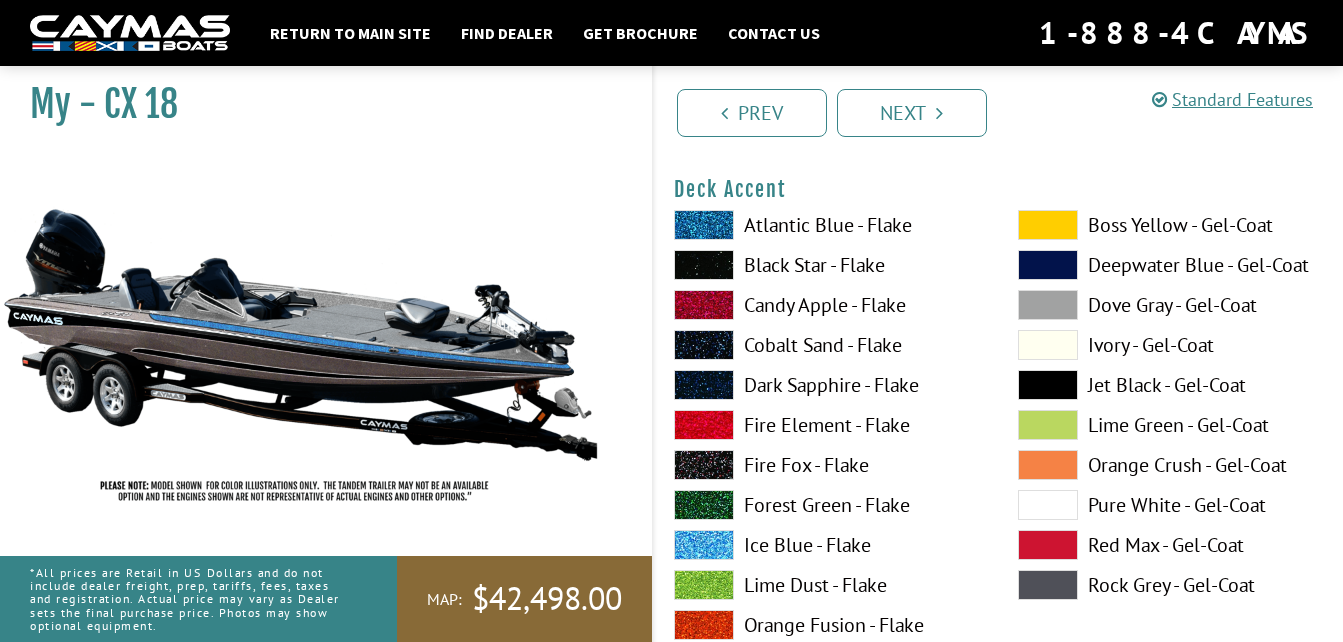 click at bounding box center [704, 225] 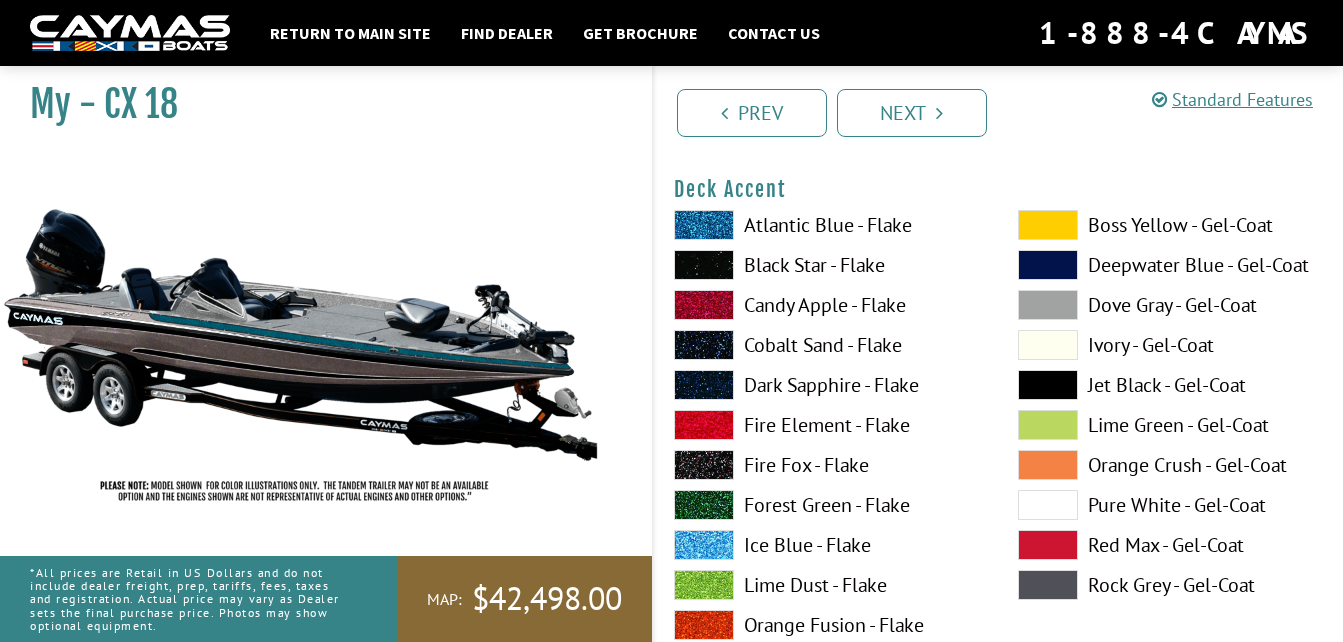click at bounding box center (704, 465) 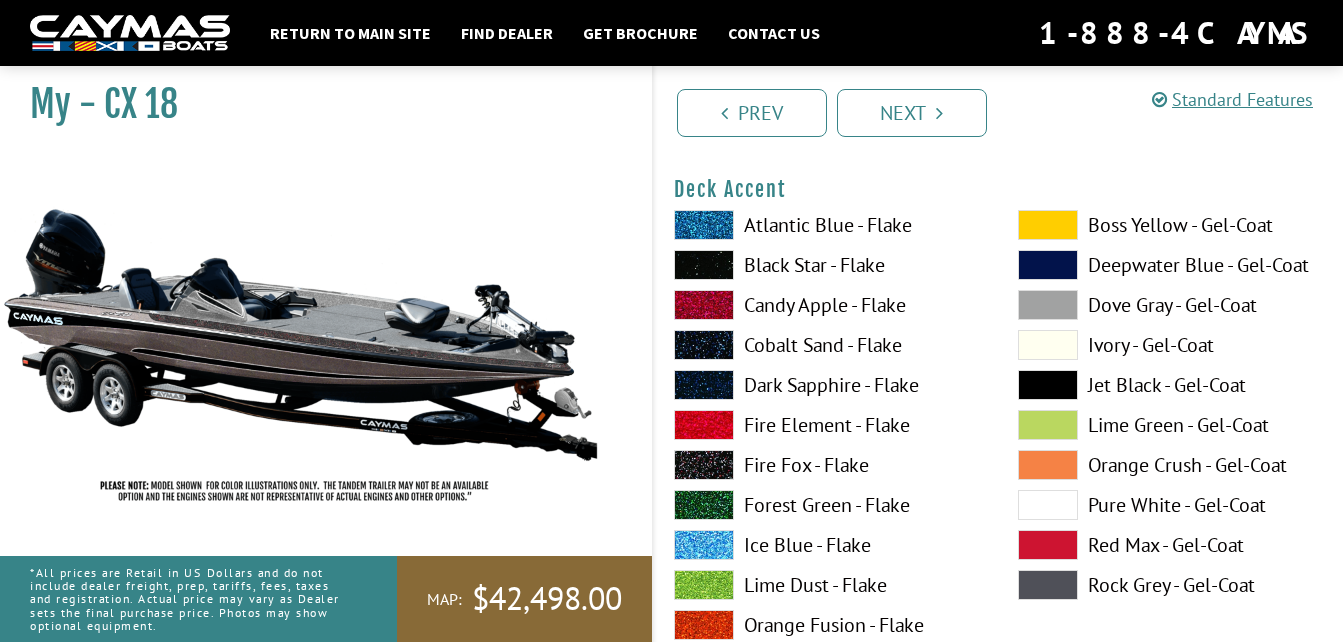 click at bounding box center [704, 545] 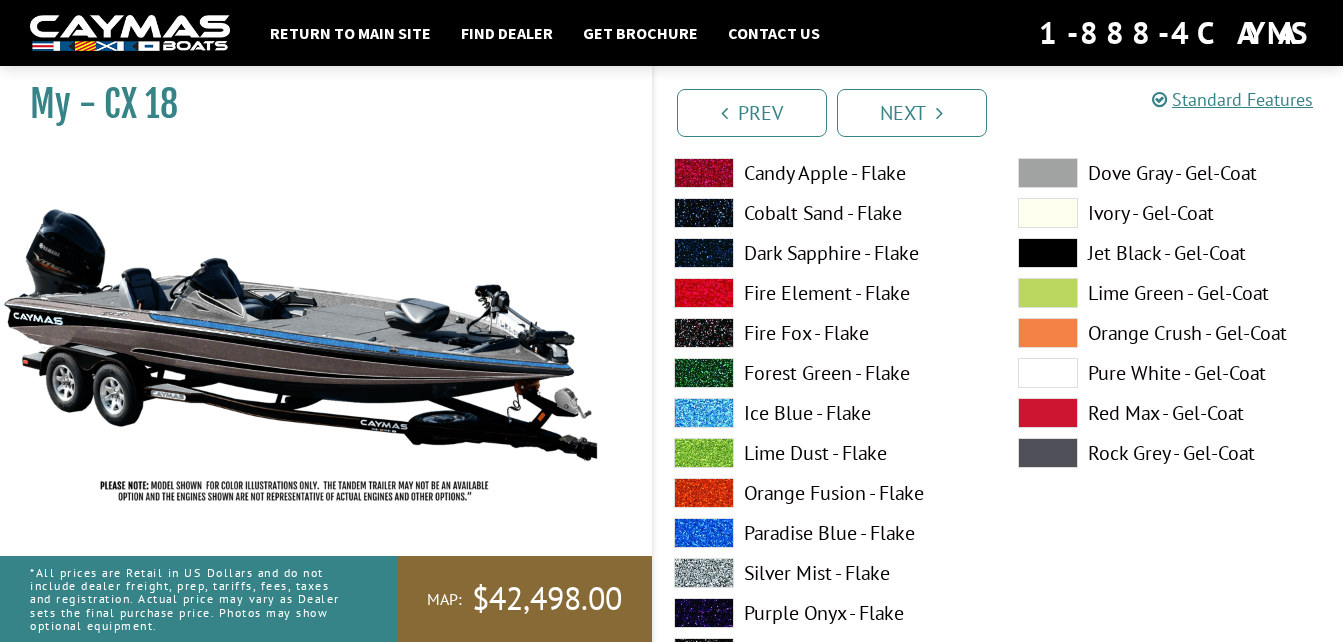 scroll, scrollTop: 1867, scrollLeft: 0, axis: vertical 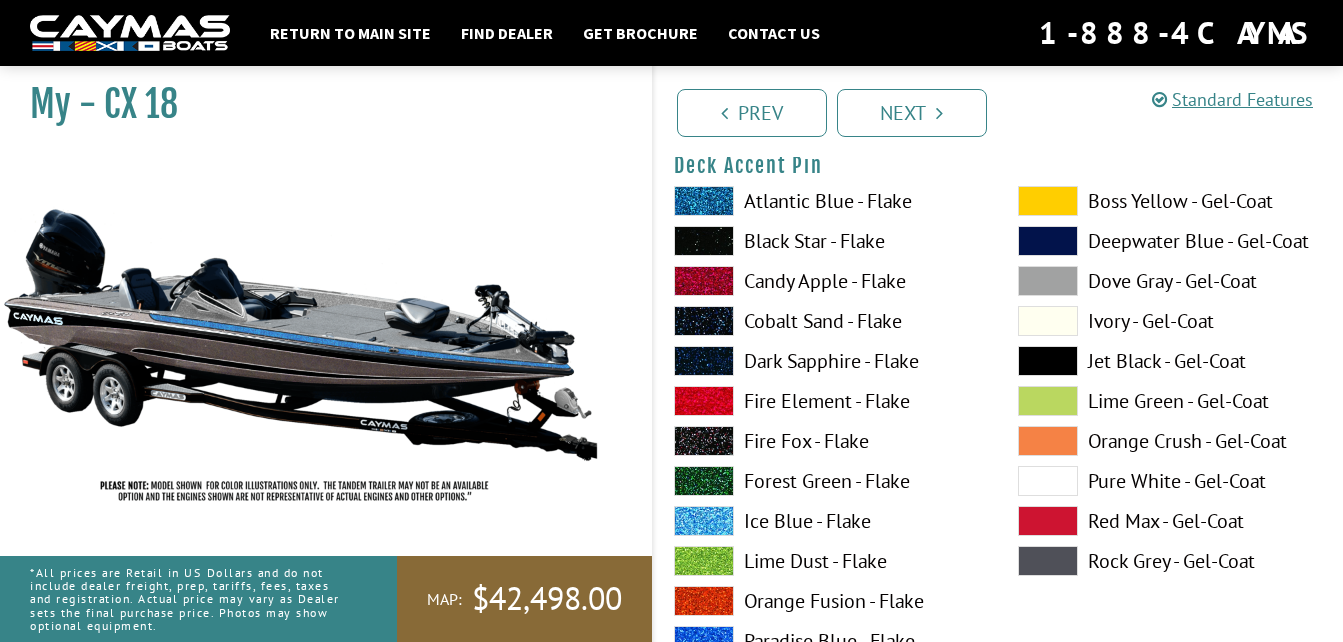 click at bounding box center (1048, 281) 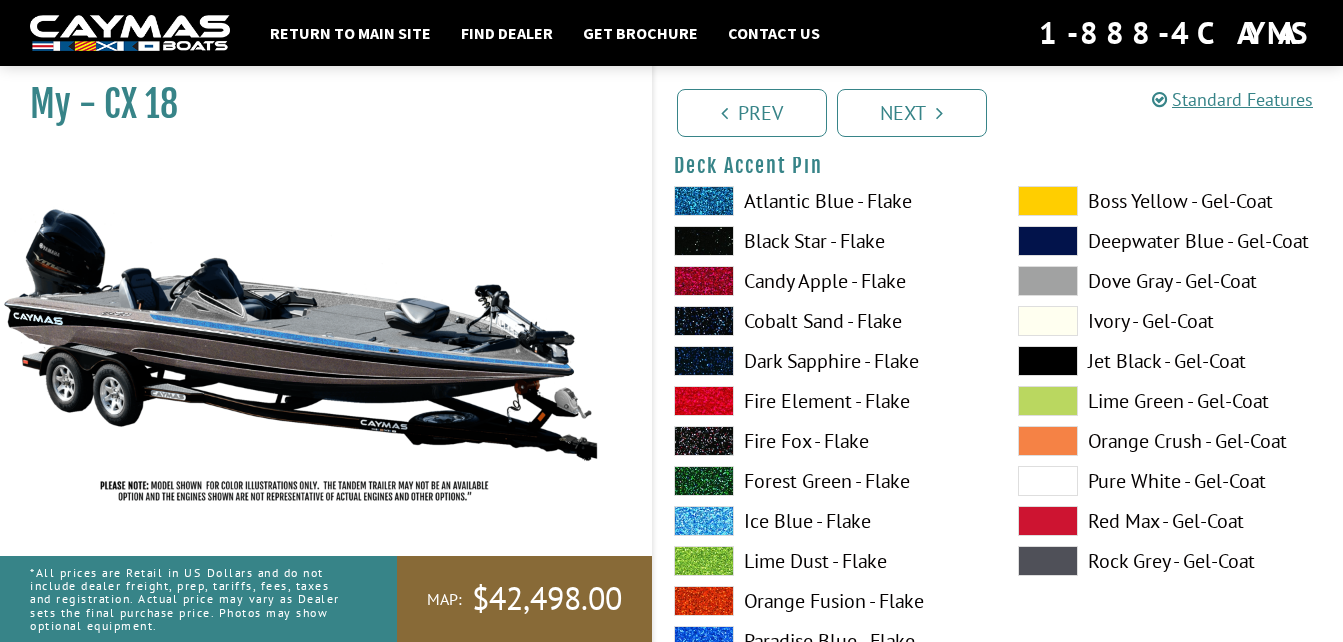click at bounding box center (704, 521) 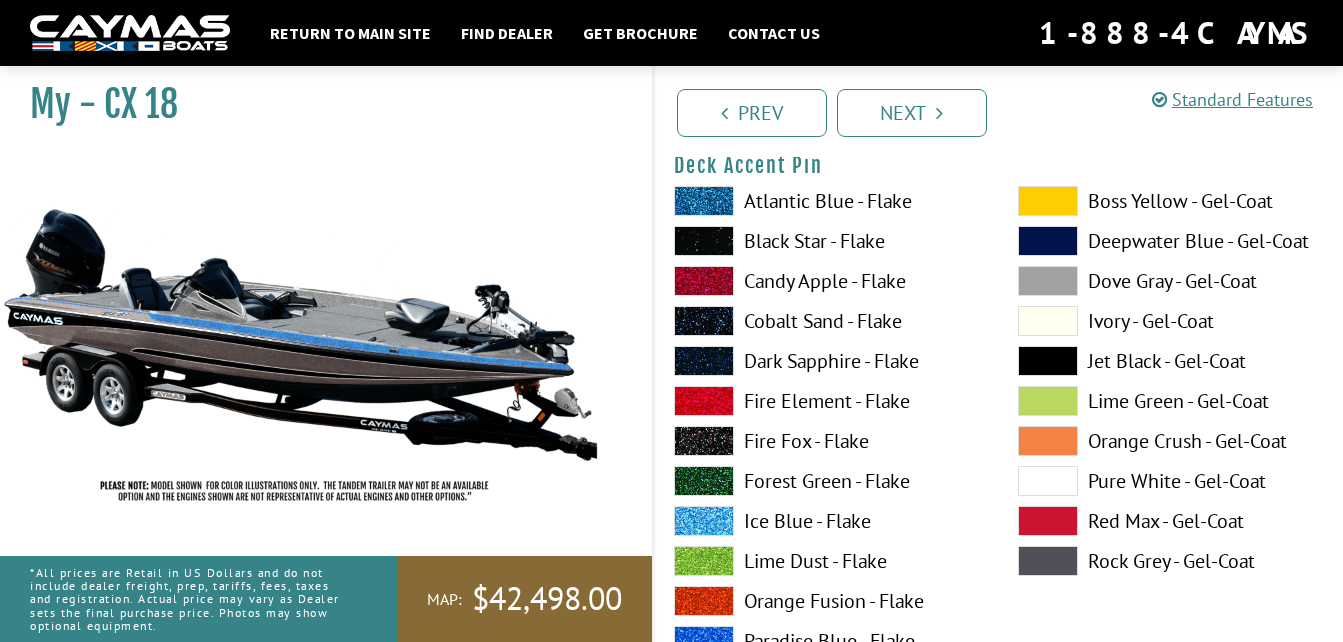 click at bounding box center (704, 561) 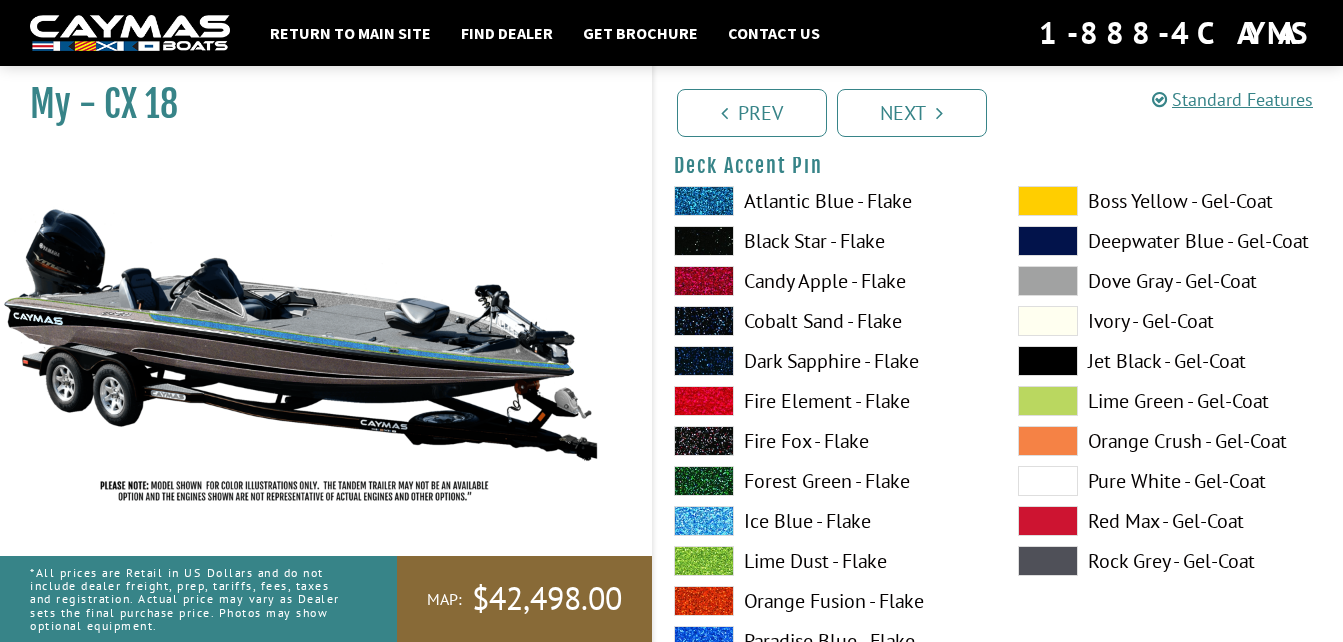 click at bounding box center [704, 521] 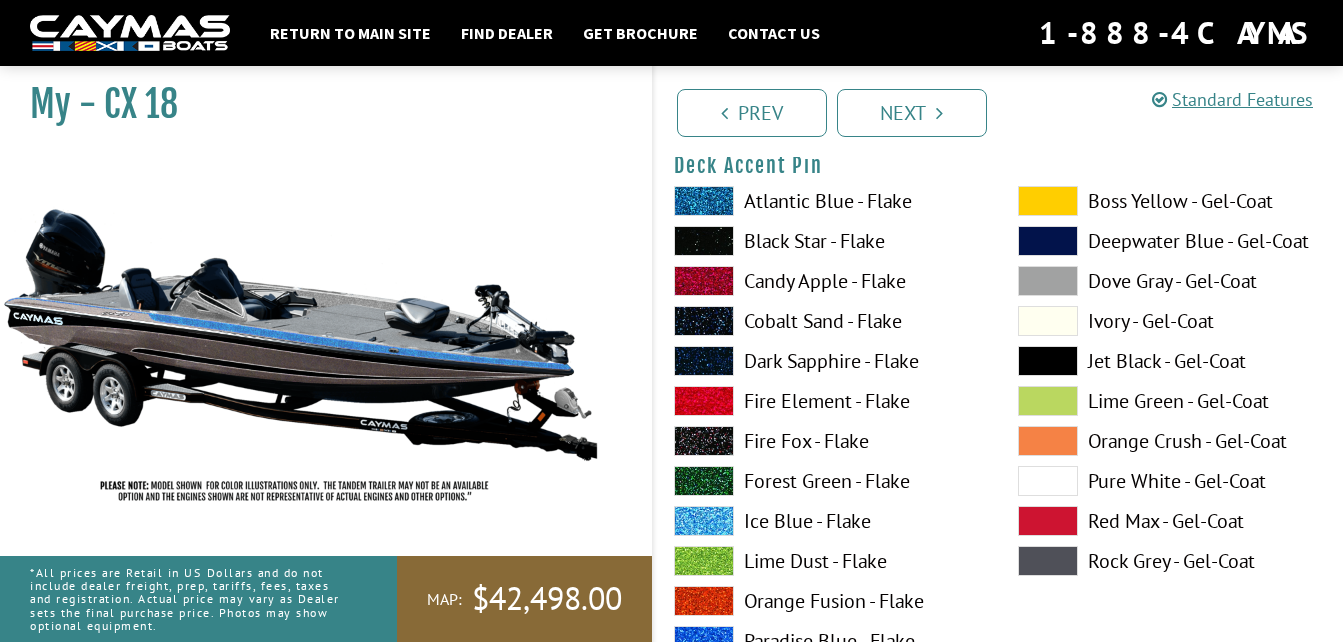 click at bounding box center (704, 641) 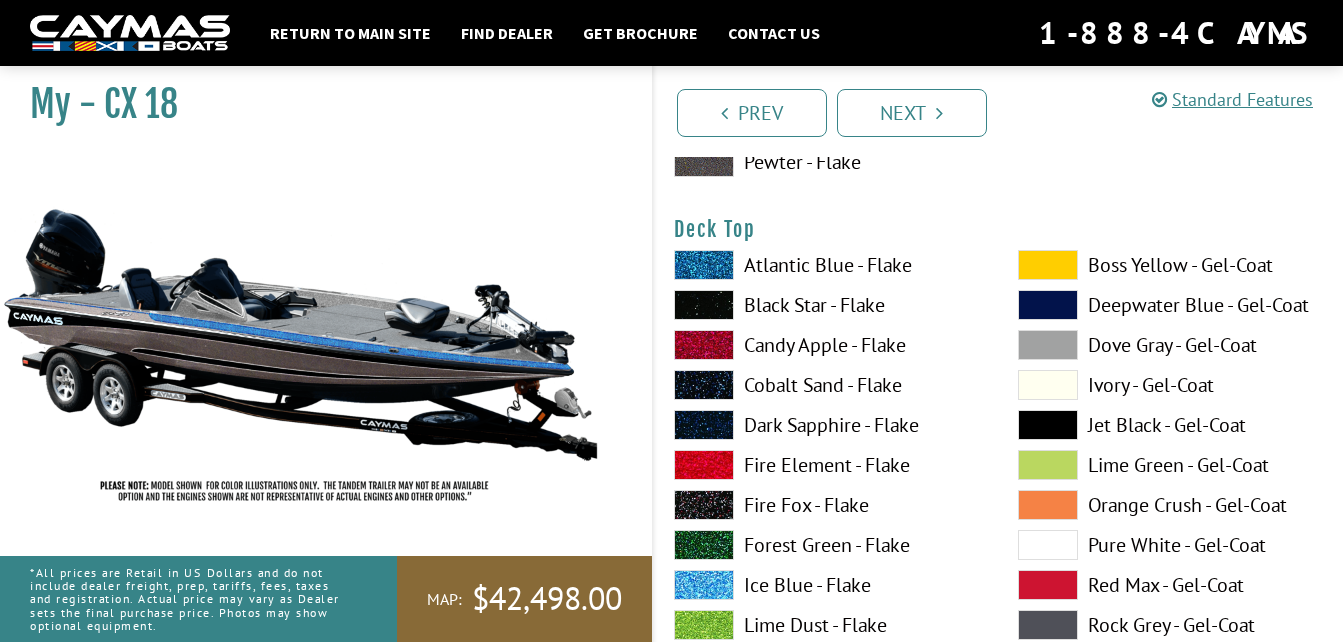 scroll, scrollTop: 2691, scrollLeft: 0, axis: vertical 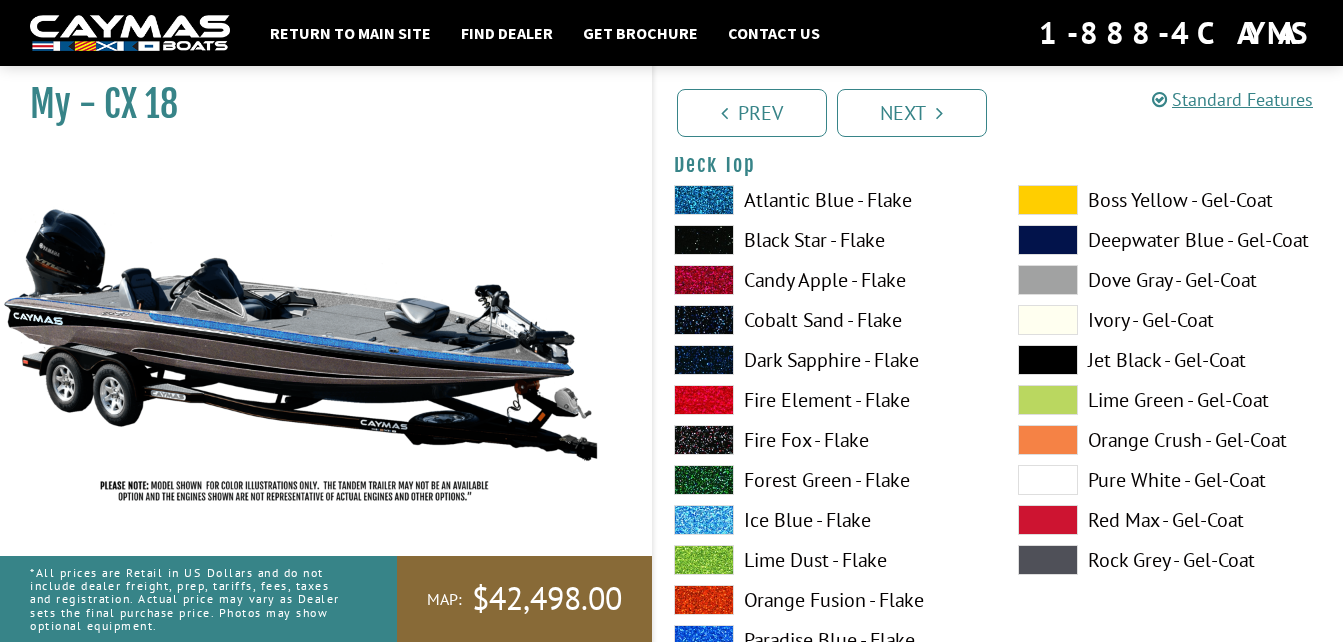 click at bounding box center (704, 200) 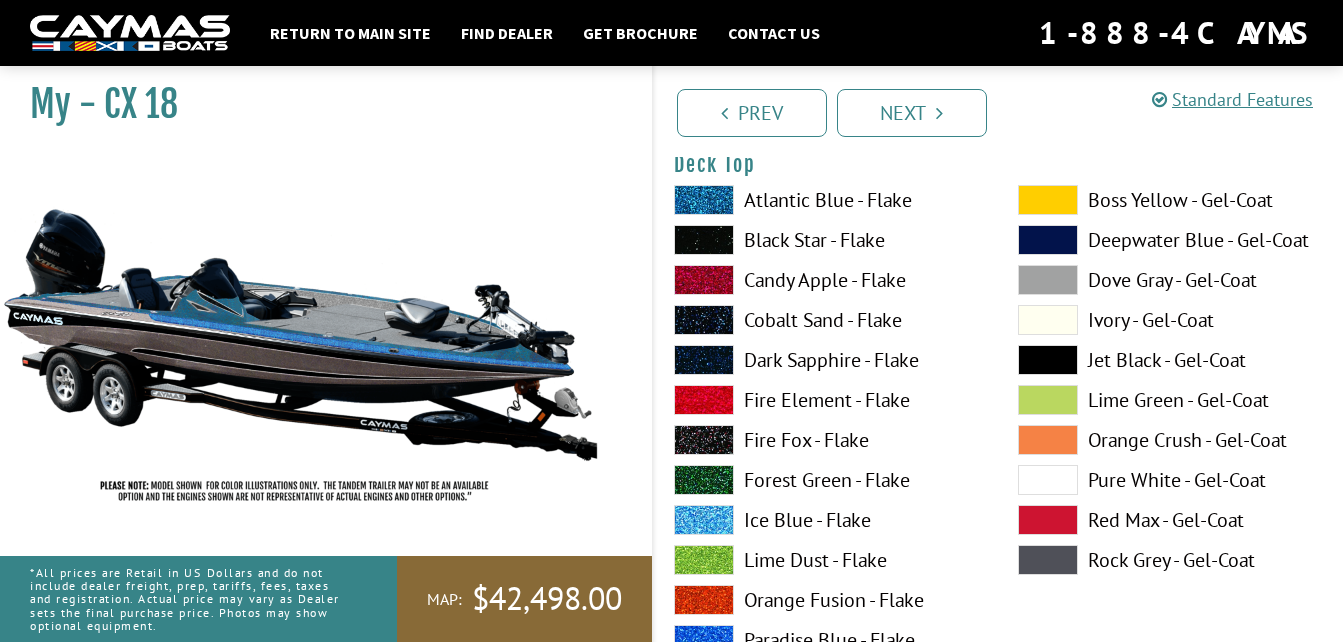 click at bounding box center [704, 440] 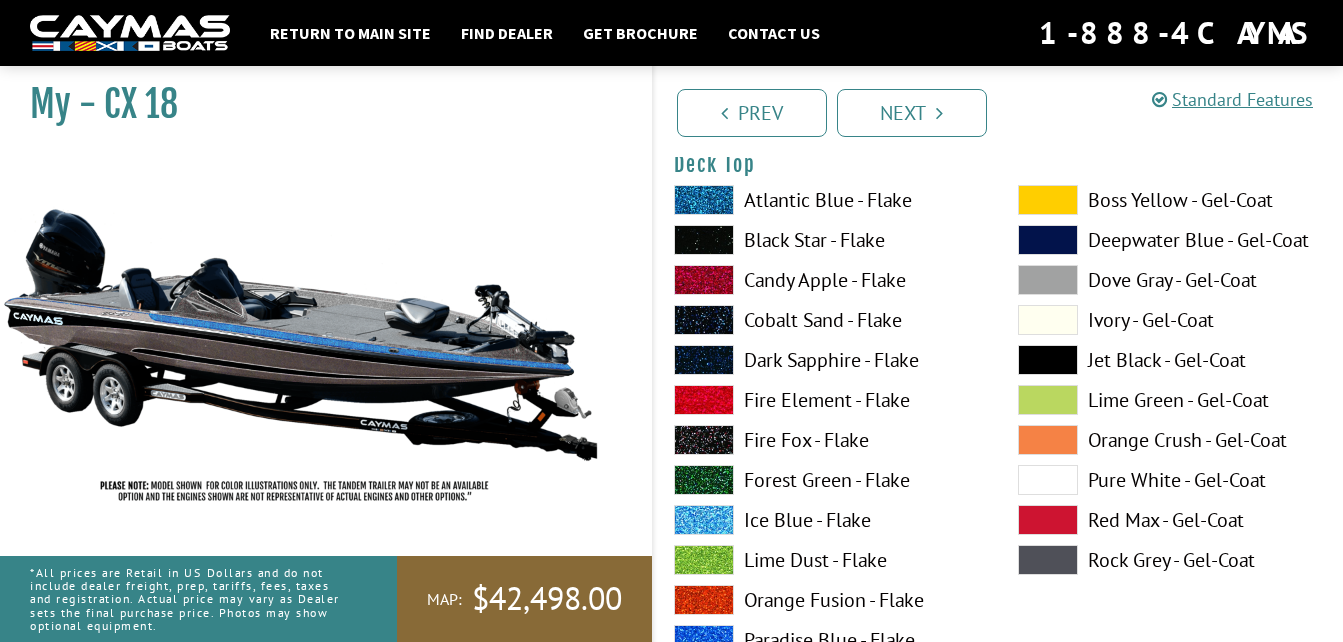 click at bounding box center [704, 240] 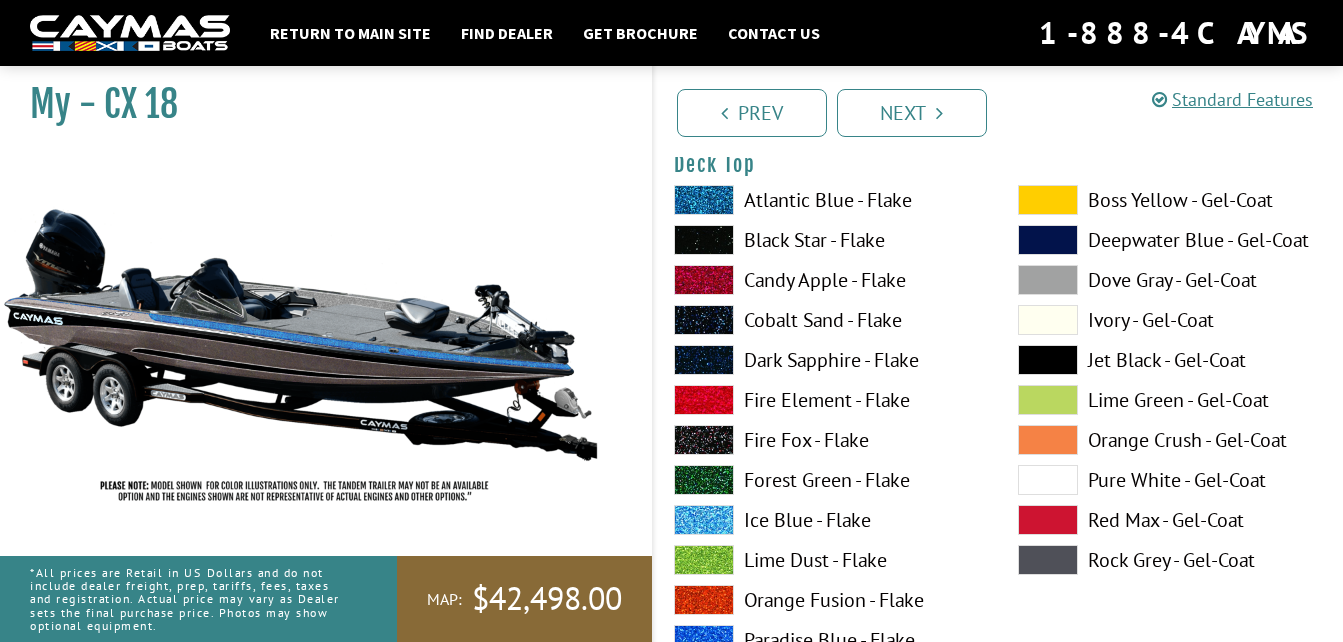 click at bounding box center [1048, 280] 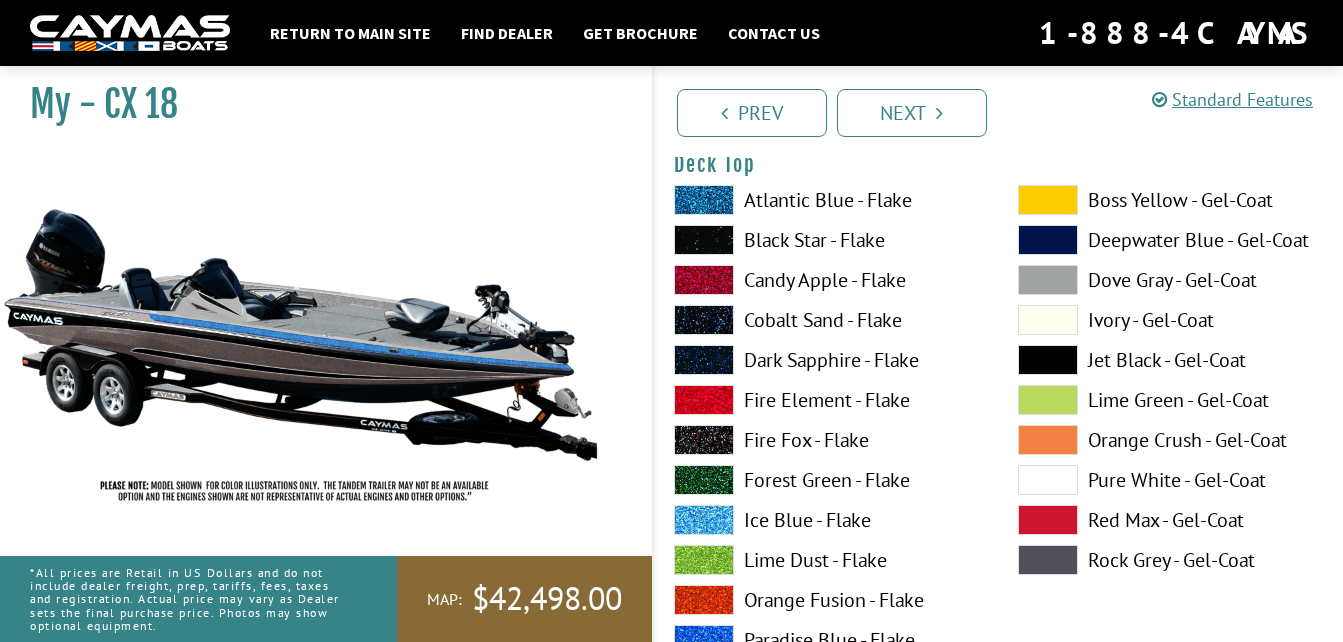 click at bounding box center [1048, 320] 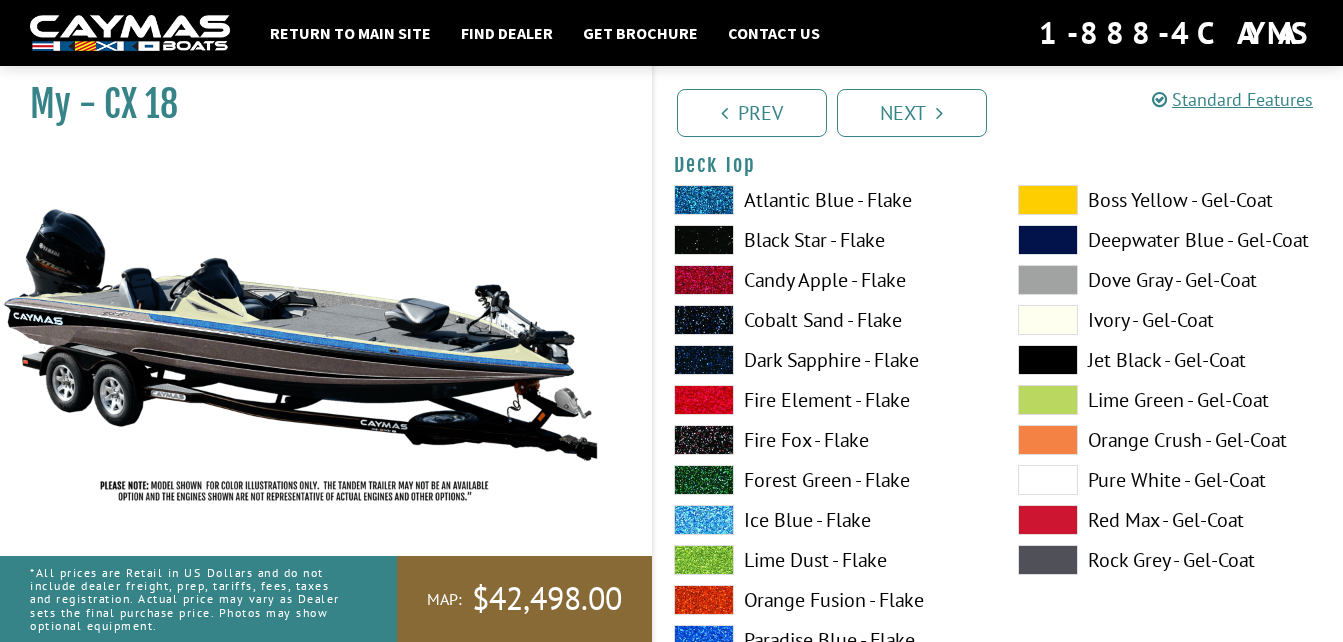 click at bounding box center [1048, 360] 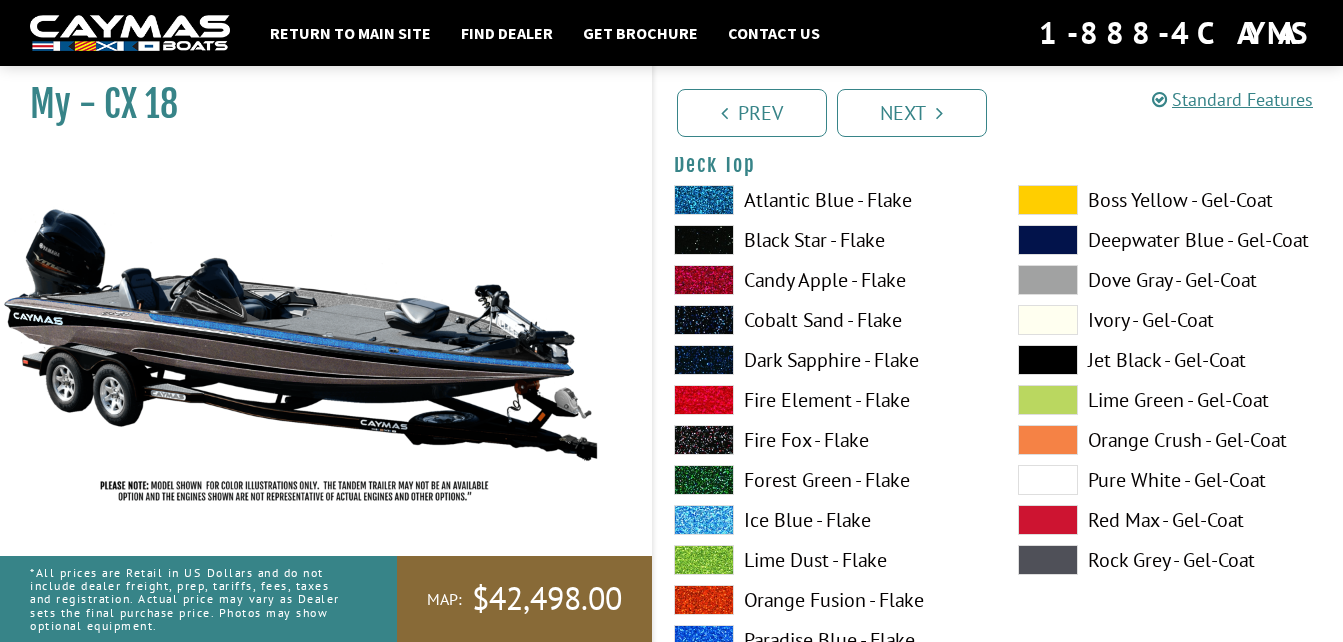 click at bounding box center (704, 640) 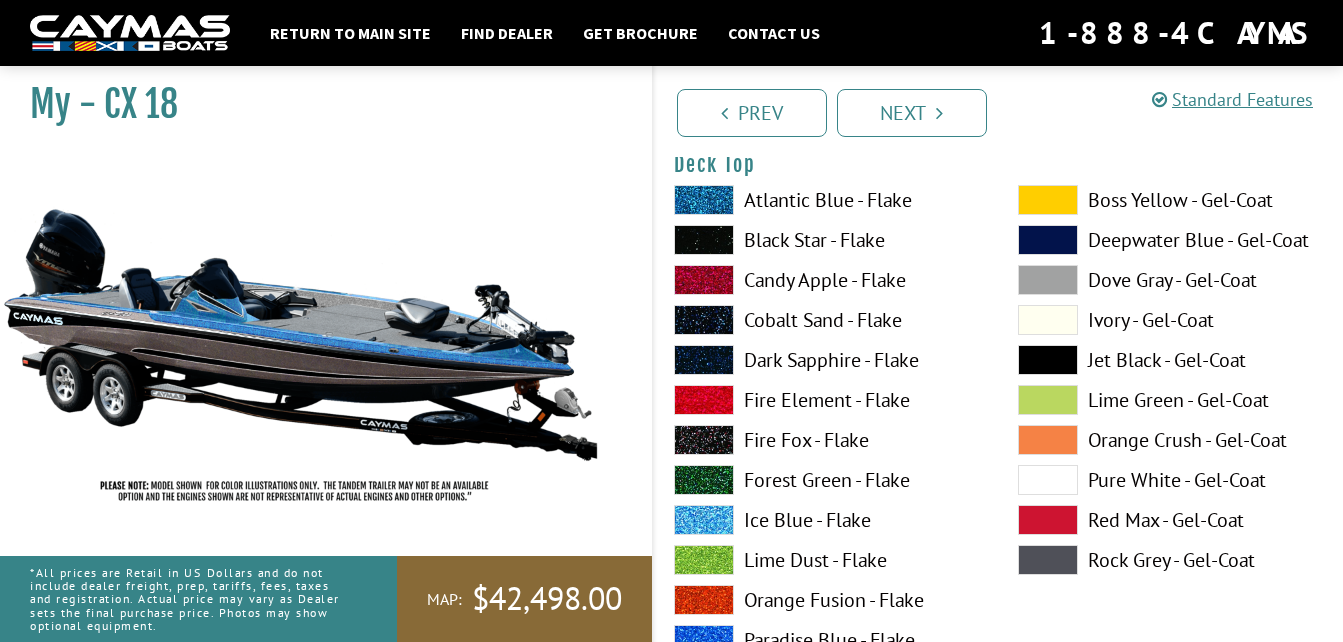 scroll, scrollTop: 2130, scrollLeft: 0, axis: vertical 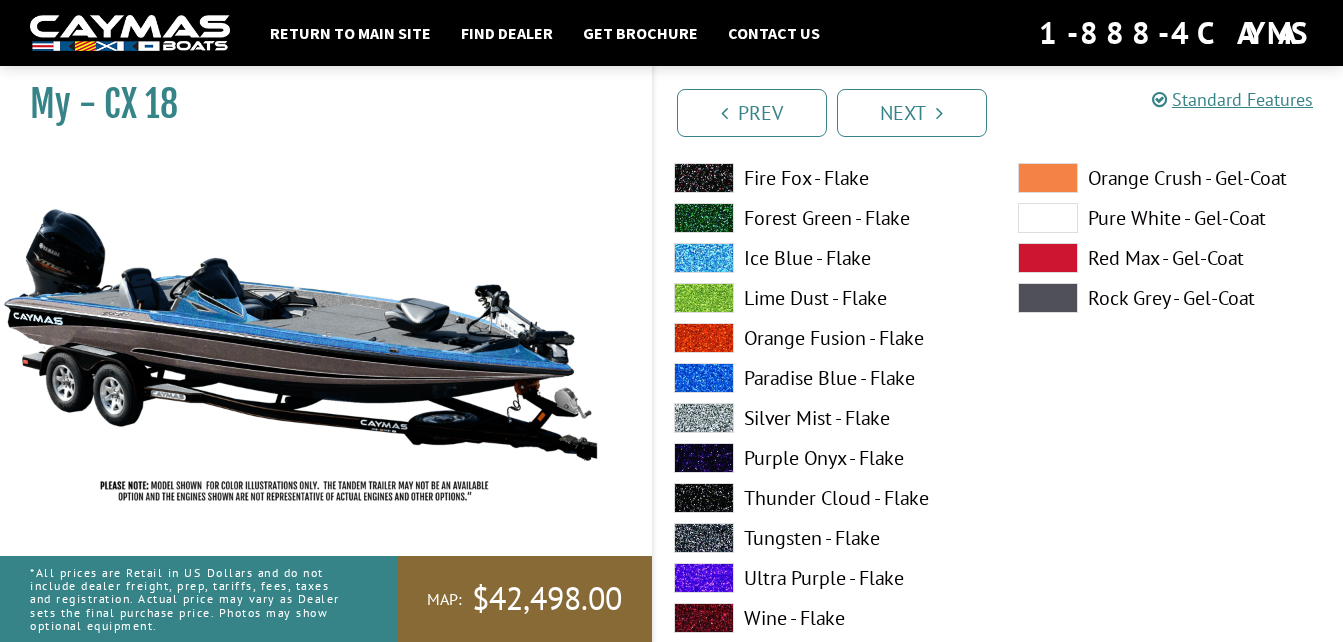 click at bounding box center [704, 458] 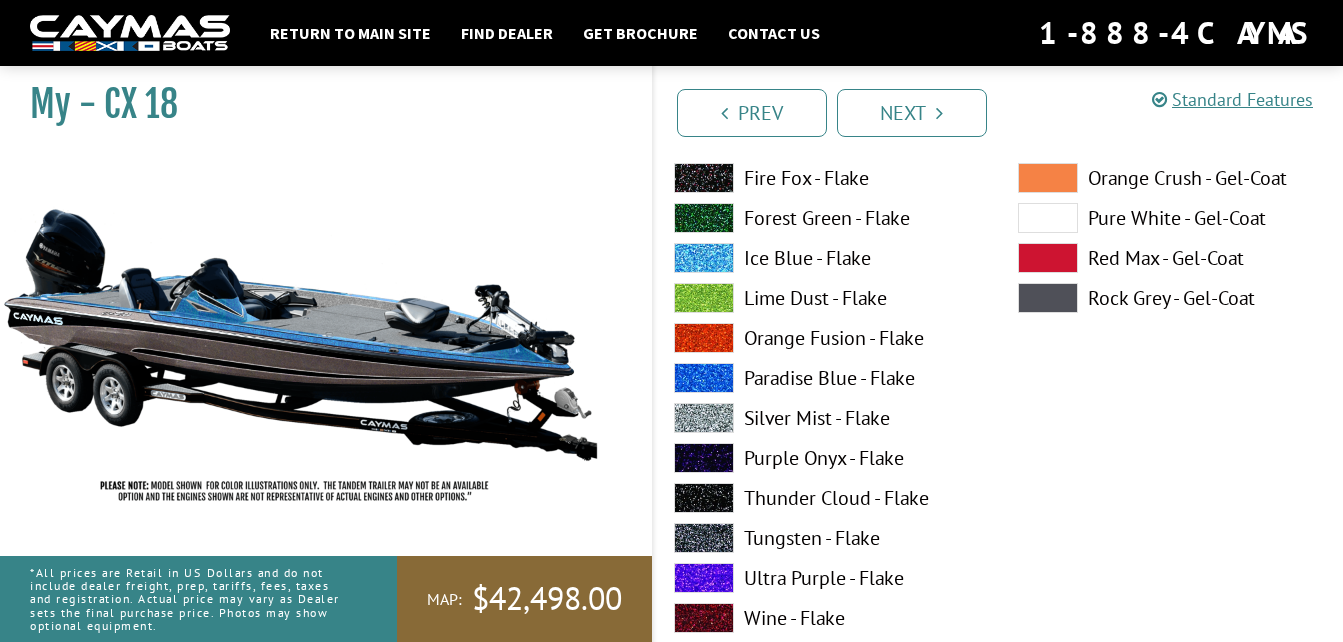 click at bounding box center [704, 538] 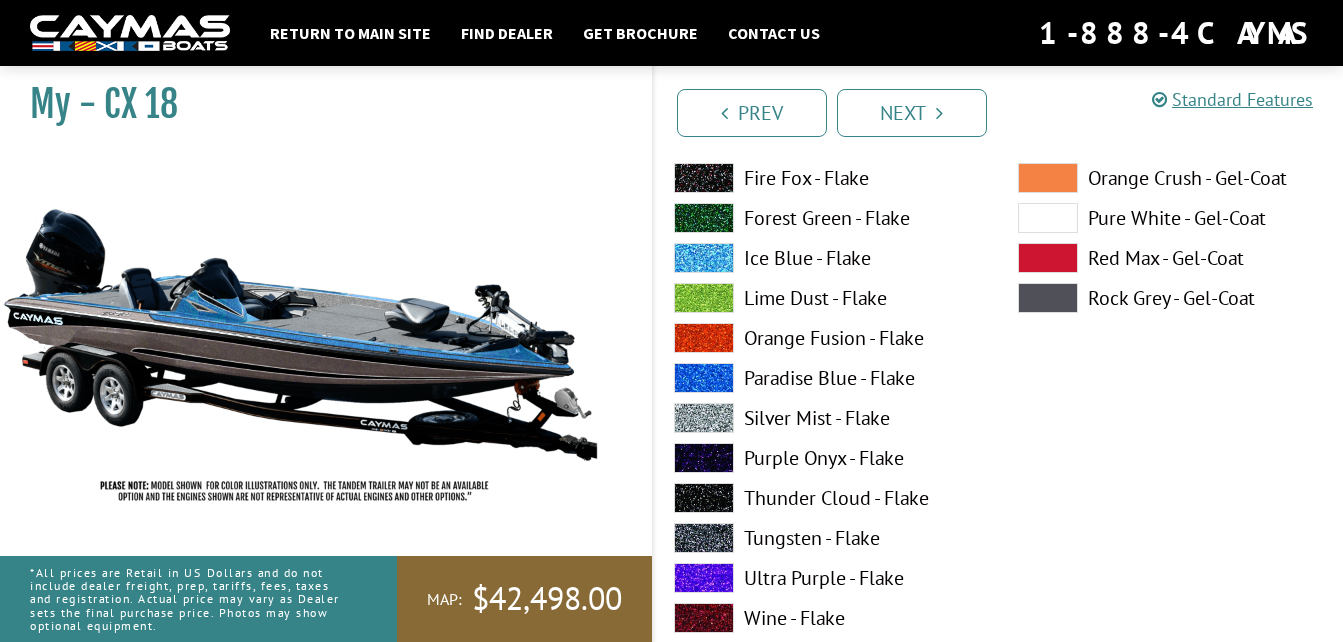 click at bounding box center (704, 498) 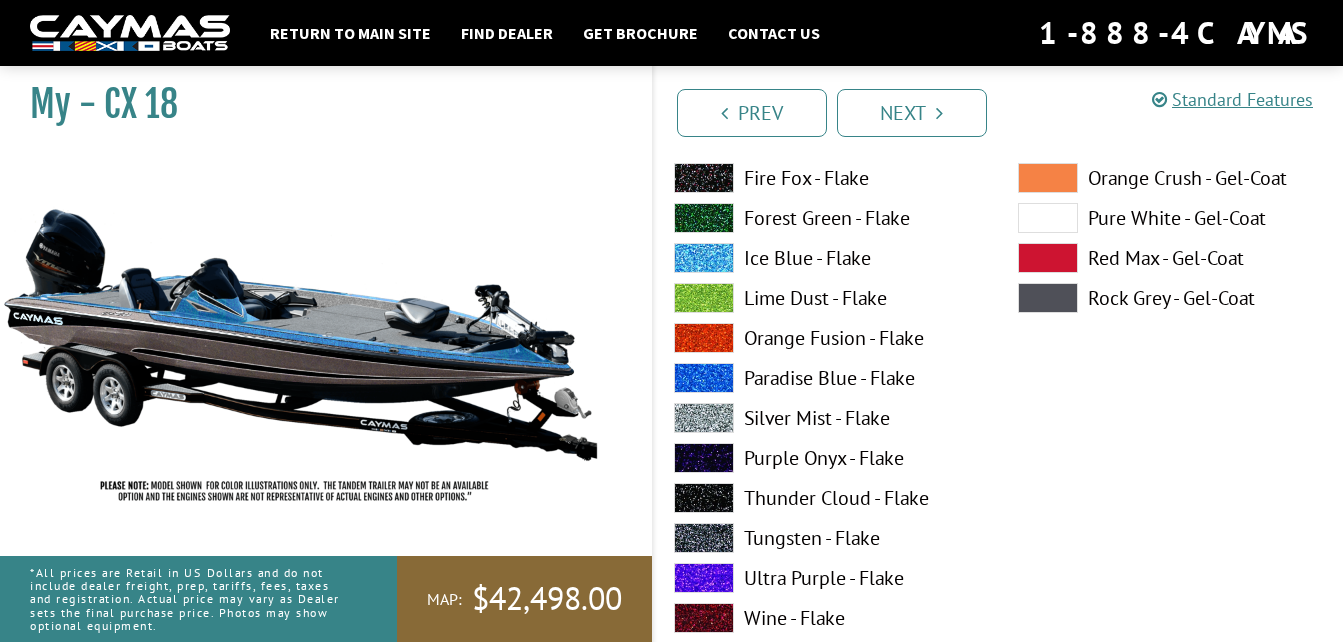 click at bounding box center [704, 538] 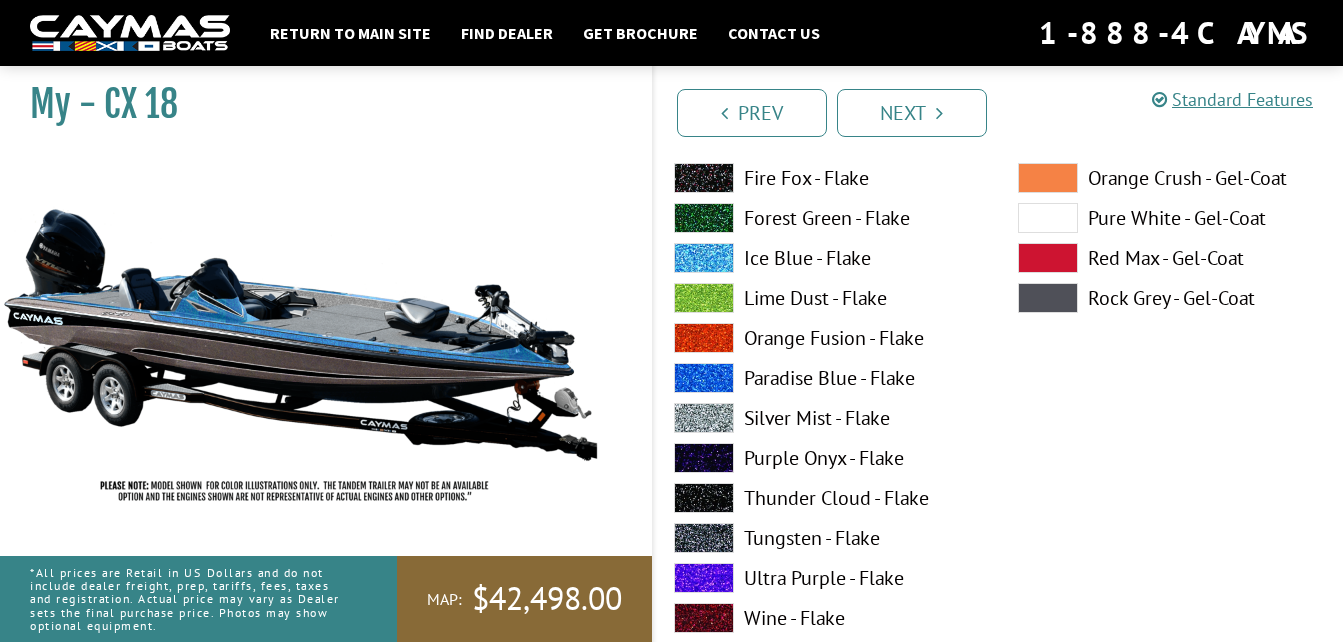click at bounding box center [704, 538] 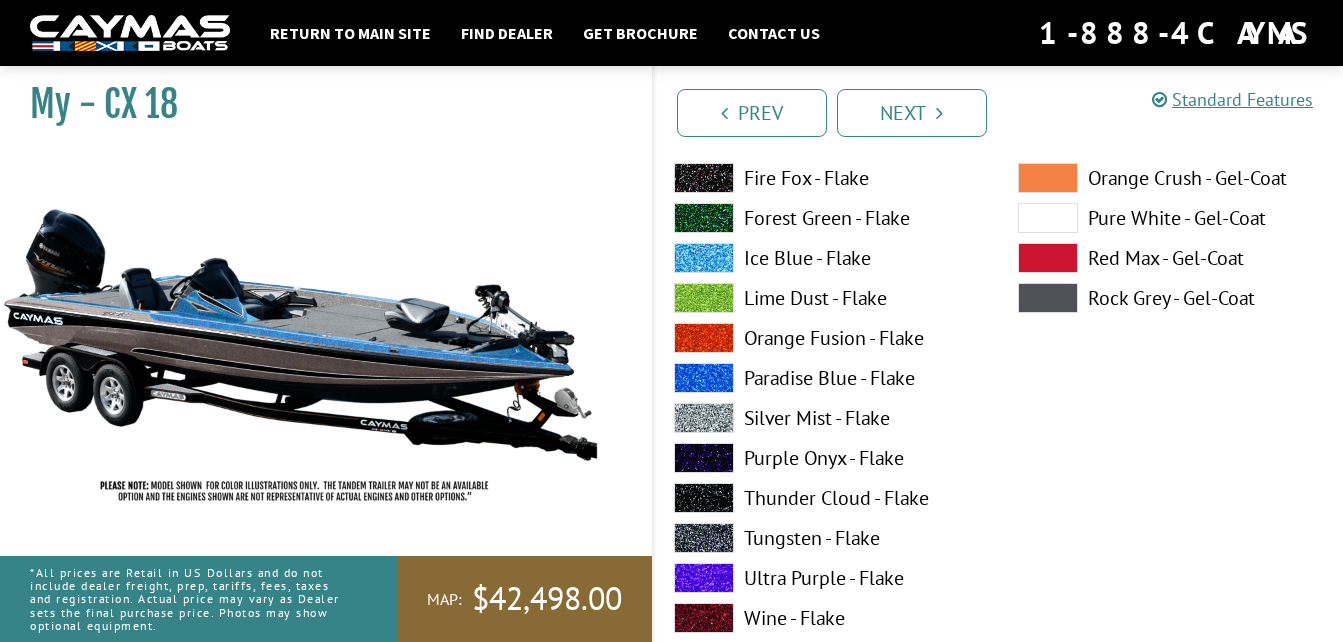 click at bounding box center [704, 458] 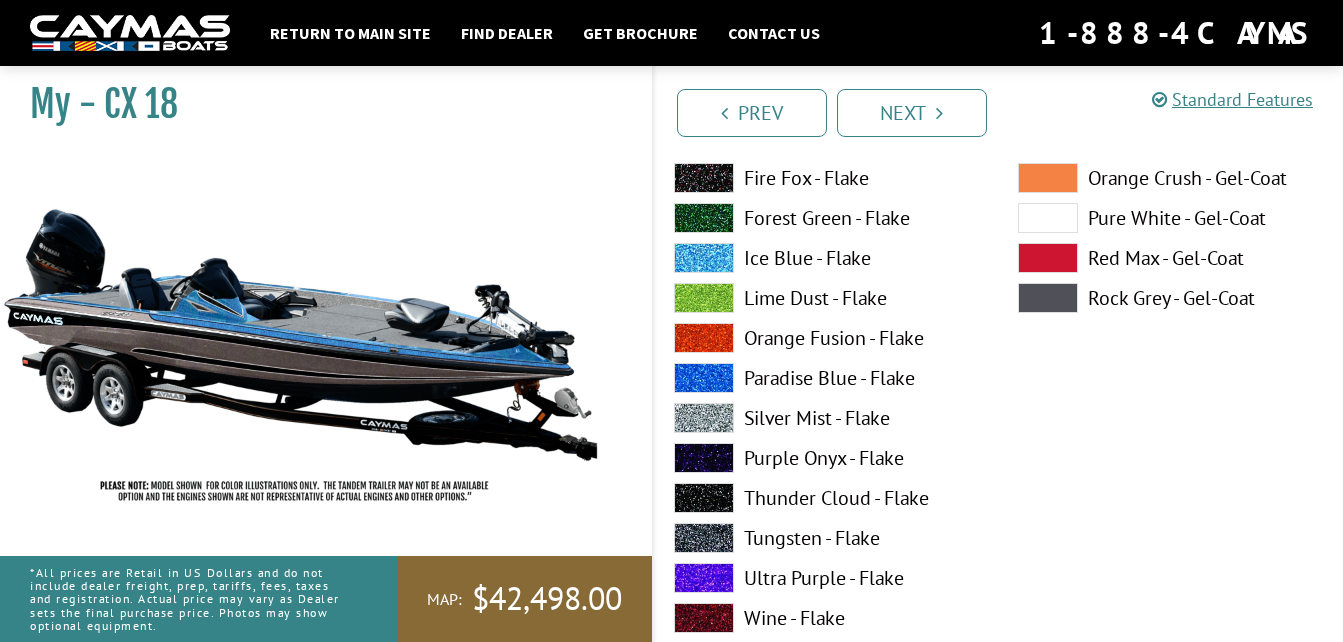 click at bounding box center (704, 538) 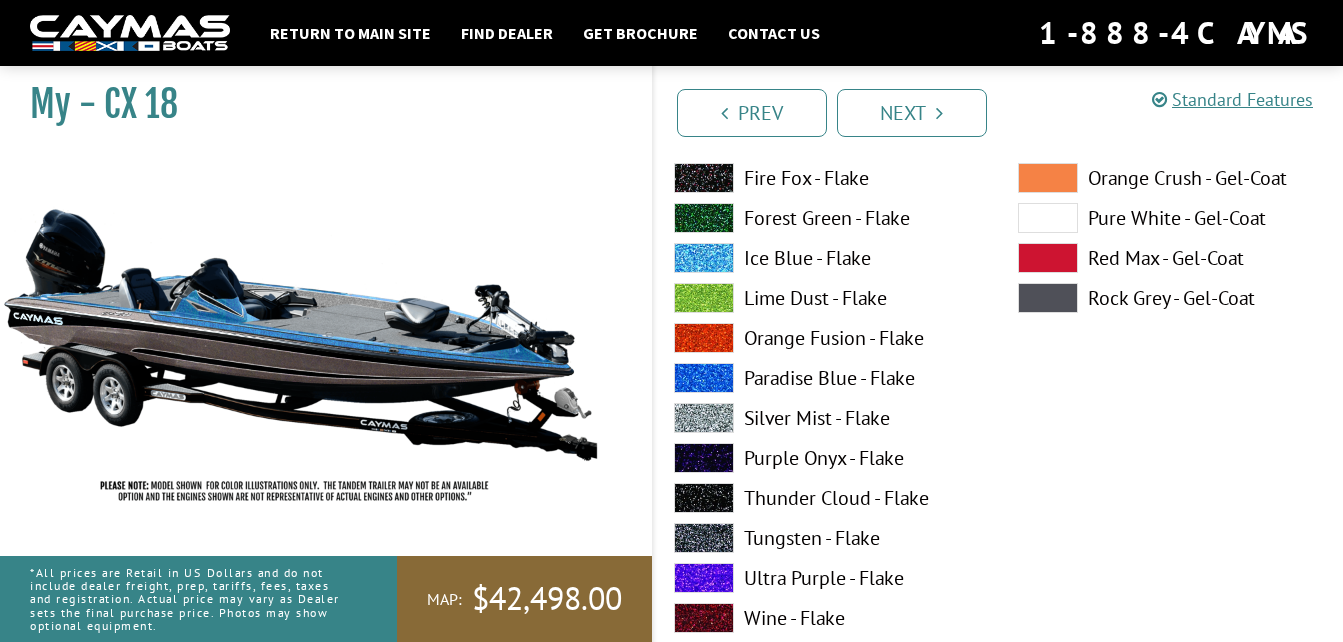 click at bounding box center [704, 498] 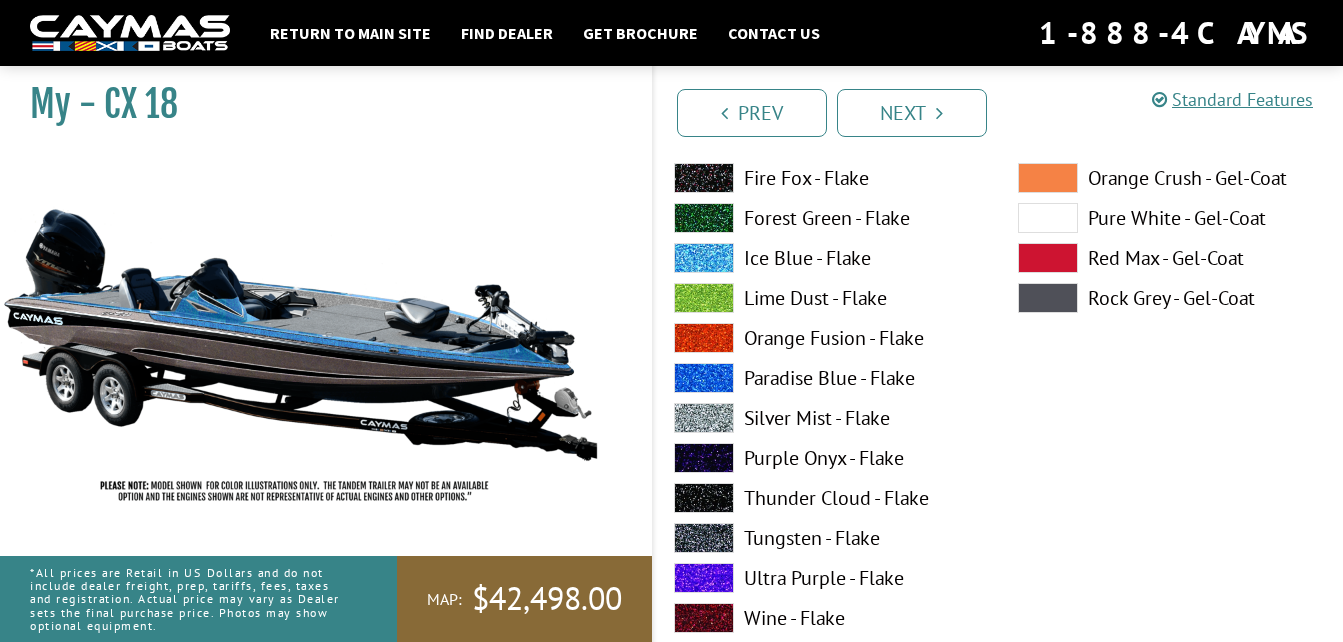 click at bounding box center (704, 498) 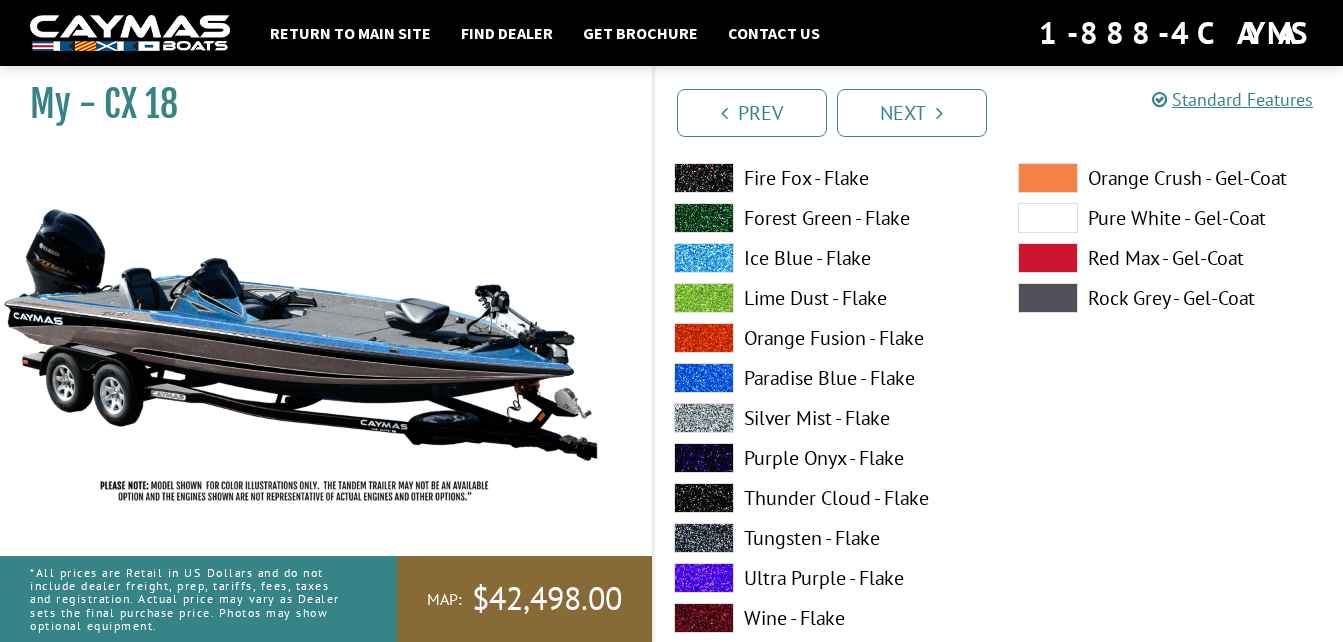 click at bounding box center [704, 498] 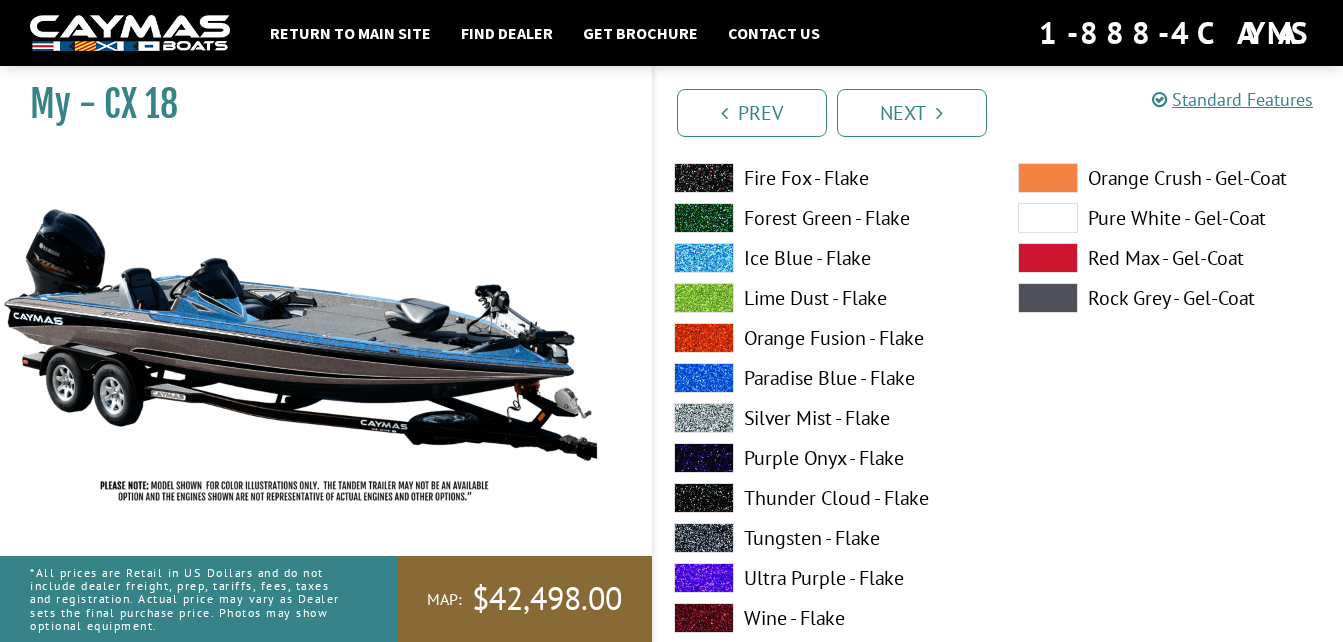 click at bounding box center (704, 178) 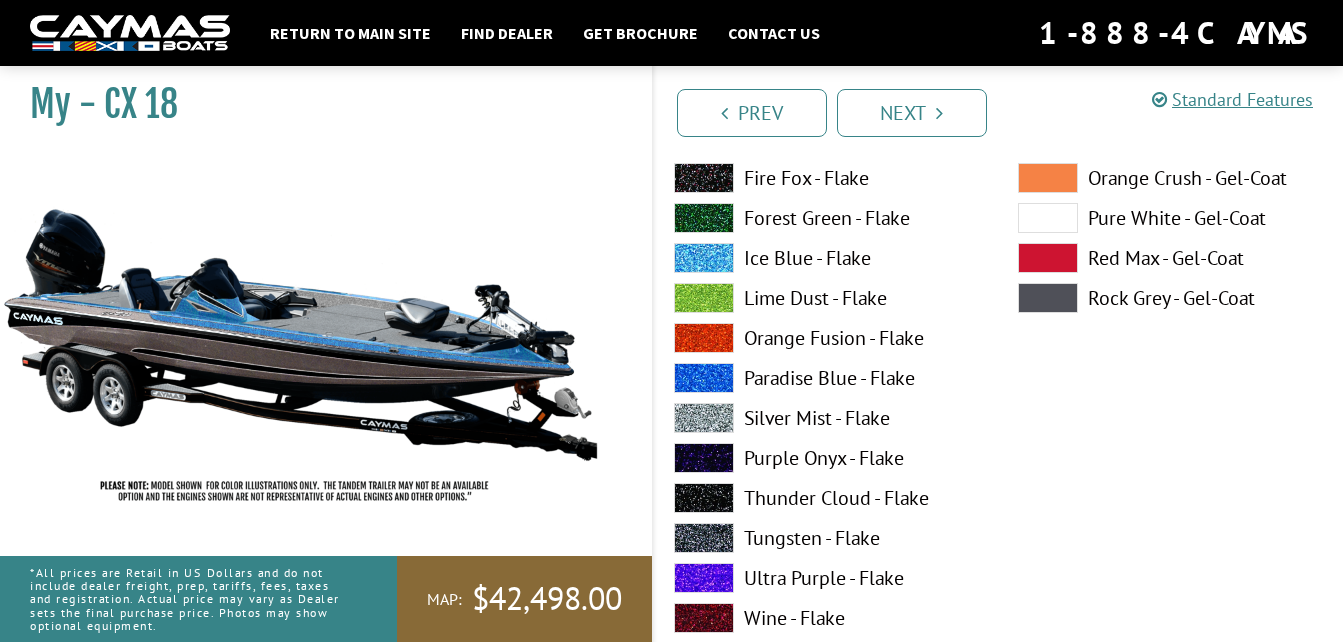 click at bounding box center [1048, 298] 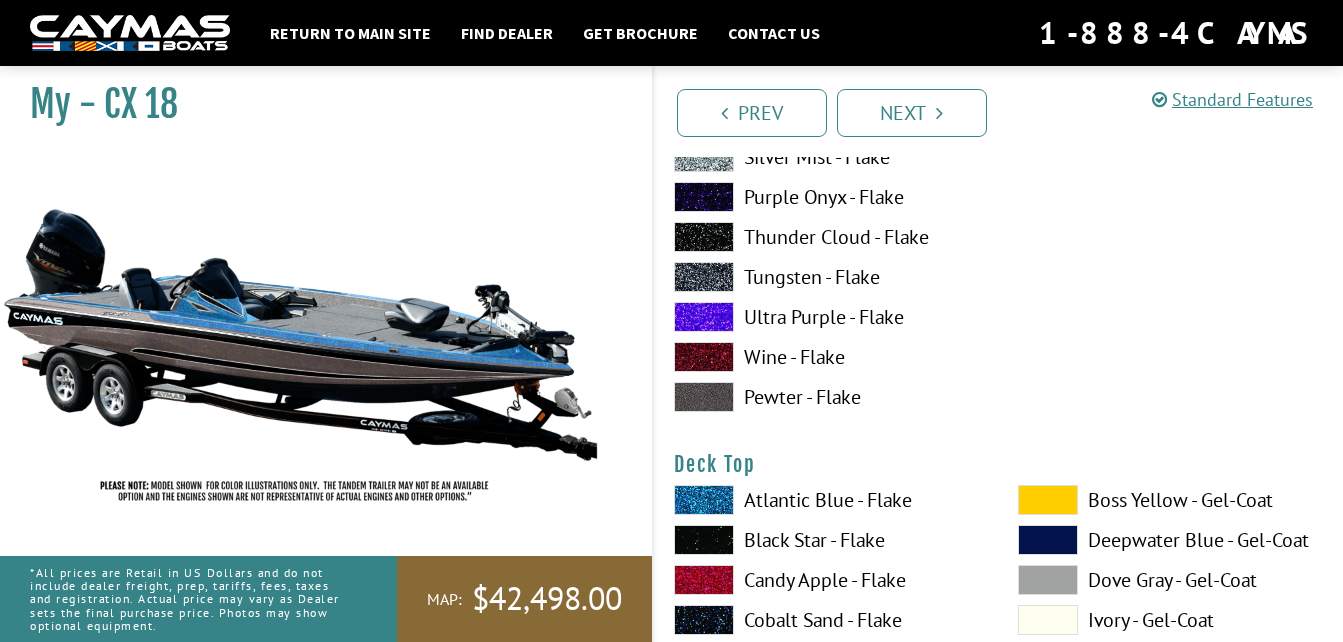 scroll, scrollTop: 2413, scrollLeft: 0, axis: vertical 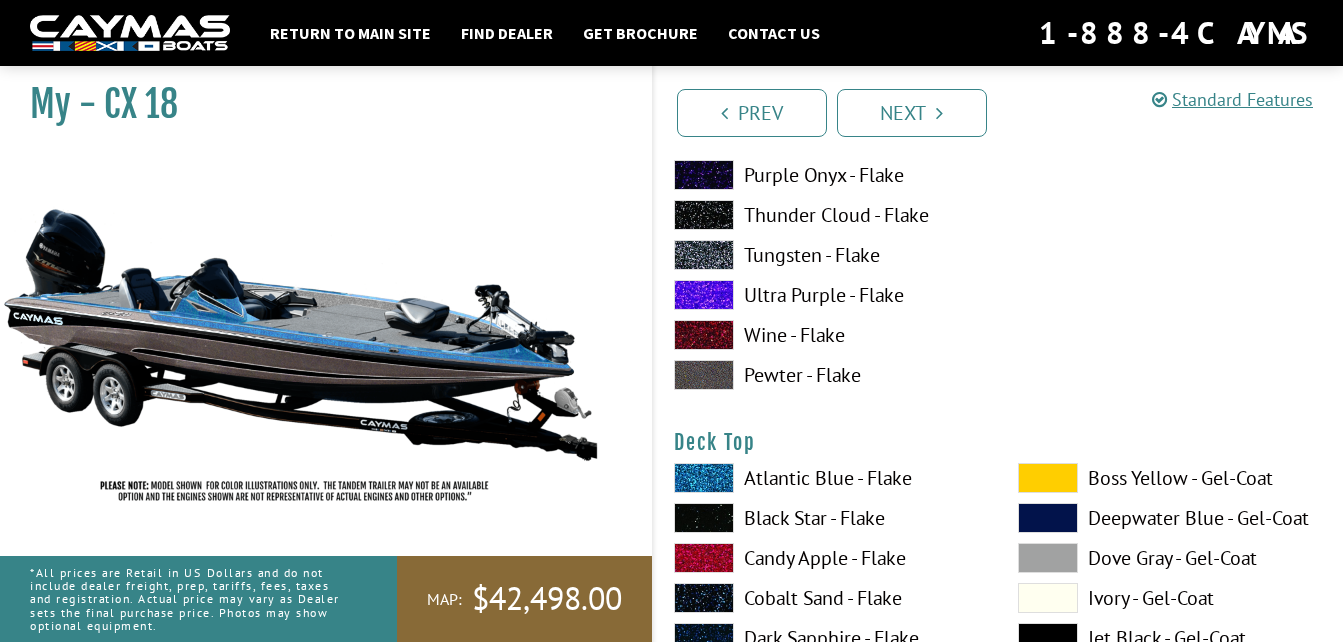 click at bounding box center [704, 255] 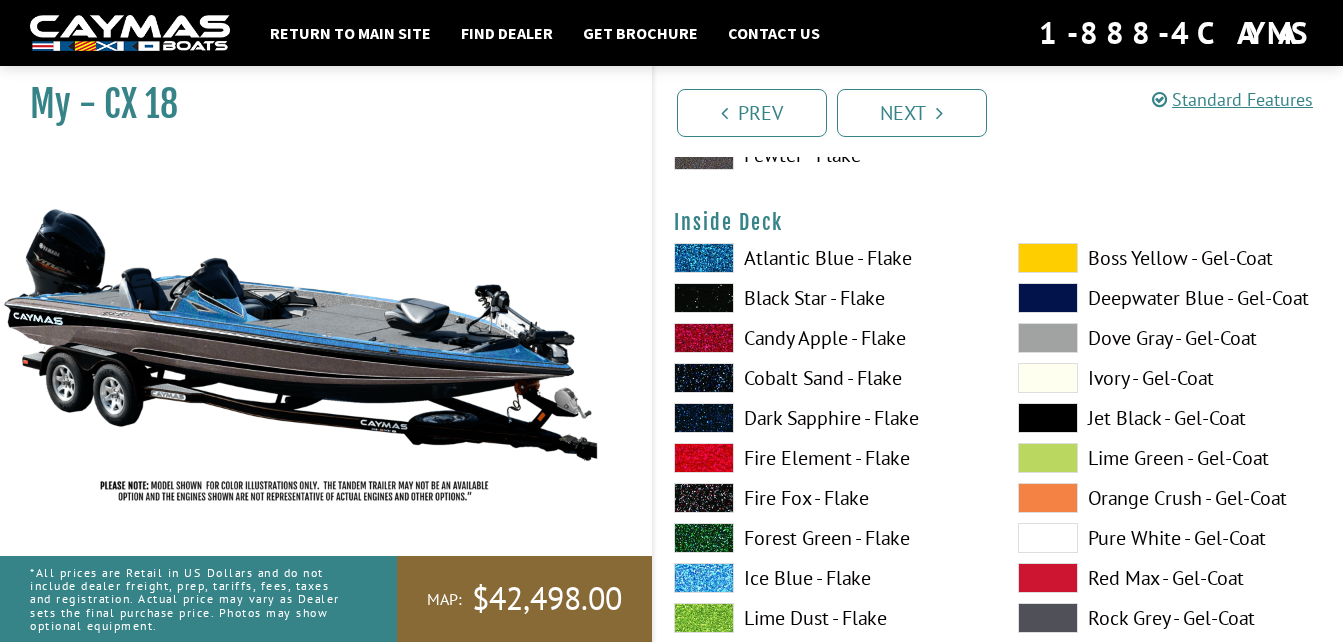 scroll, scrollTop: 4301, scrollLeft: 0, axis: vertical 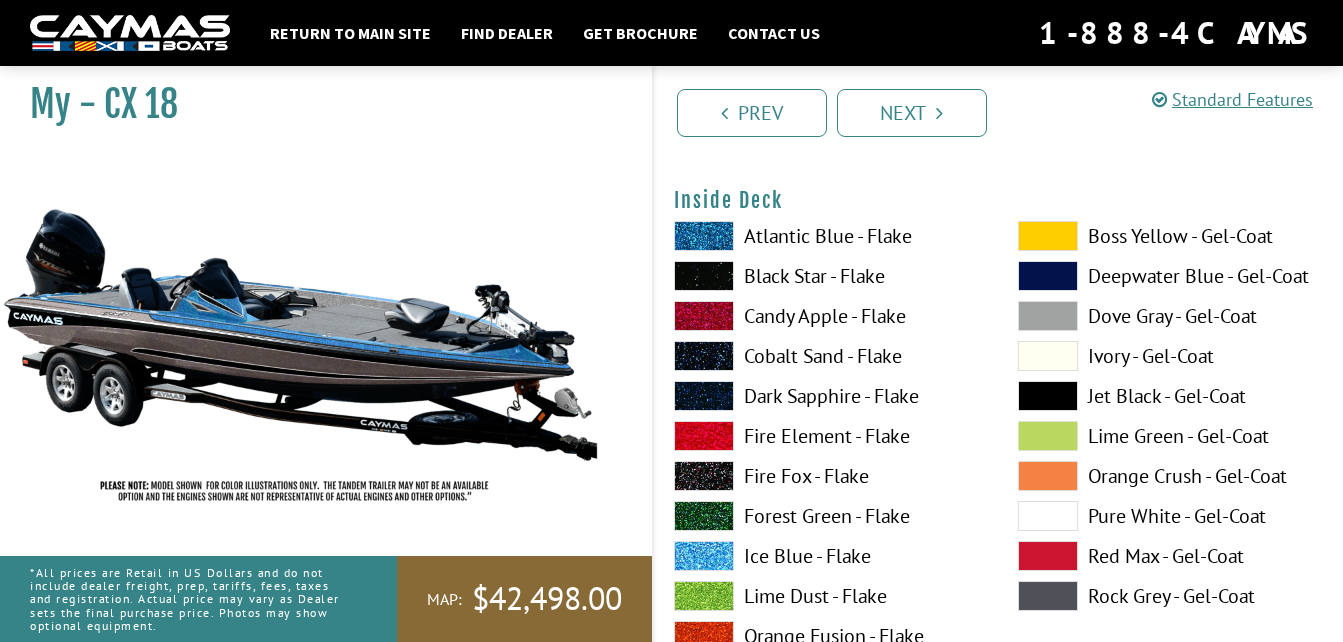 click at bounding box center (704, 276) 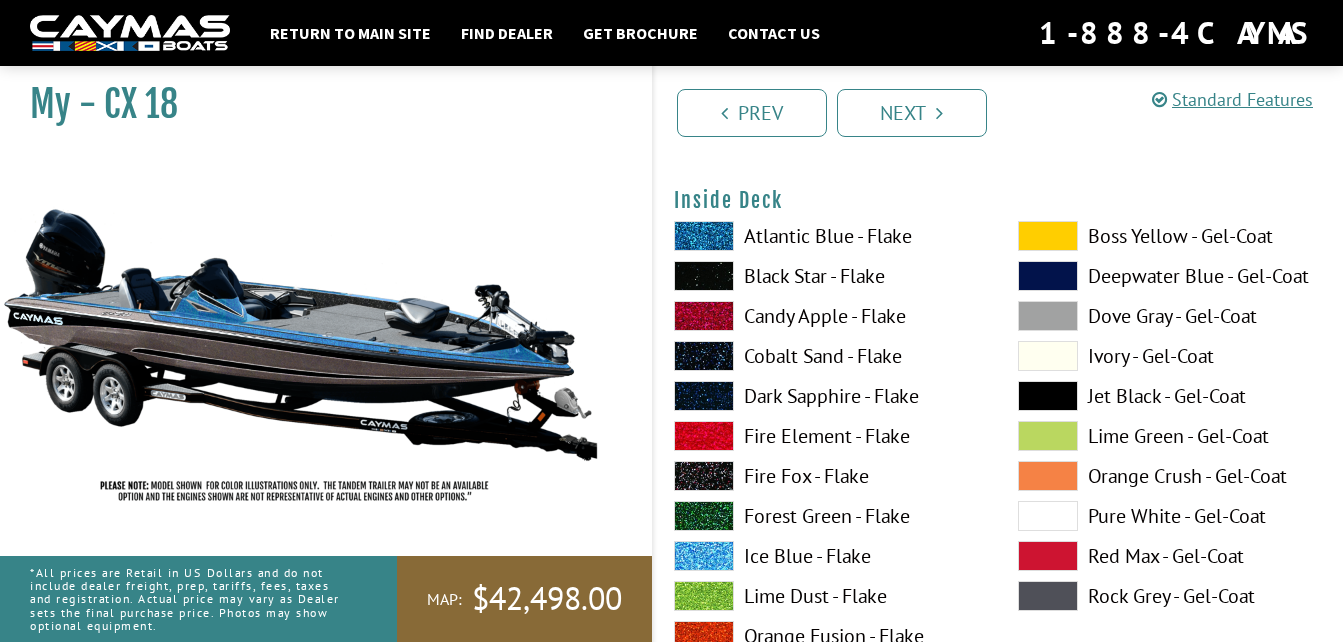 click at bounding box center (1048, 316) 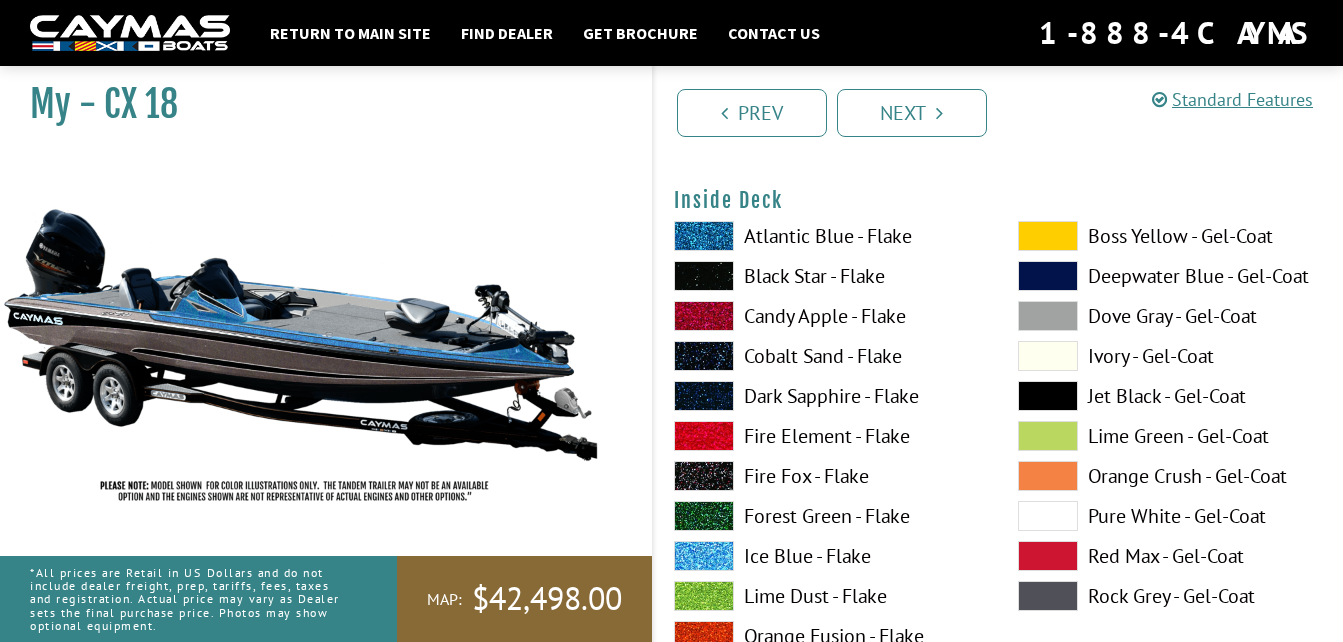click at bounding box center [1048, 516] 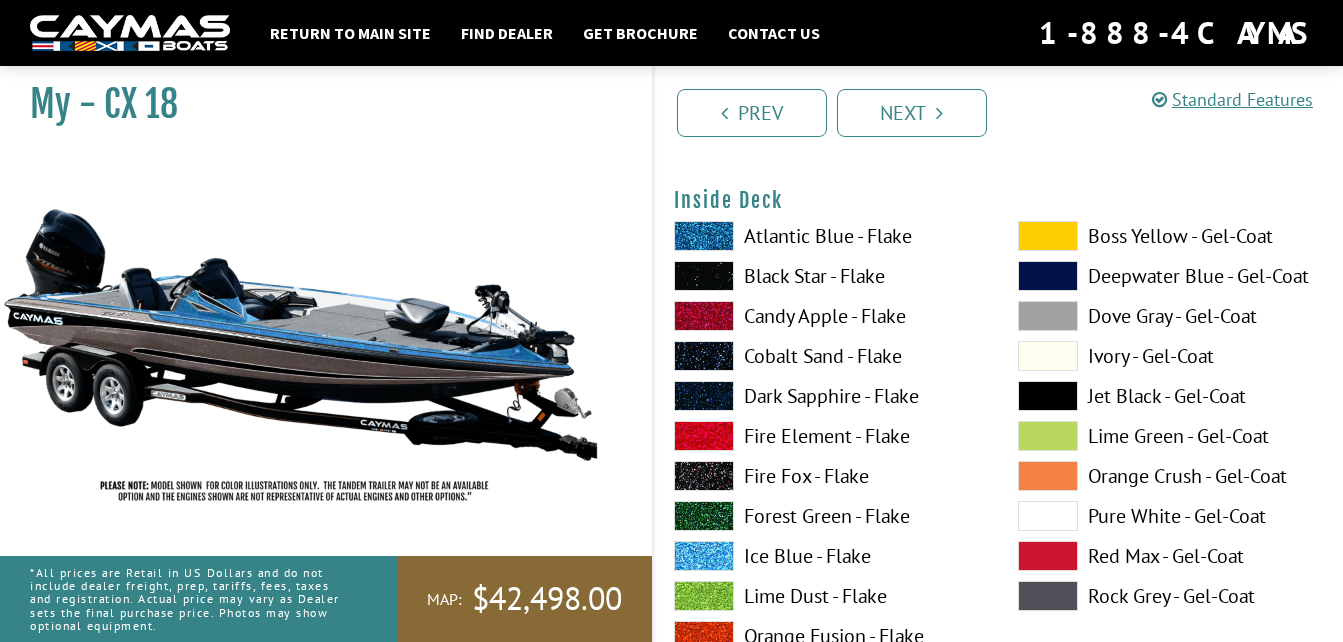 click at bounding box center [1048, 396] 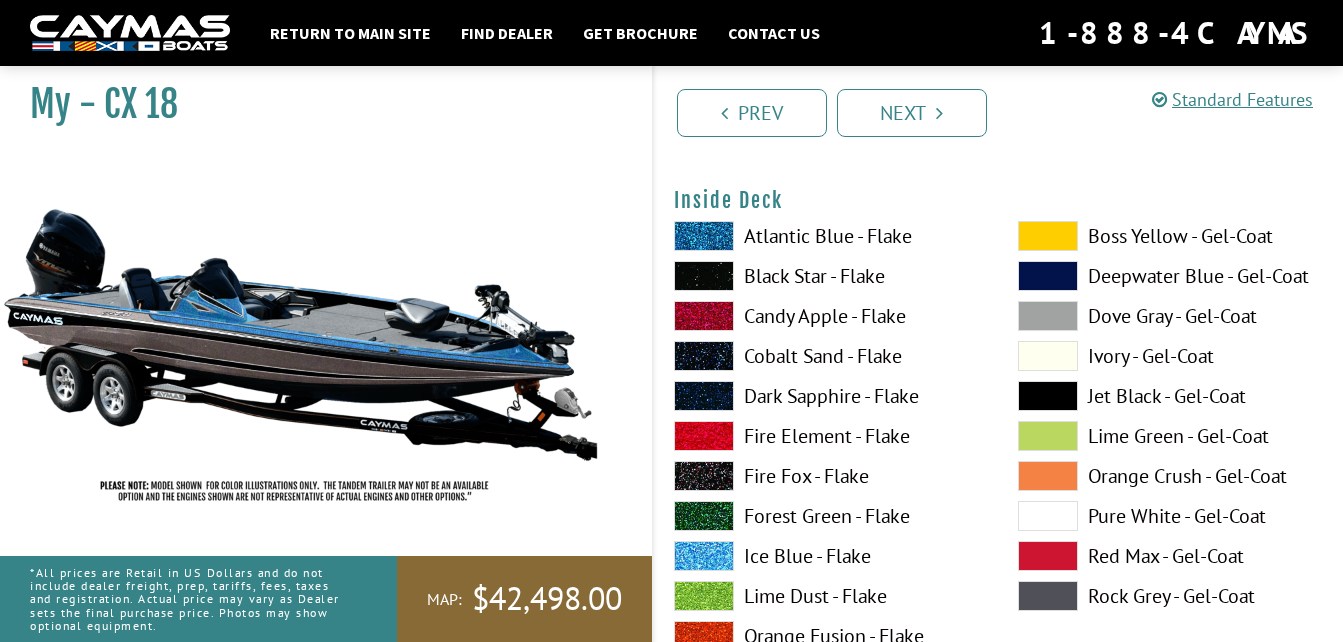 click at bounding box center (1048, 596) 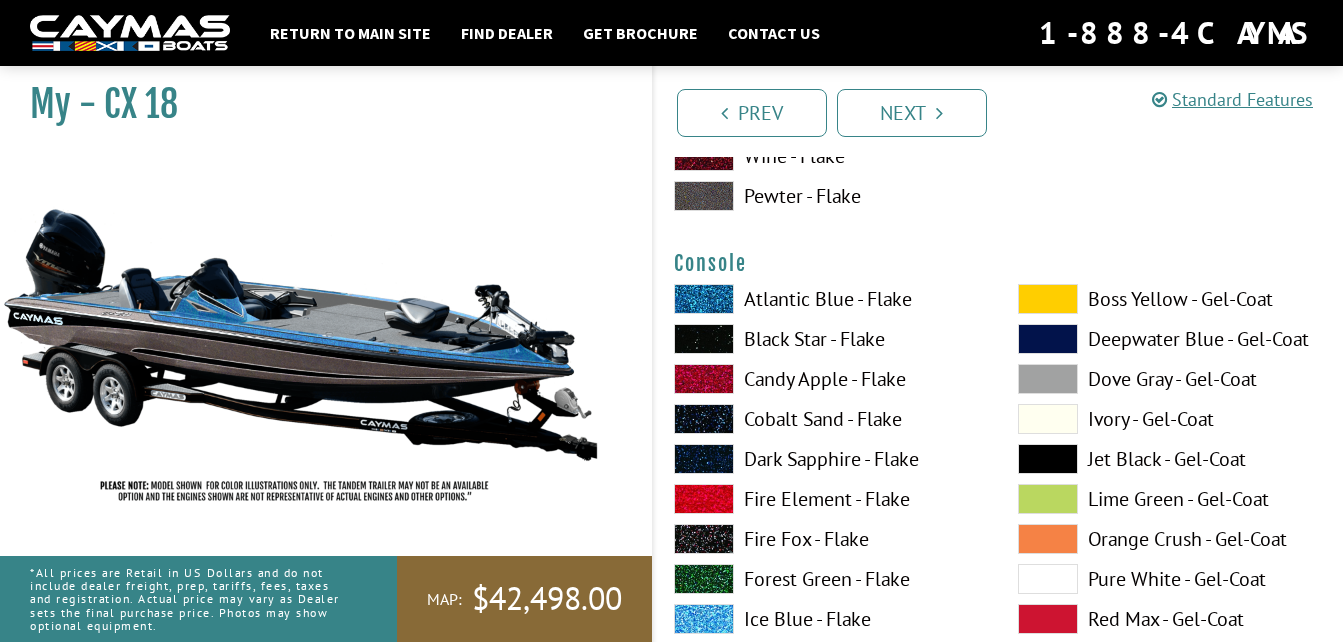scroll, scrollTop: 5104, scrollLeft: 0, axis: vertical 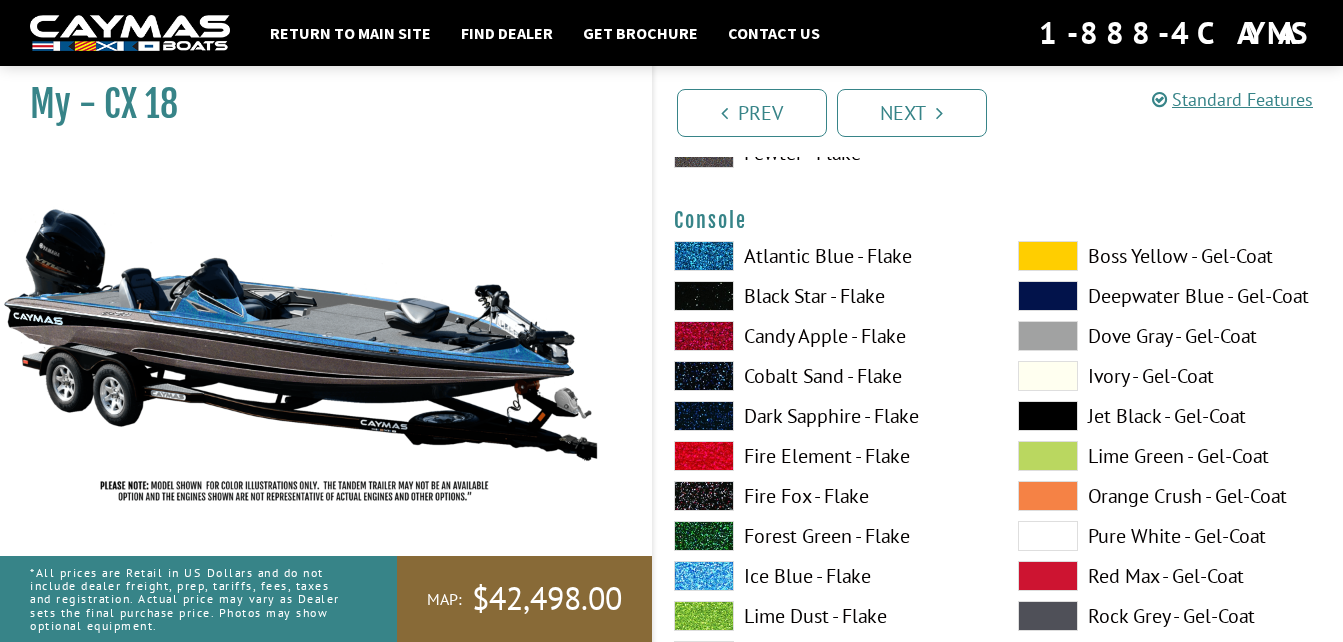click at bounding box center (704, 576) 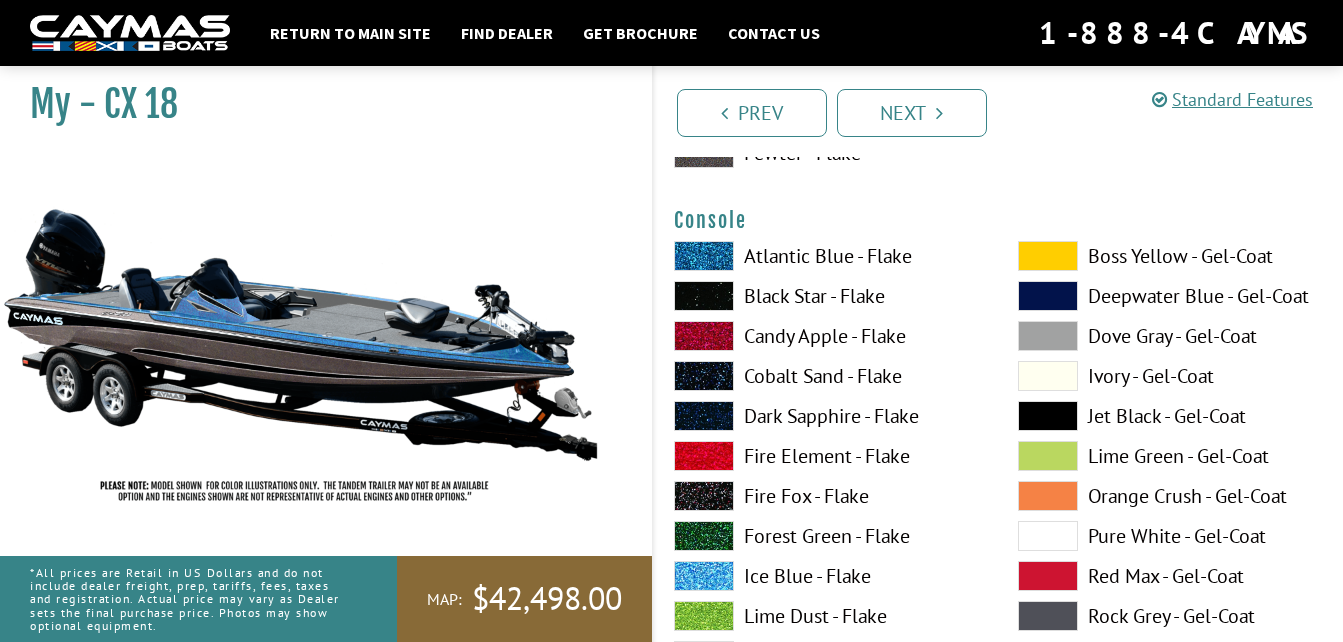 click at bounding box center (704, 416) 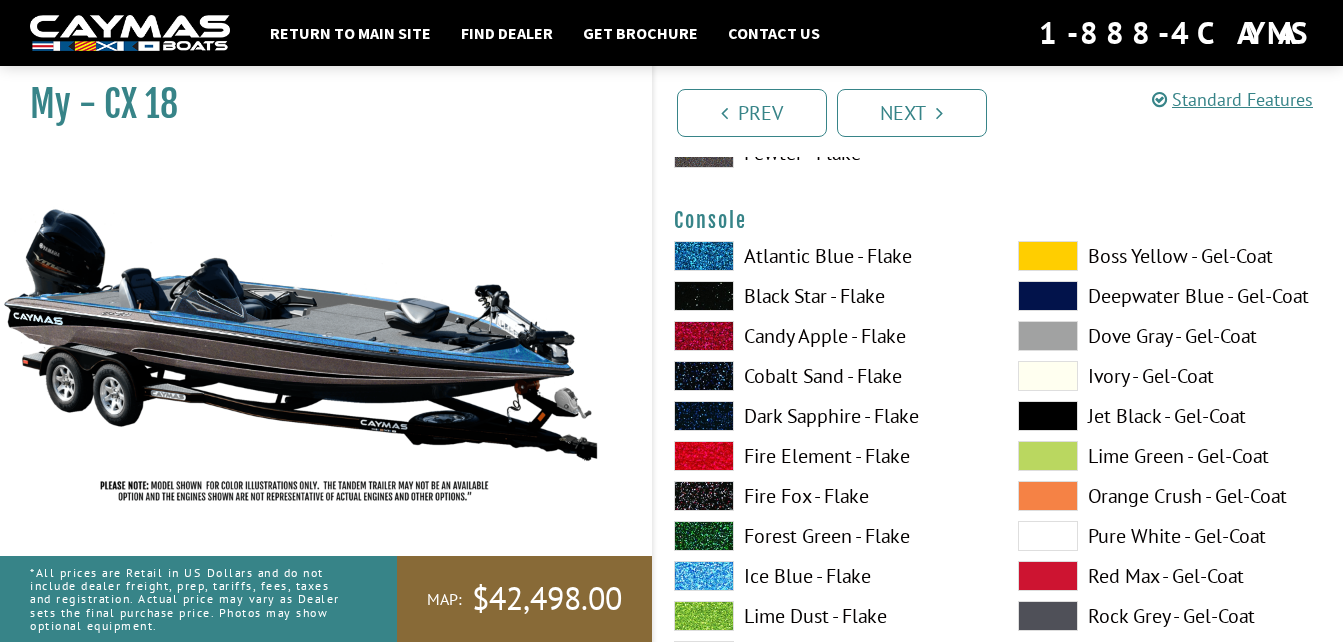 click at bounding box center [1048, 416] 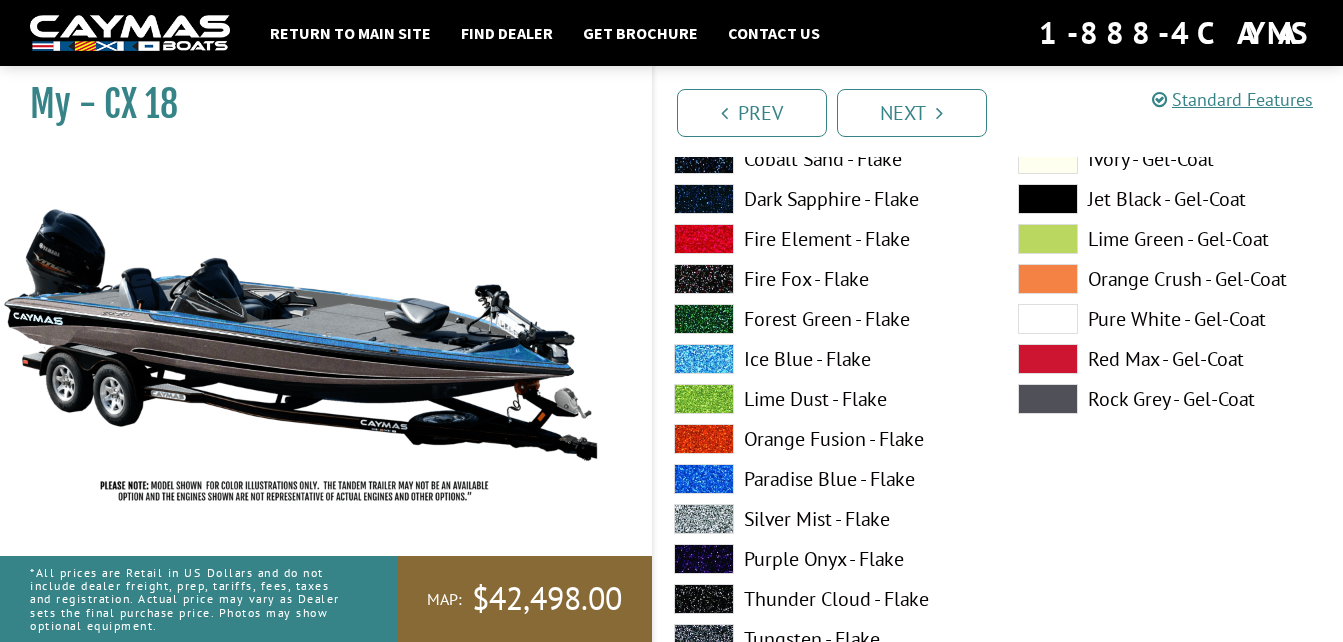 scroll, scrollTop: 5364, scrollLeft: 0, axis: vertical 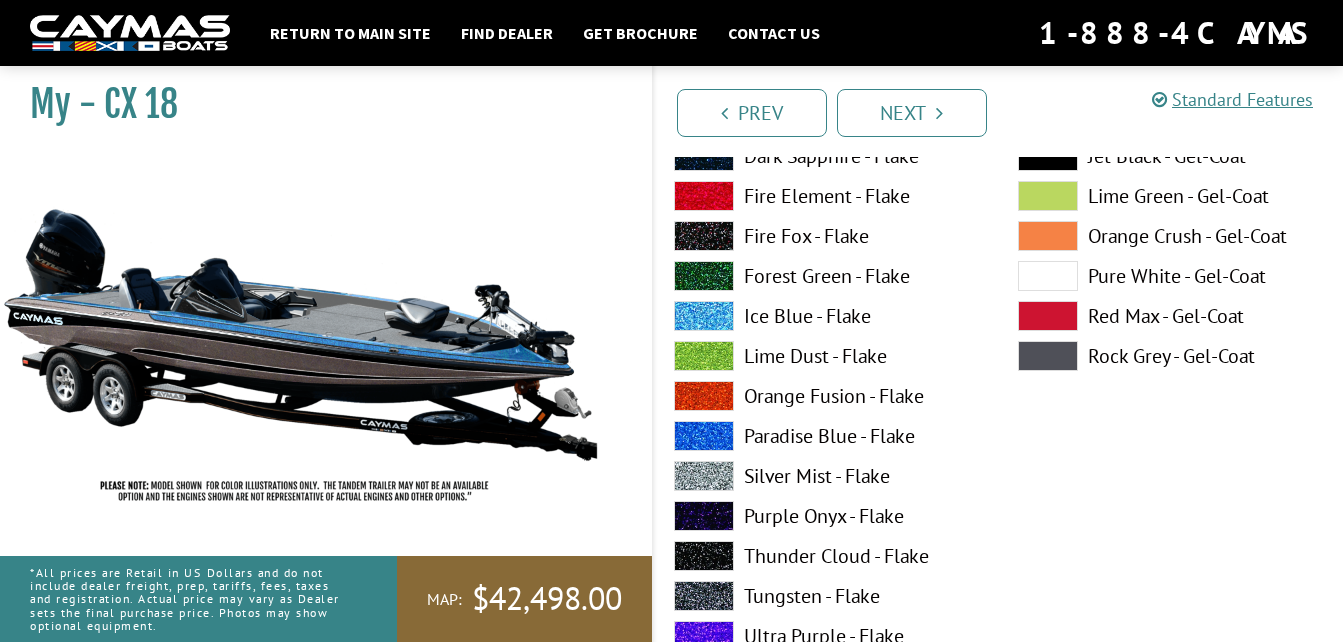 click at bounding box center (1048, 356) 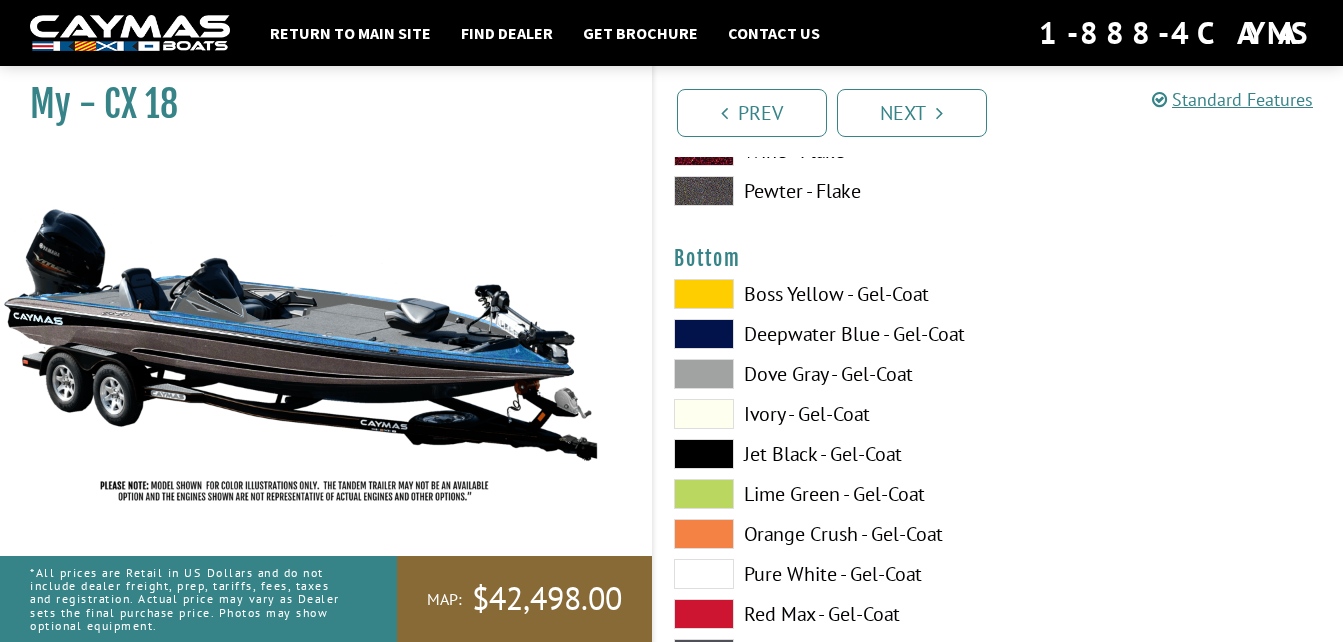 scroll, scrollTop: 7578, scrollLeft: 0, axis: vertical 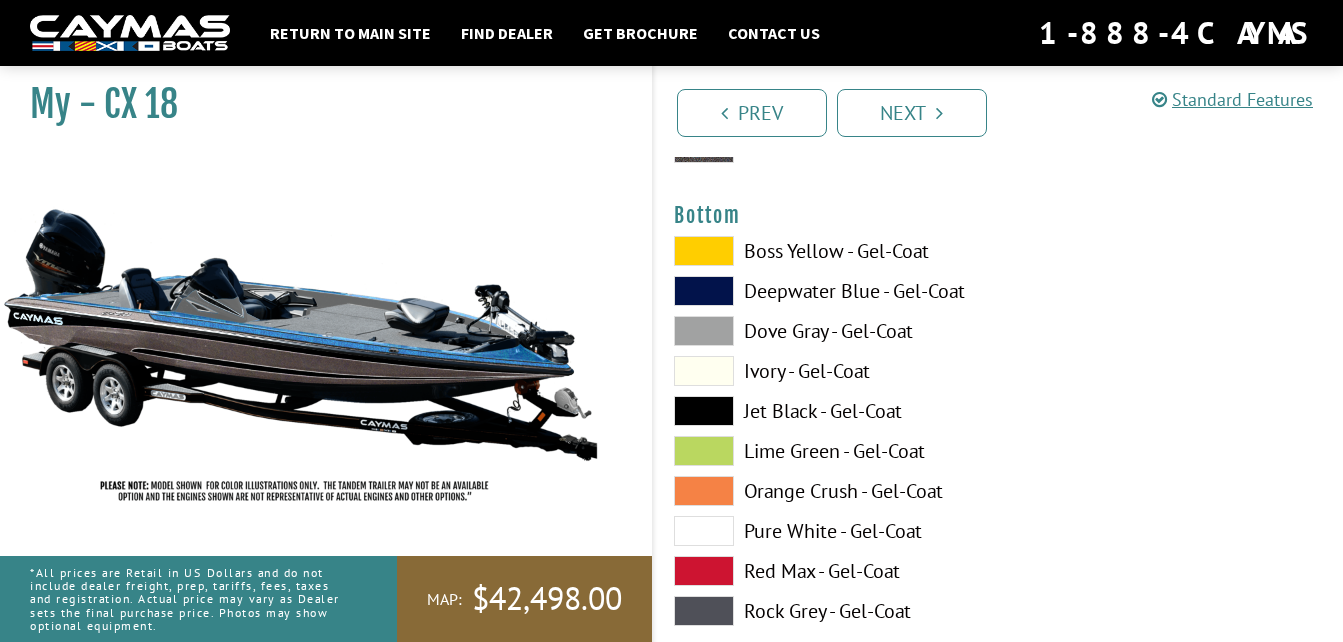 click at bounding box center [704, 251] 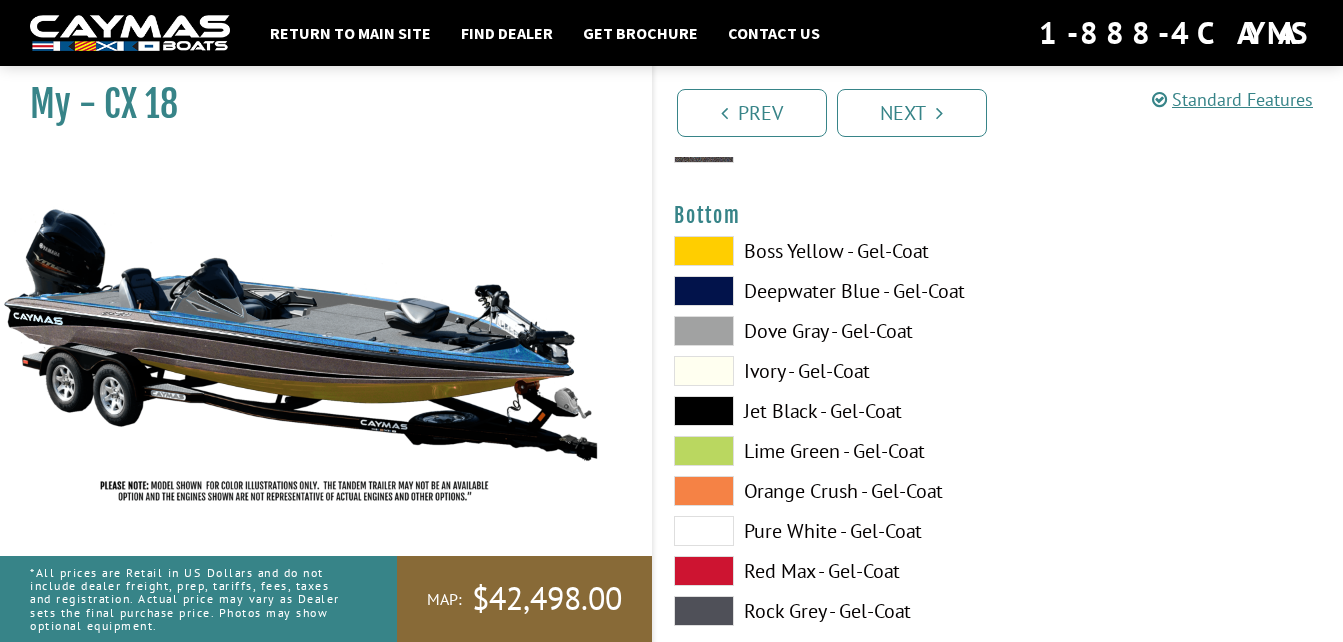 click at bounding box center [704, 371] 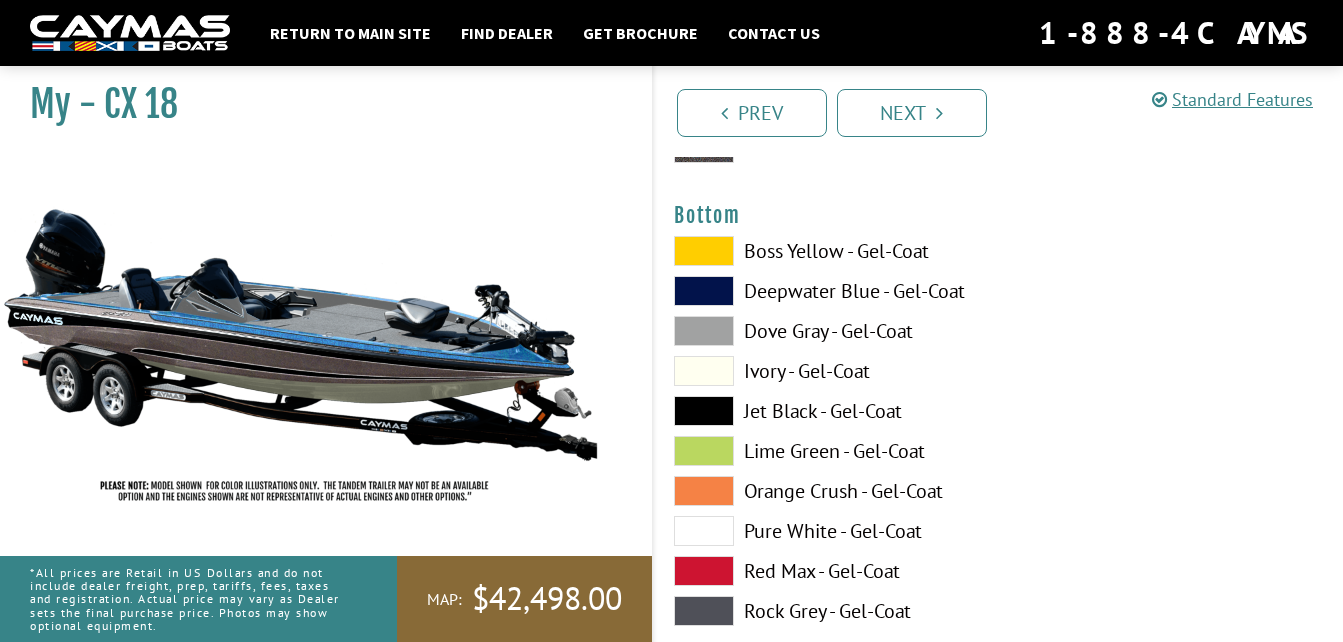 click at bounding box center [704, 411] 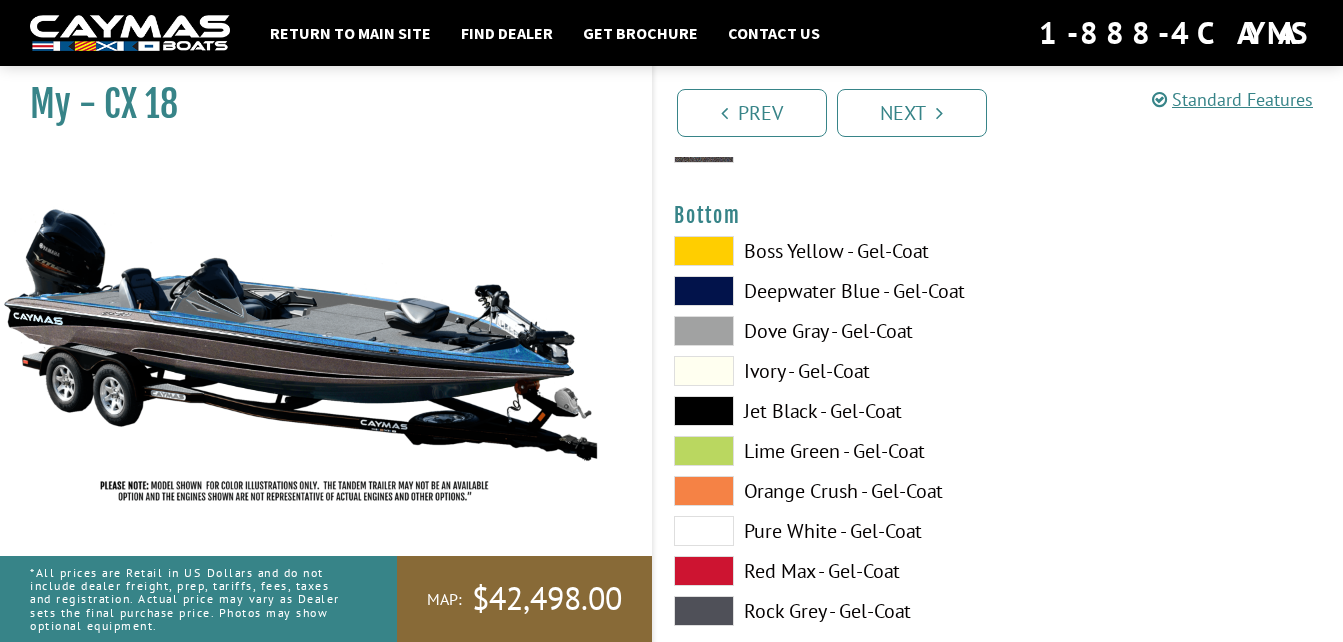 click at bounding box center (704, 531) 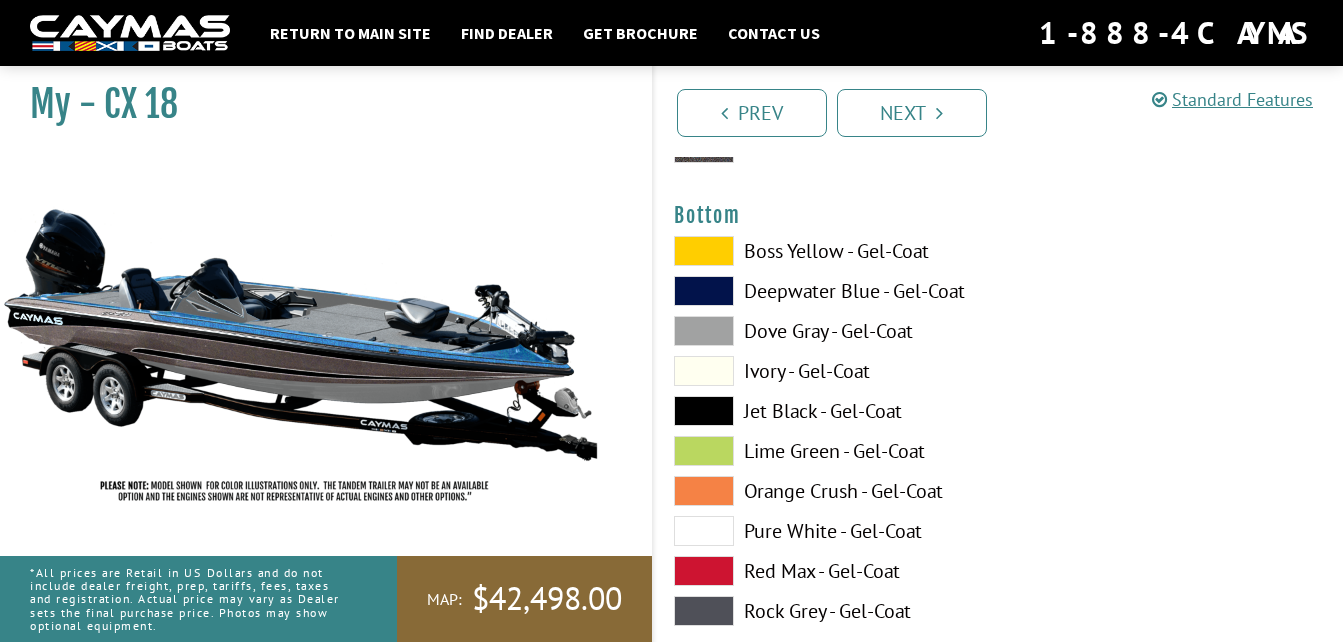 click at bounding box center (704, 491) 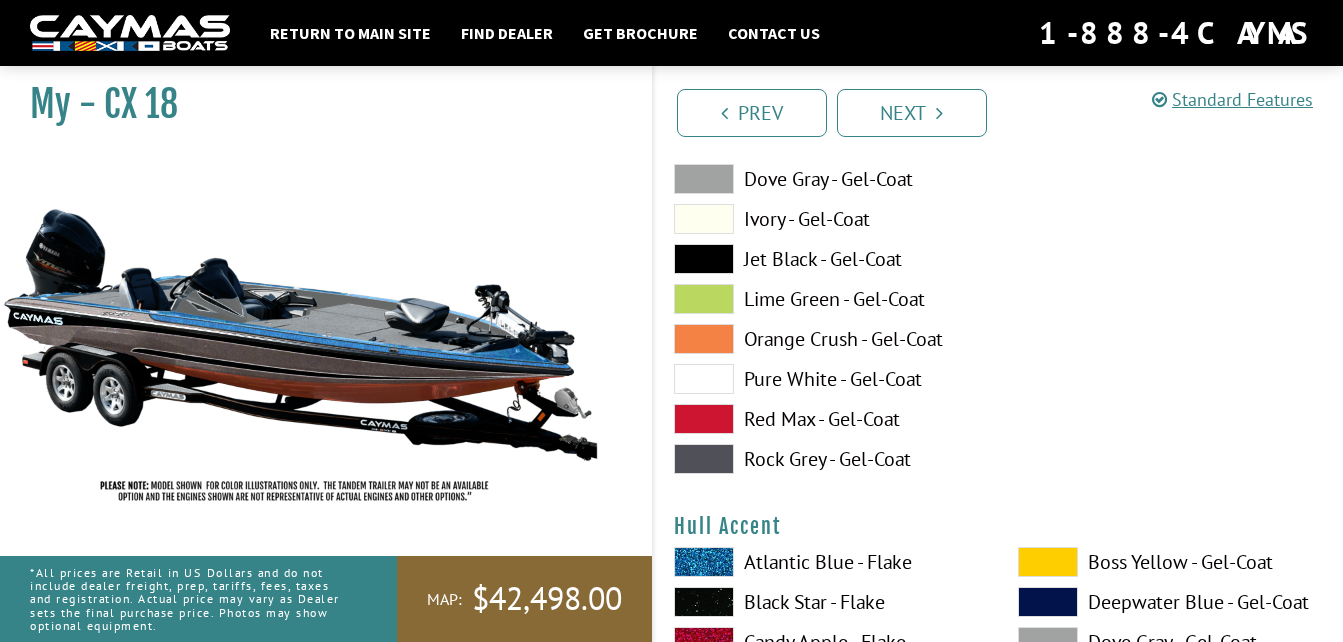 scroll, scrollTop: 7795, scrollLeft: 0, axis: vertical 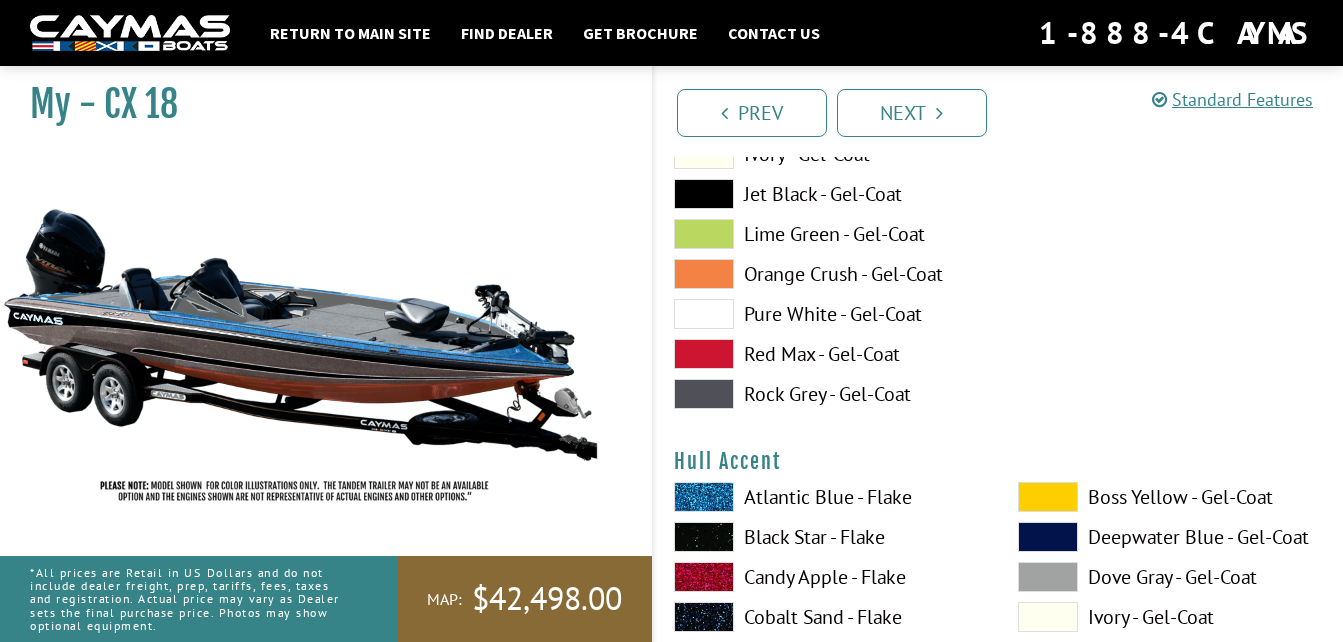 click at bounding box center (704, 354) 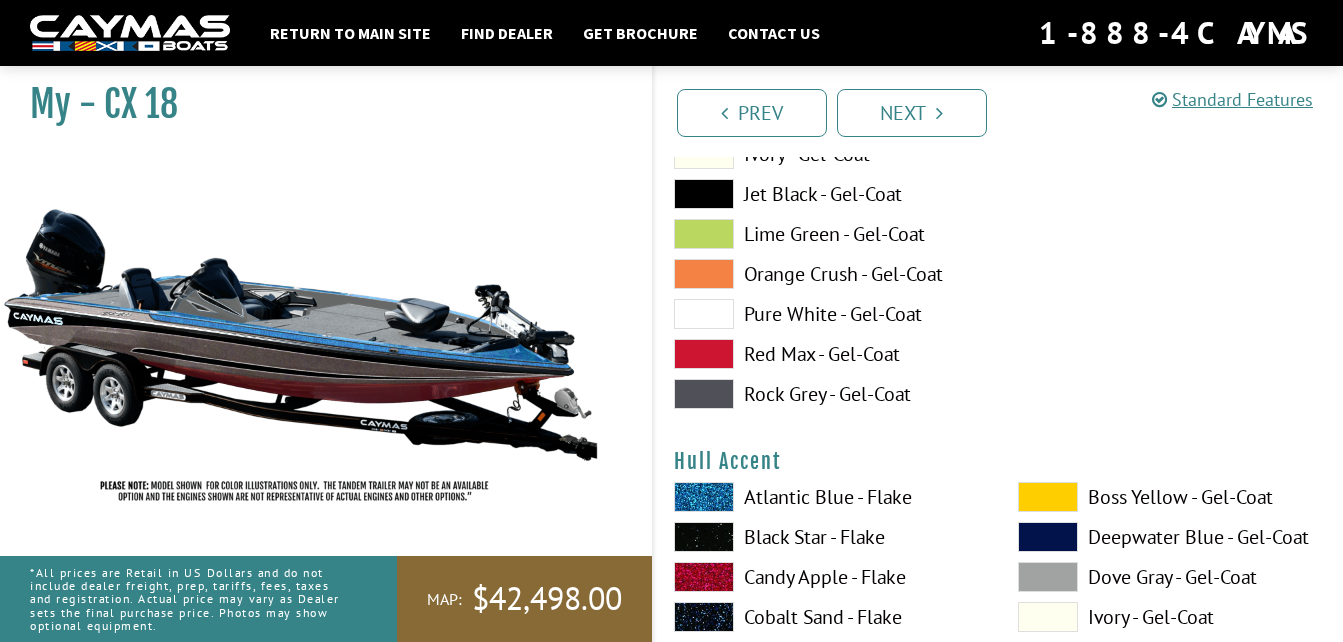 click at bounding box center (704, 394) 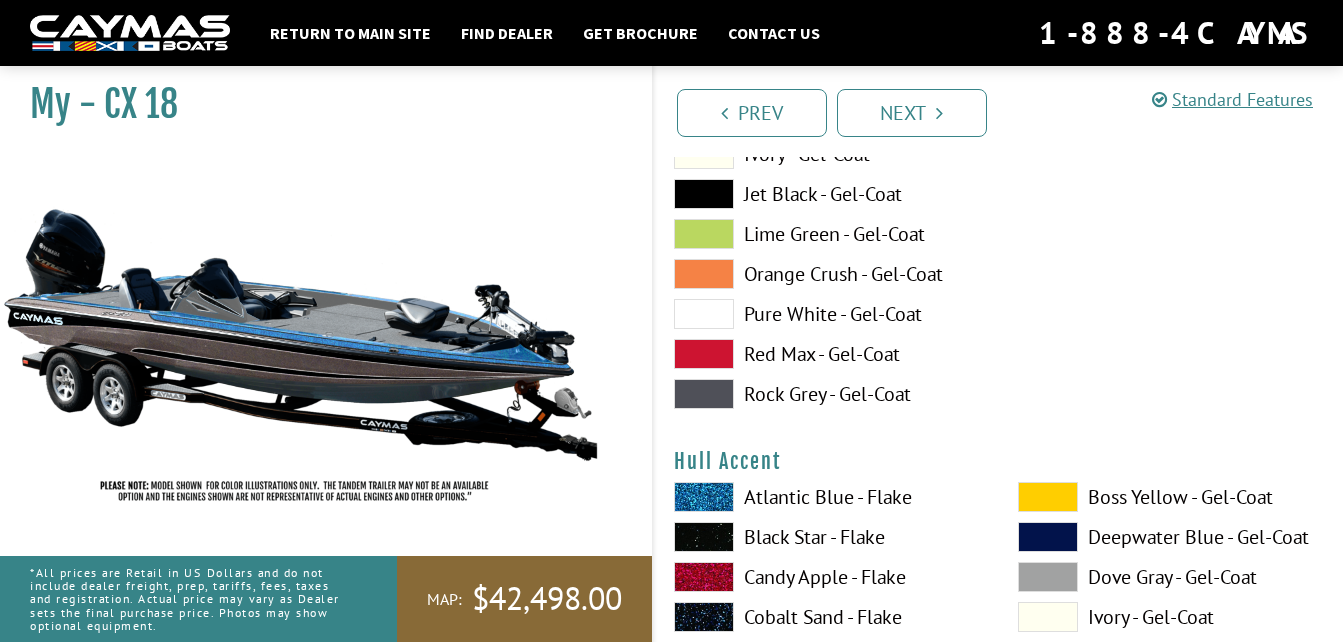 click at bounding box center (704, 537) 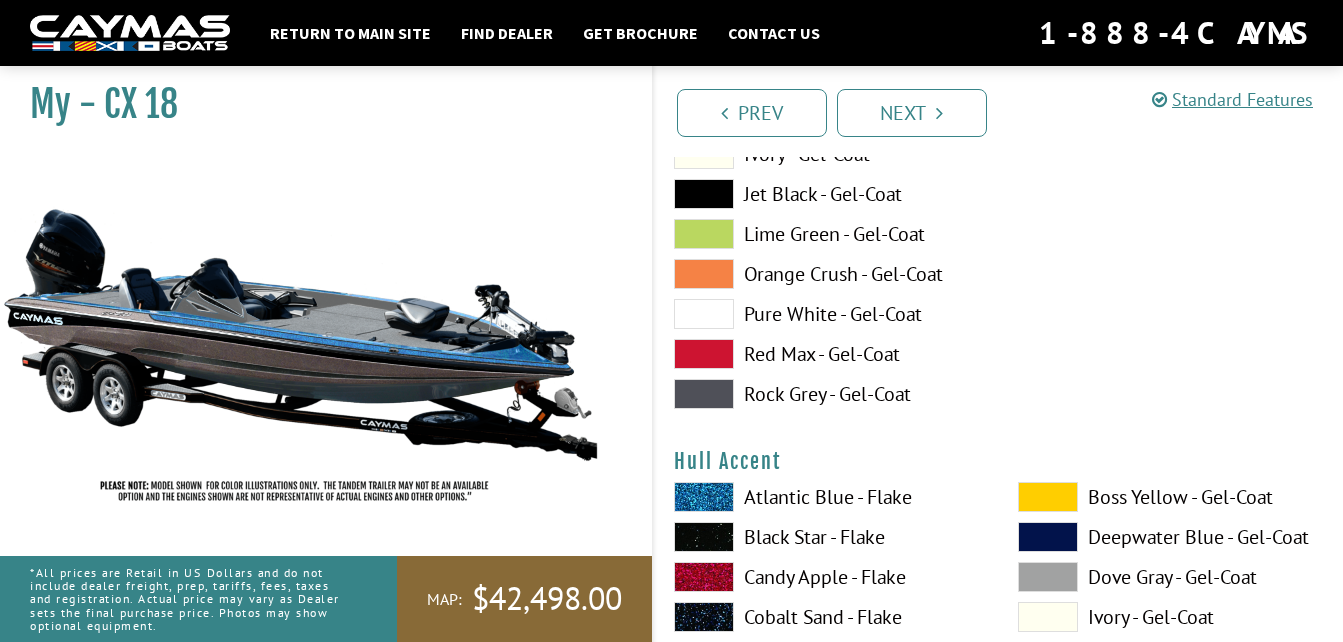 click at bounding box center [704, 537] 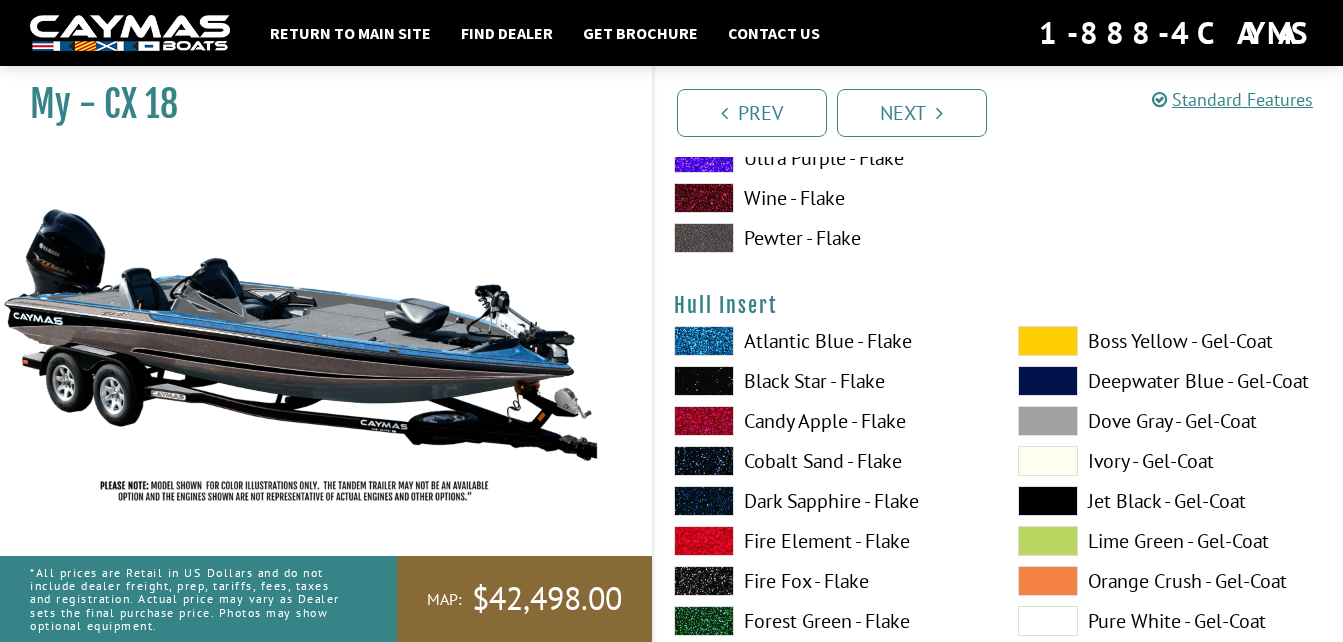 scroll, scrollTop: 9771, scrollLeft: 0, axis: vertical 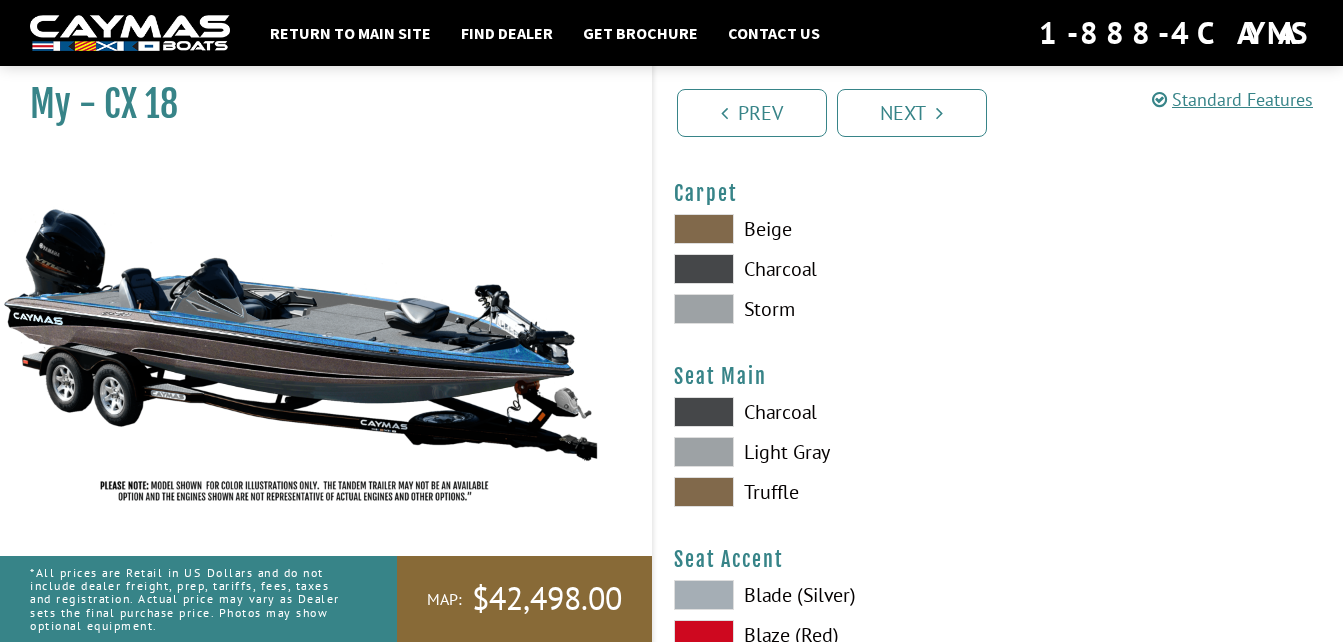 click at bounding box center (704, 269) 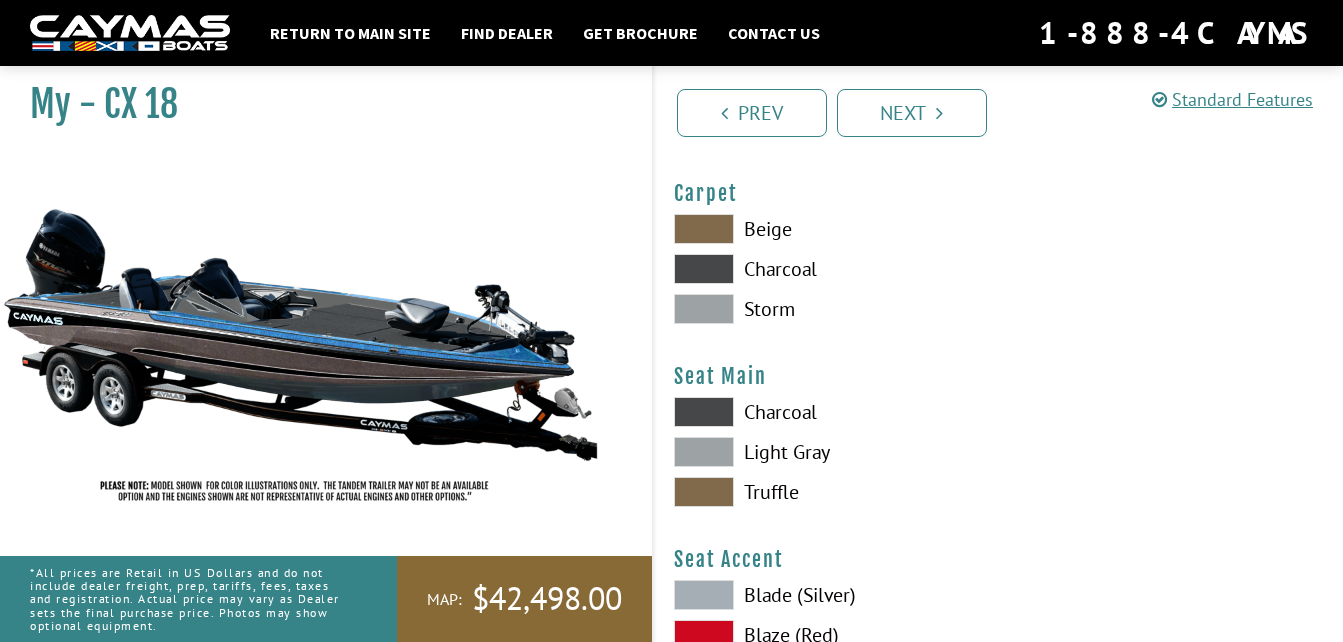 click at bounding box center [704, 229] 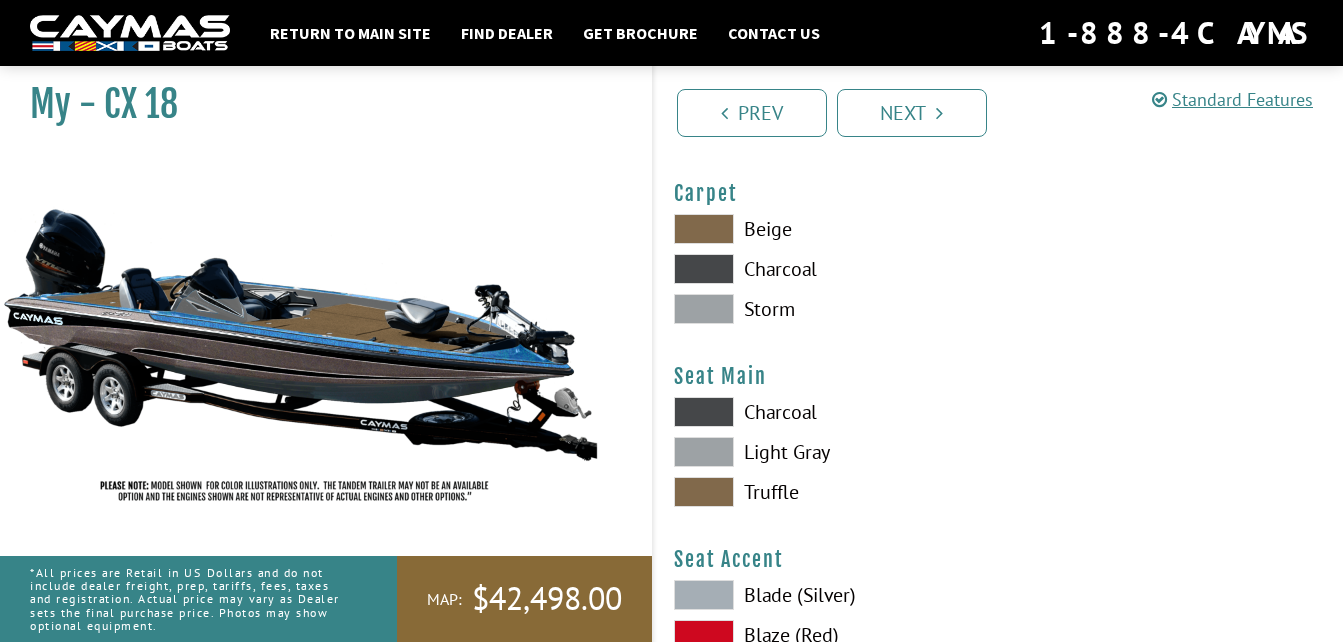 click at bounding box center [704, 269] 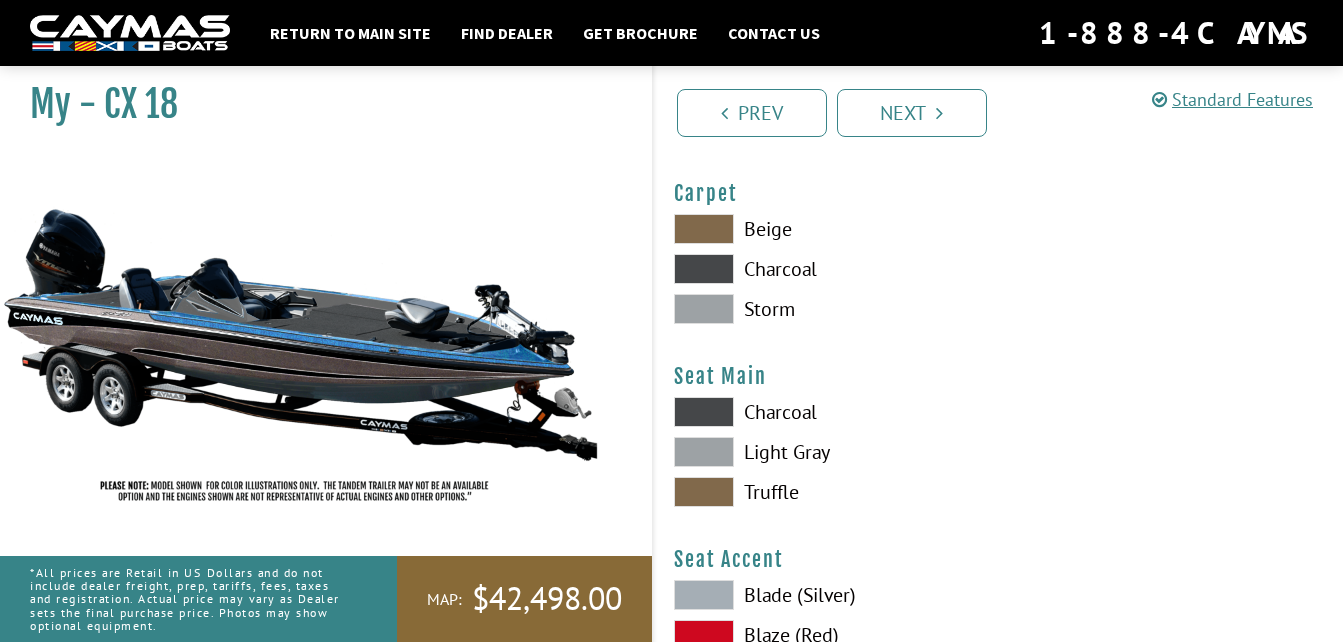 click at bounding box center (704, 309) 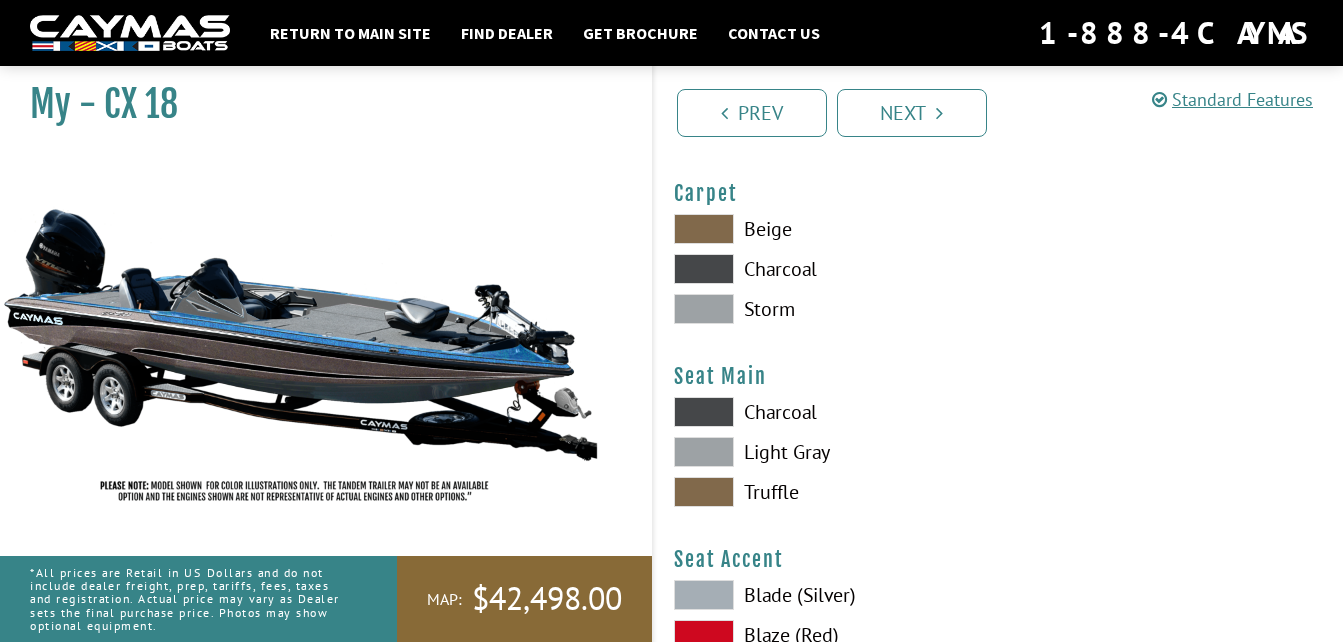 click at bounding box center (704, 269) 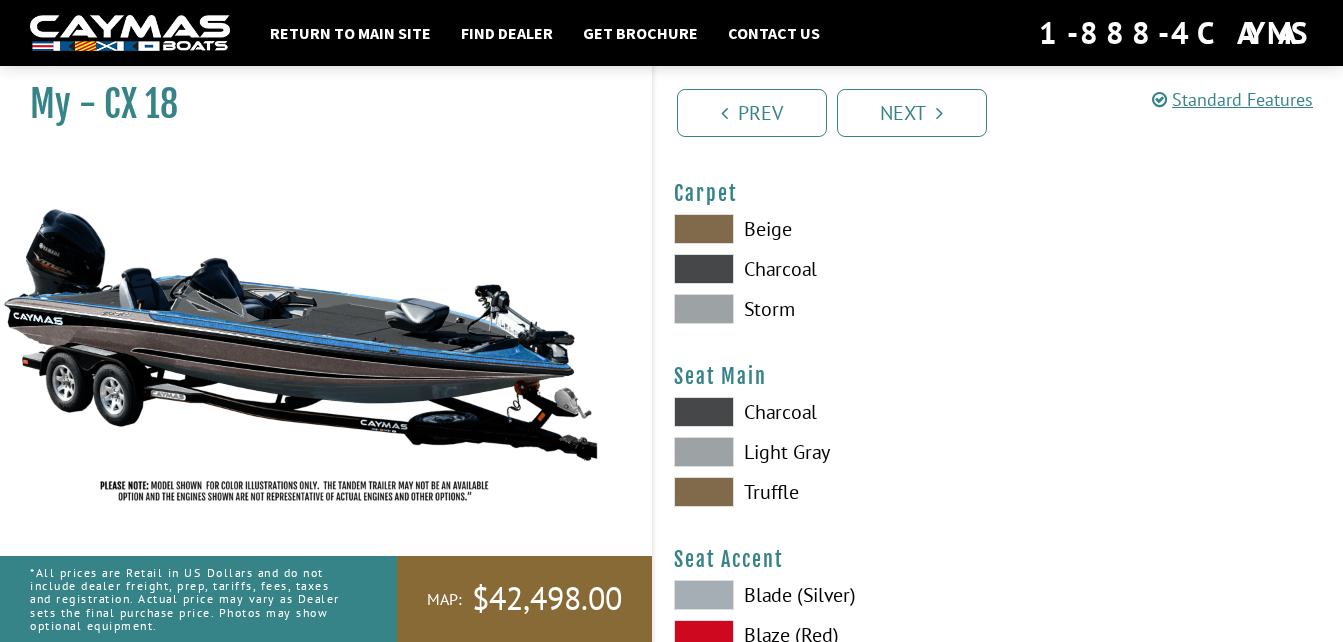 click at bounding box center [704, 452] 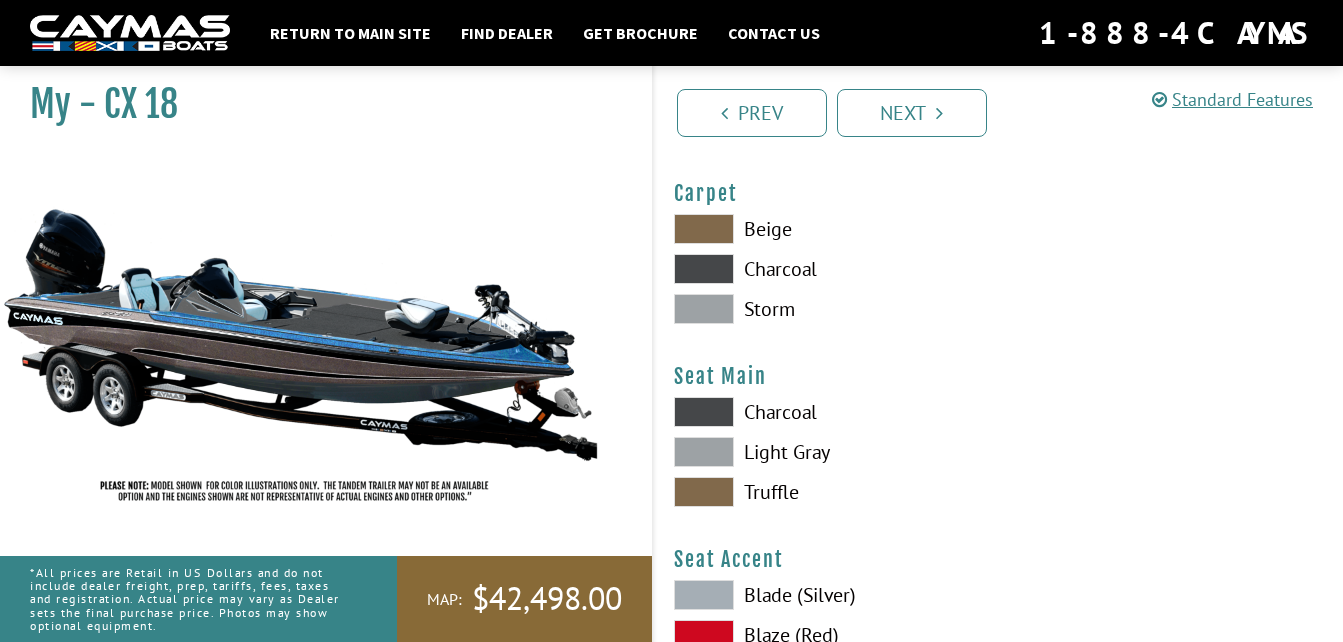 click at bounding box center (704, 492) 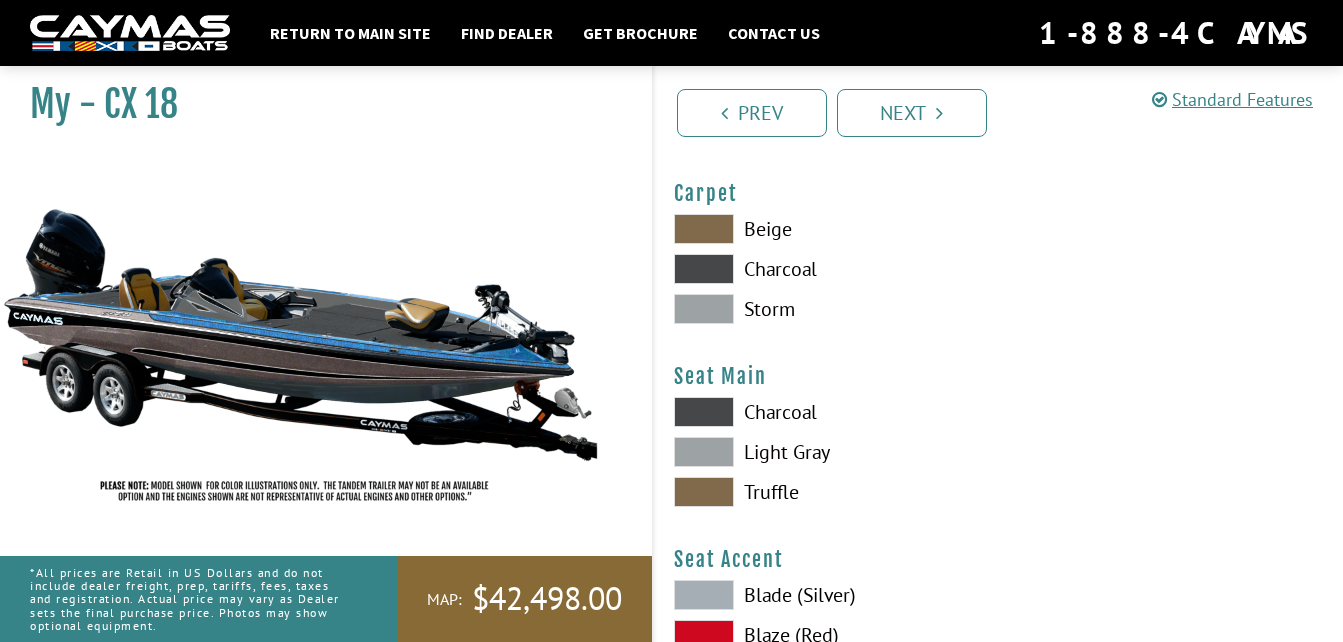 click at bounding box center [704, 412] 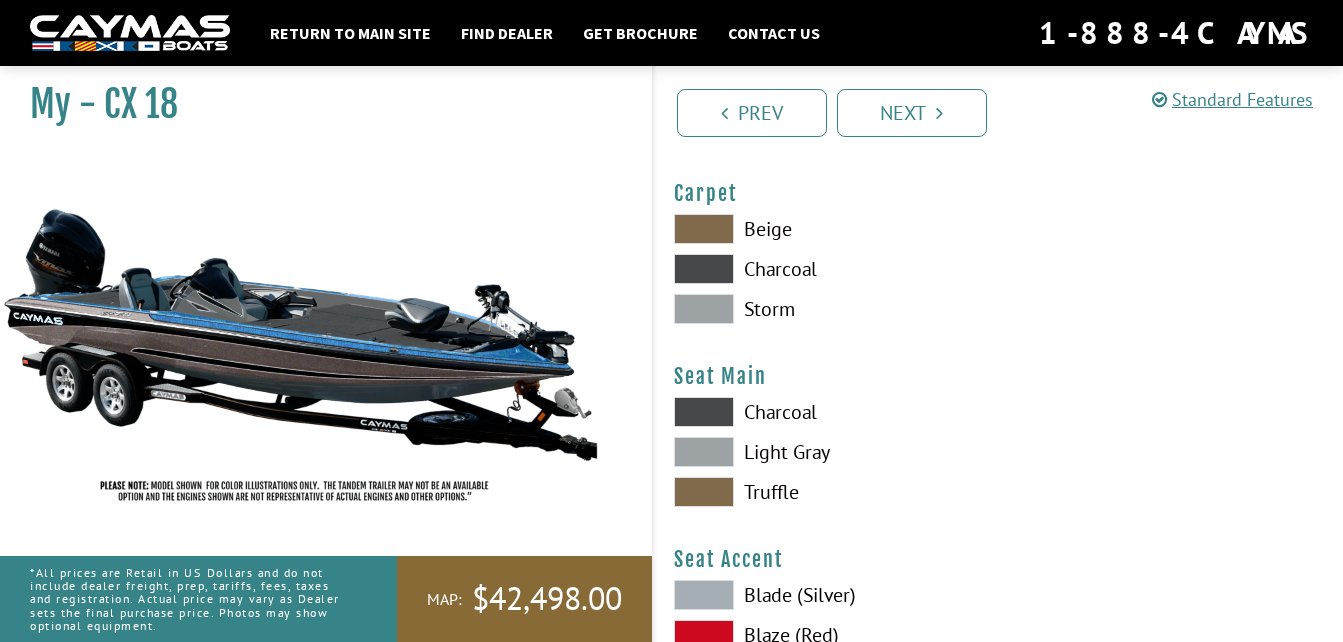 click at bounding box center [704, 309] 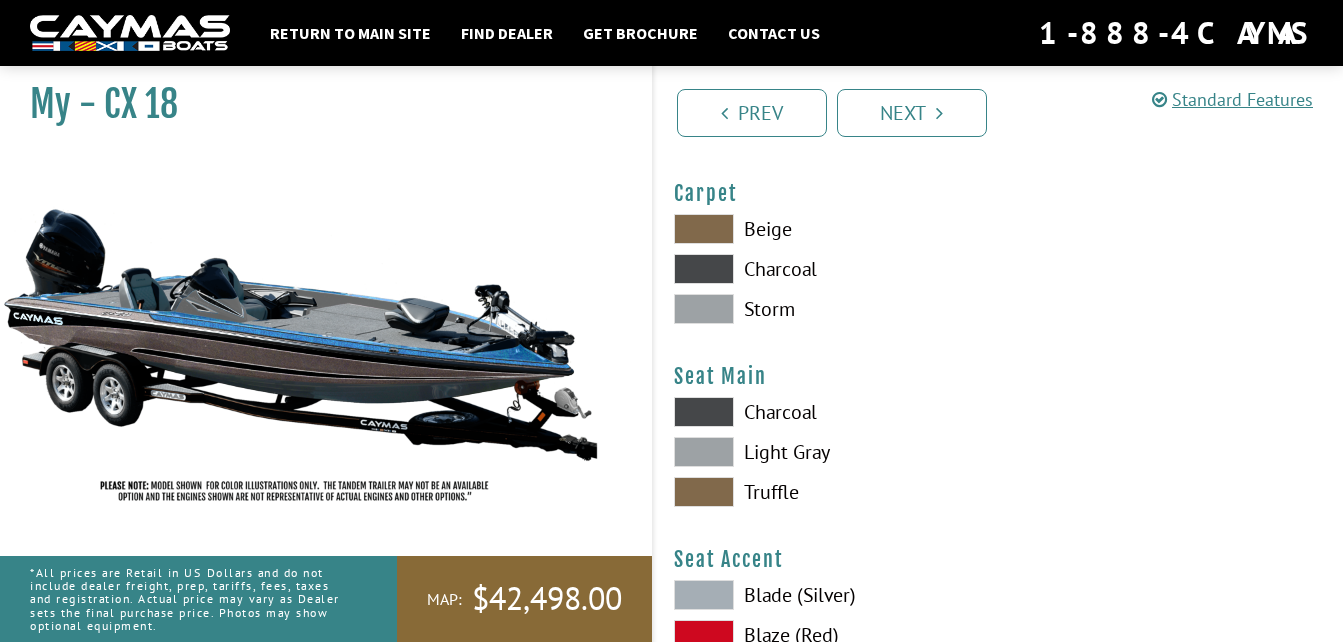 click at bounding box center (704, 269) 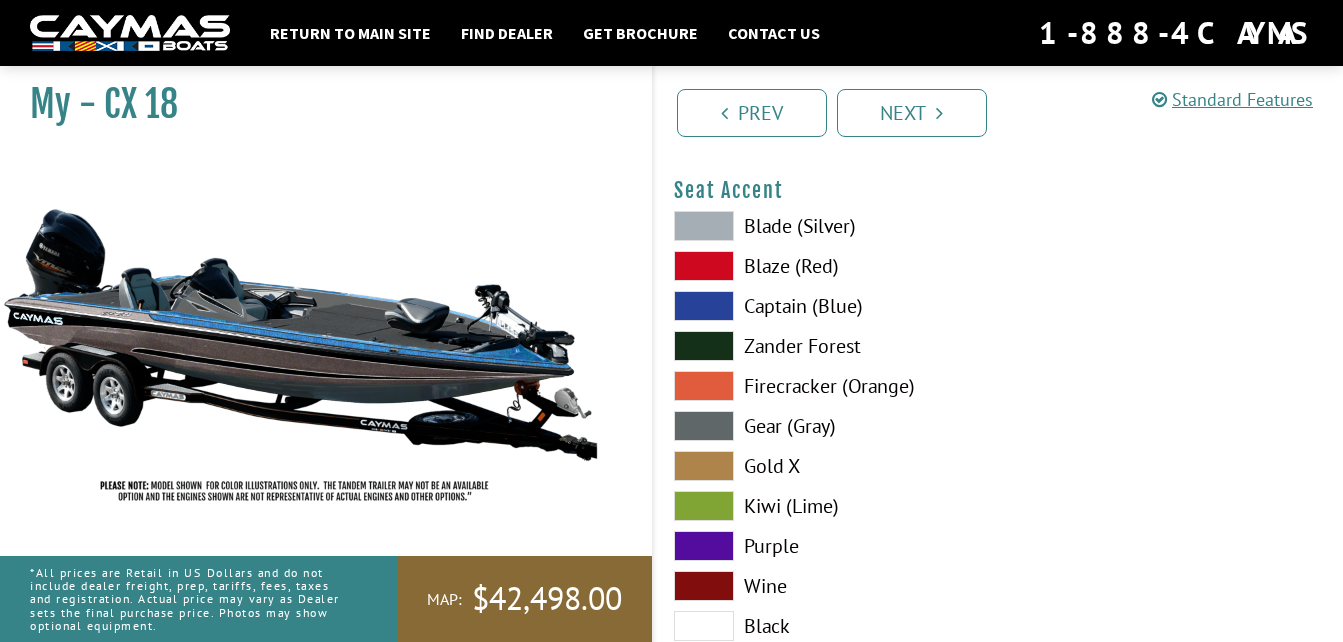 scroll, scrollTop: 11702, scrollLeft: 0, axis: vertical 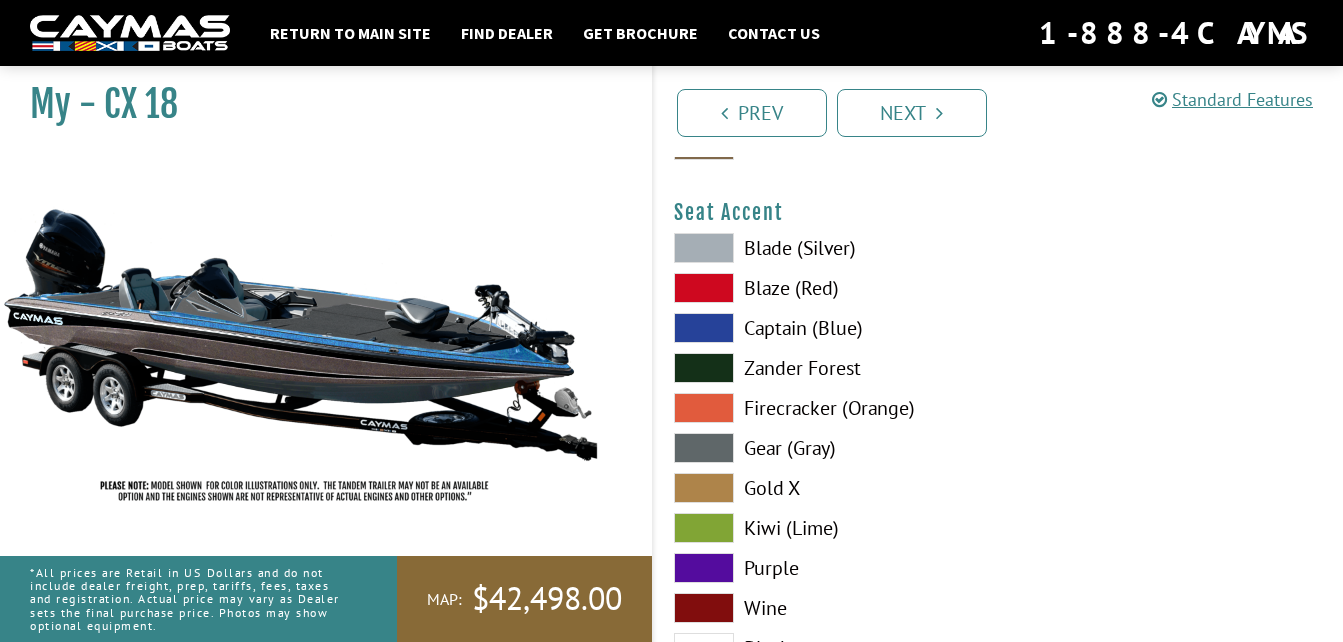 click at bounding box center [704, 448] 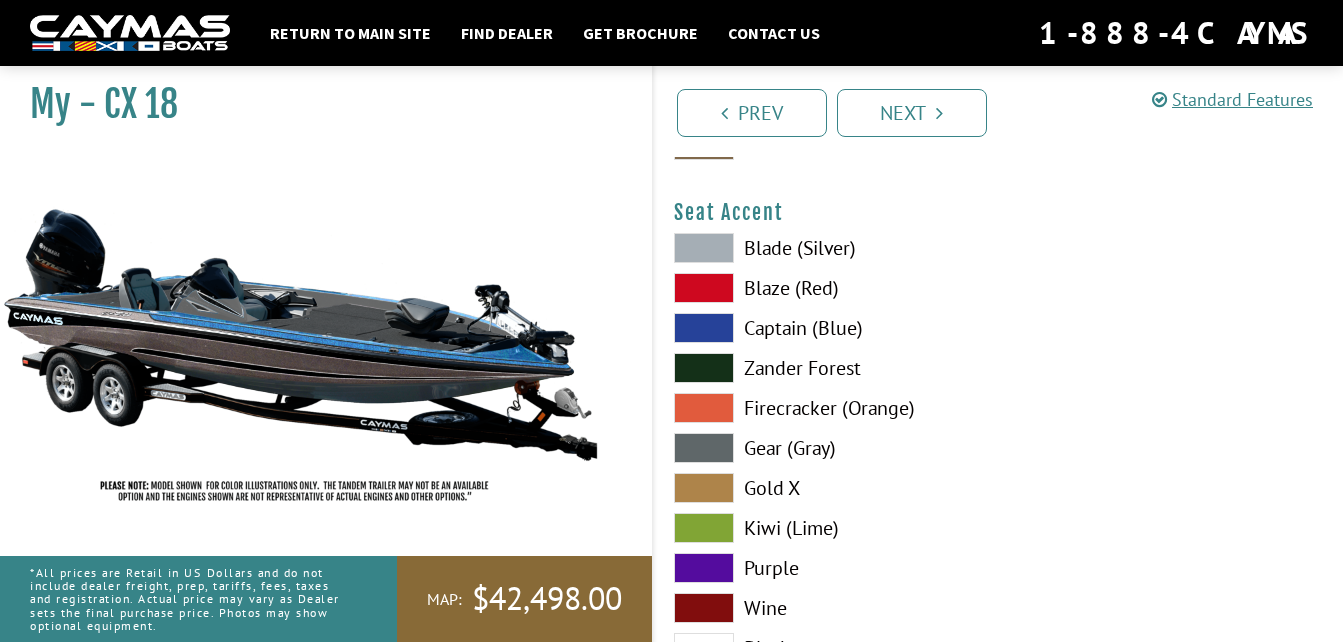 click at bounding box center (704, 568) 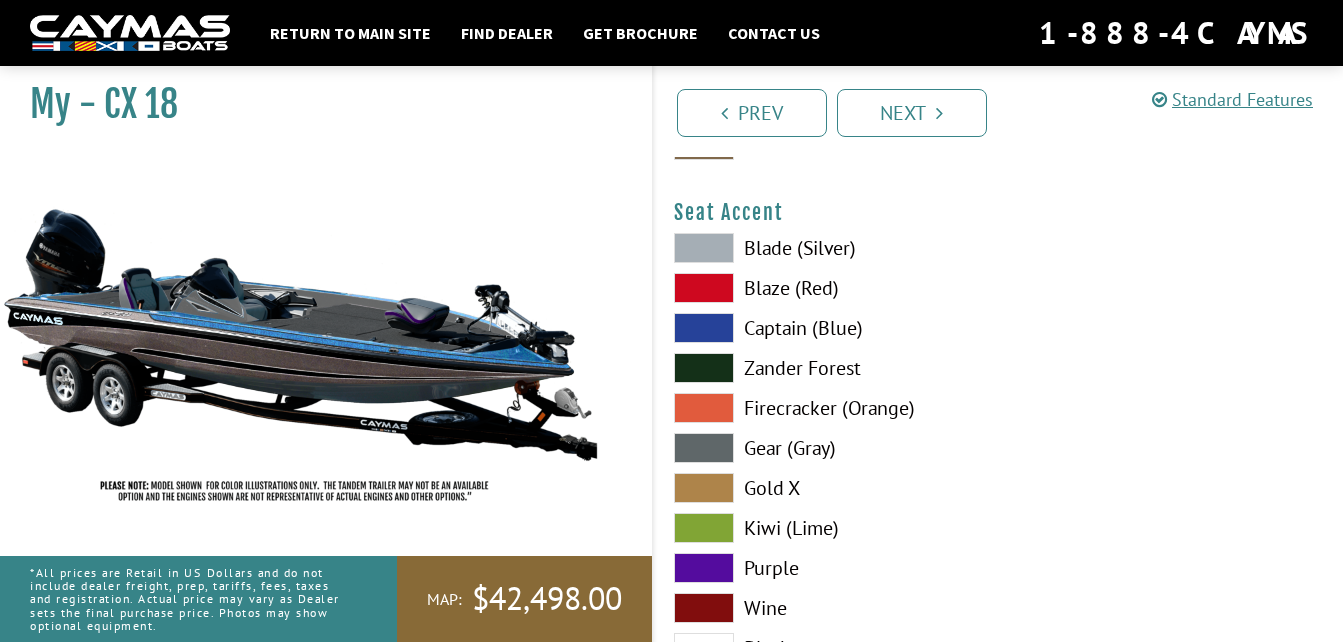click at bounding box center [704, 608] 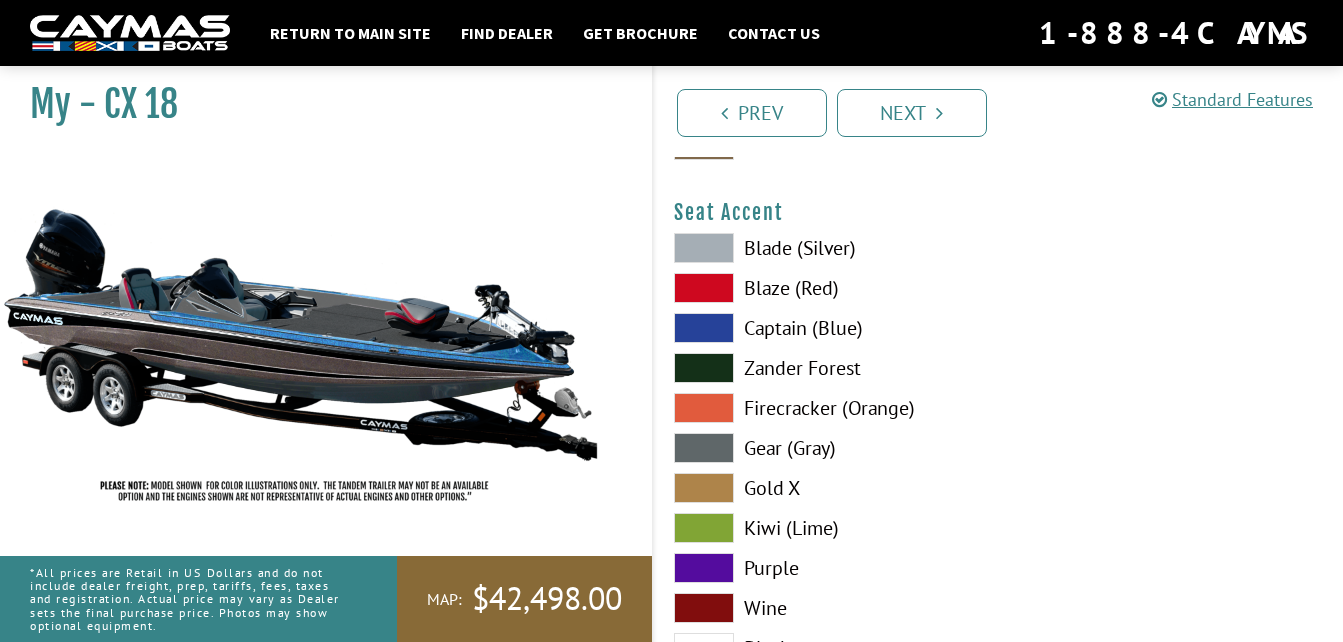 click at bounding box center [704, 488] 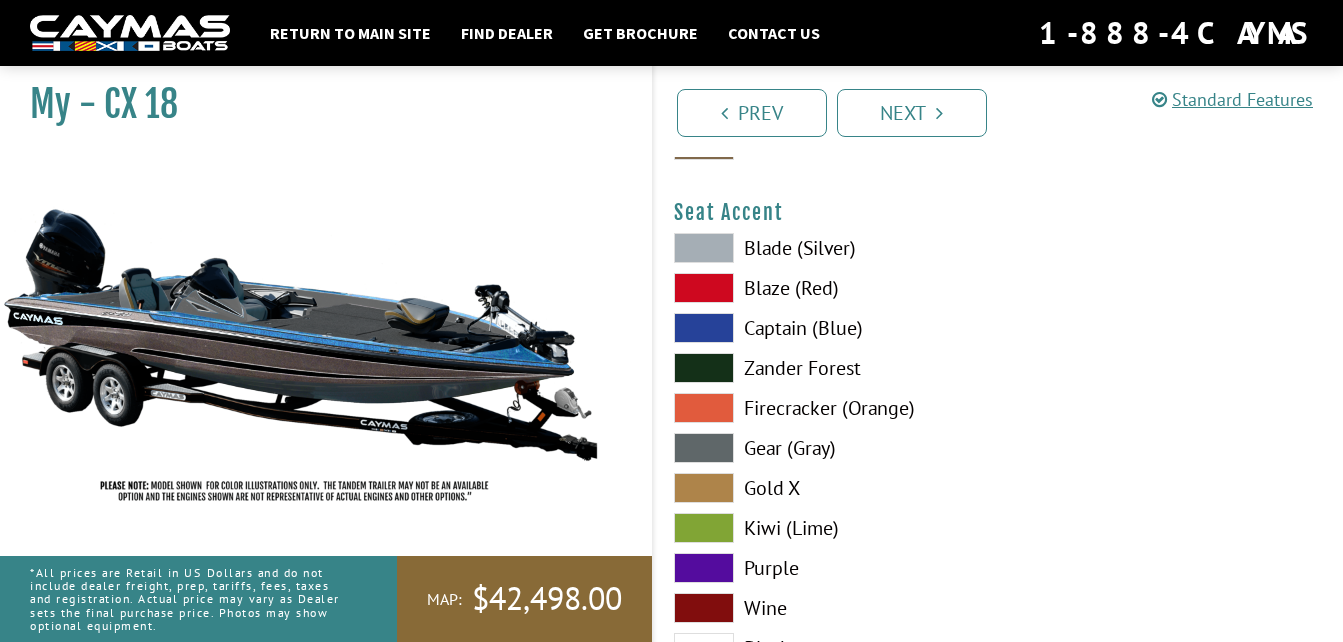 click at bounding box center [704, 328] 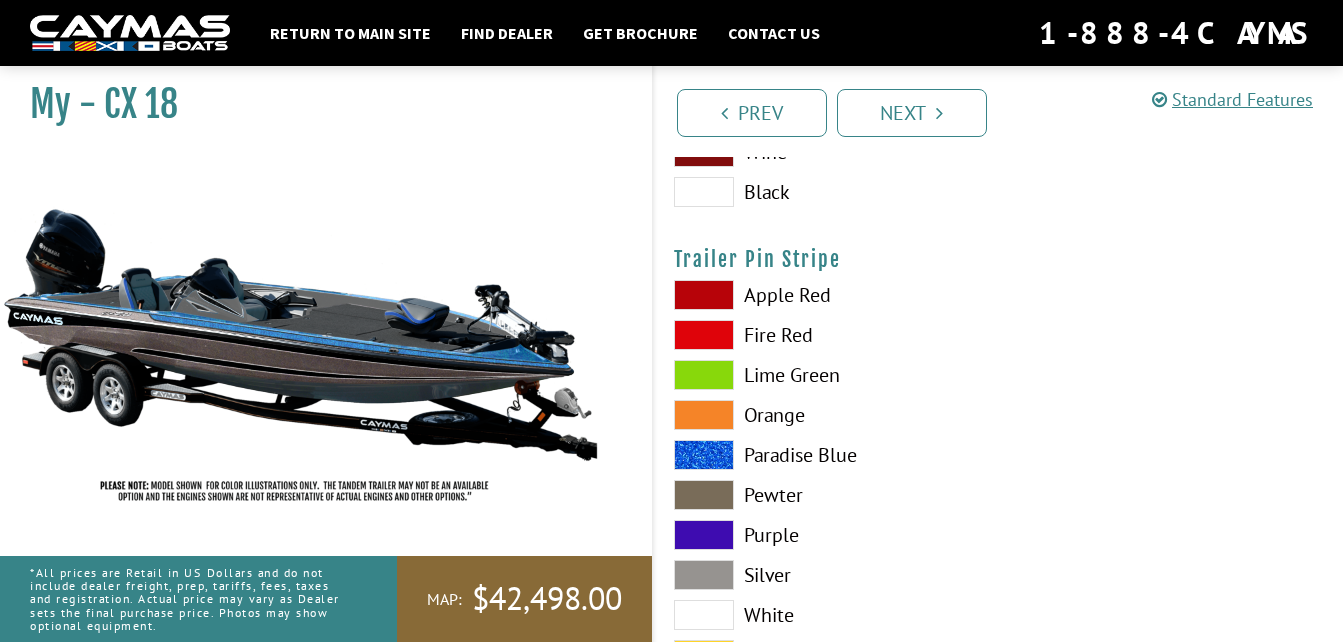 scroll, scrollTop: 12202, scrollLeft: 0, axis: vertical 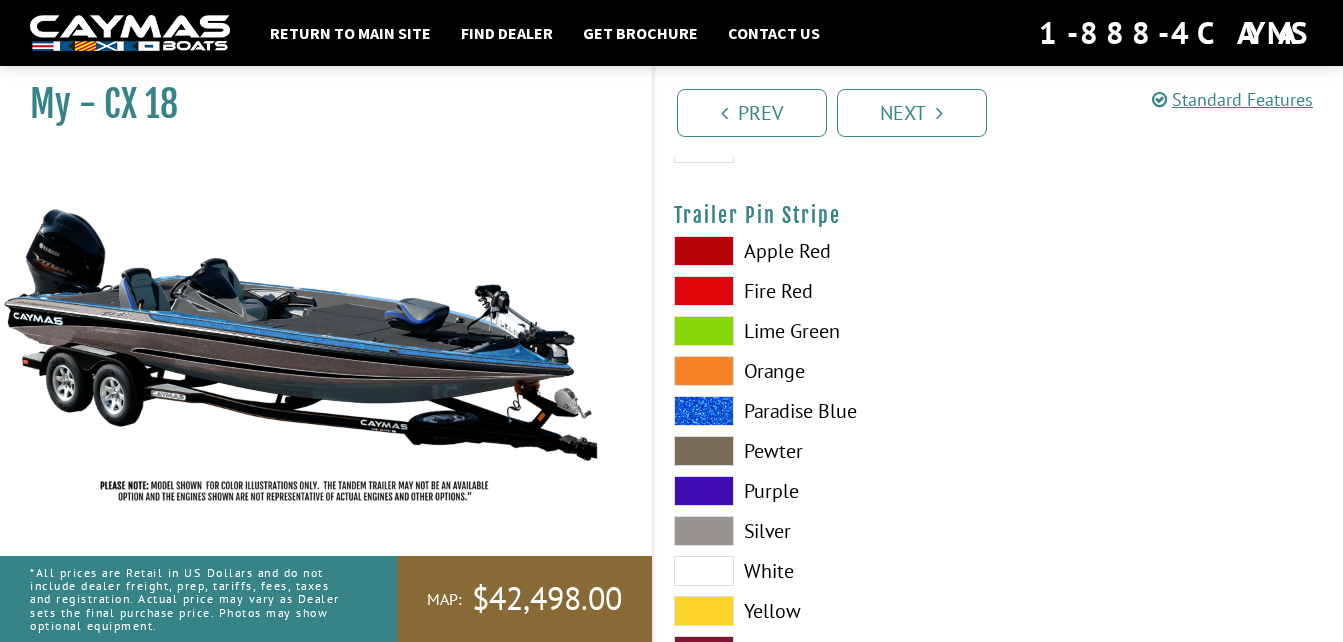 click at bounding box center (704, 531) 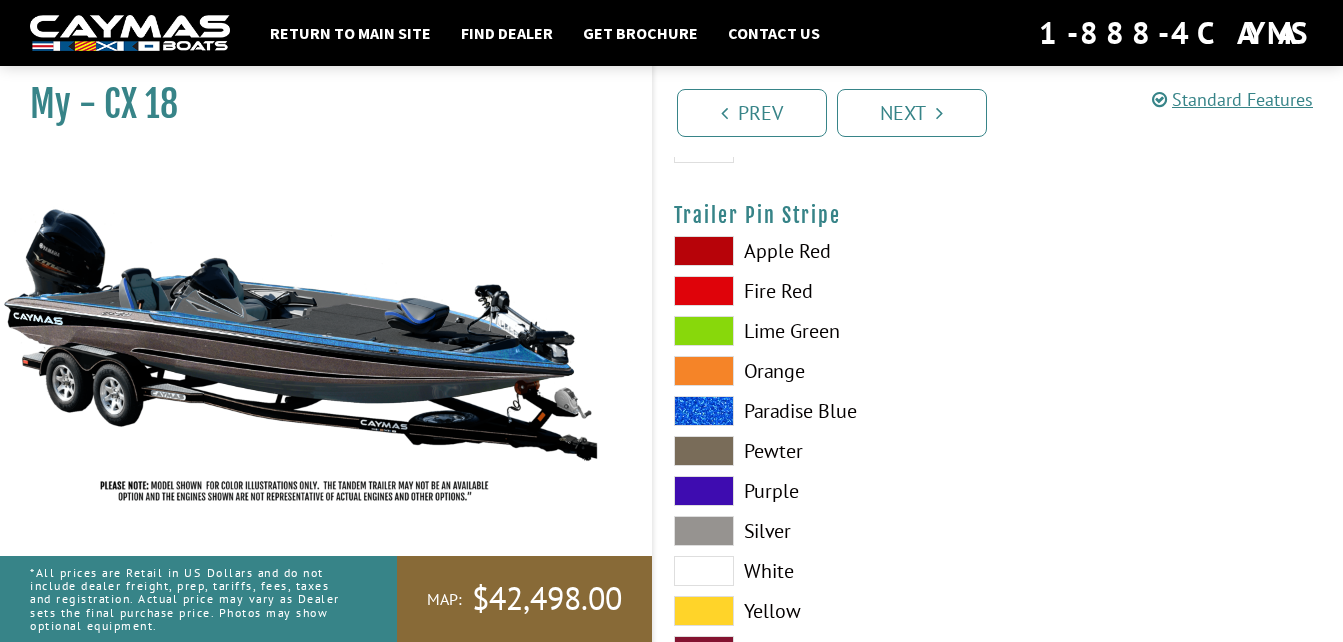 click at bounding box center [704, 571] 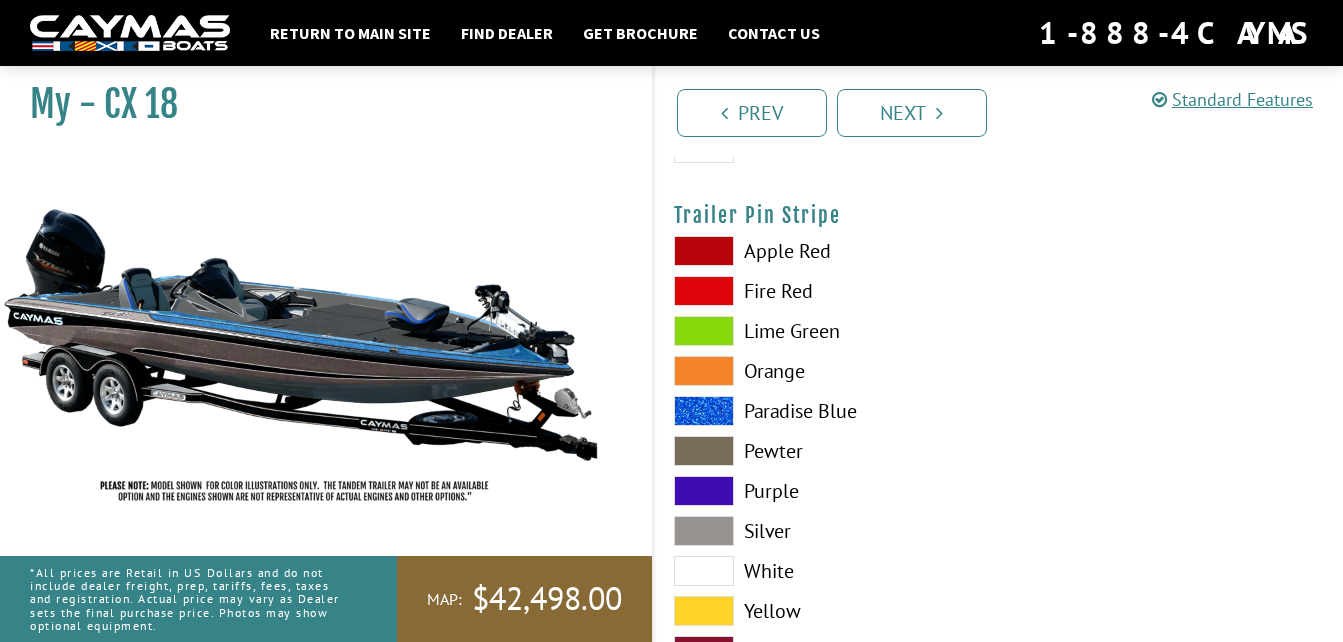 click at bounding box center [704, 411] 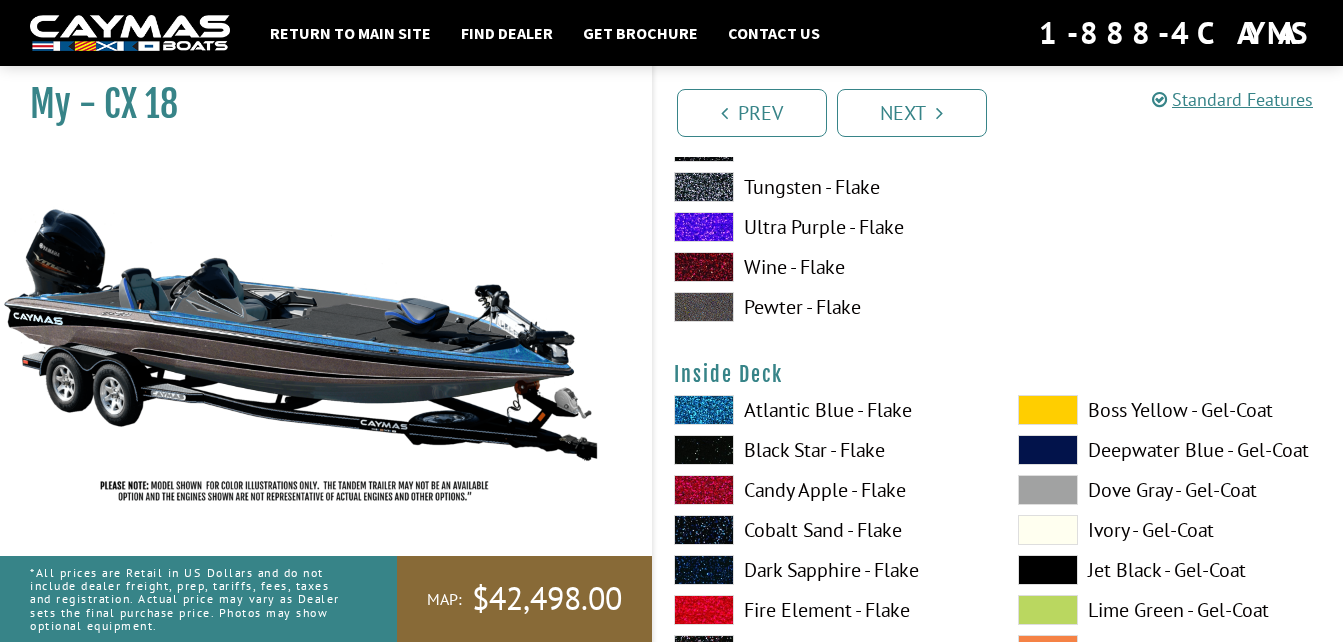 scroll, scrollTop: 0, scrollLeft: 0, axis: both 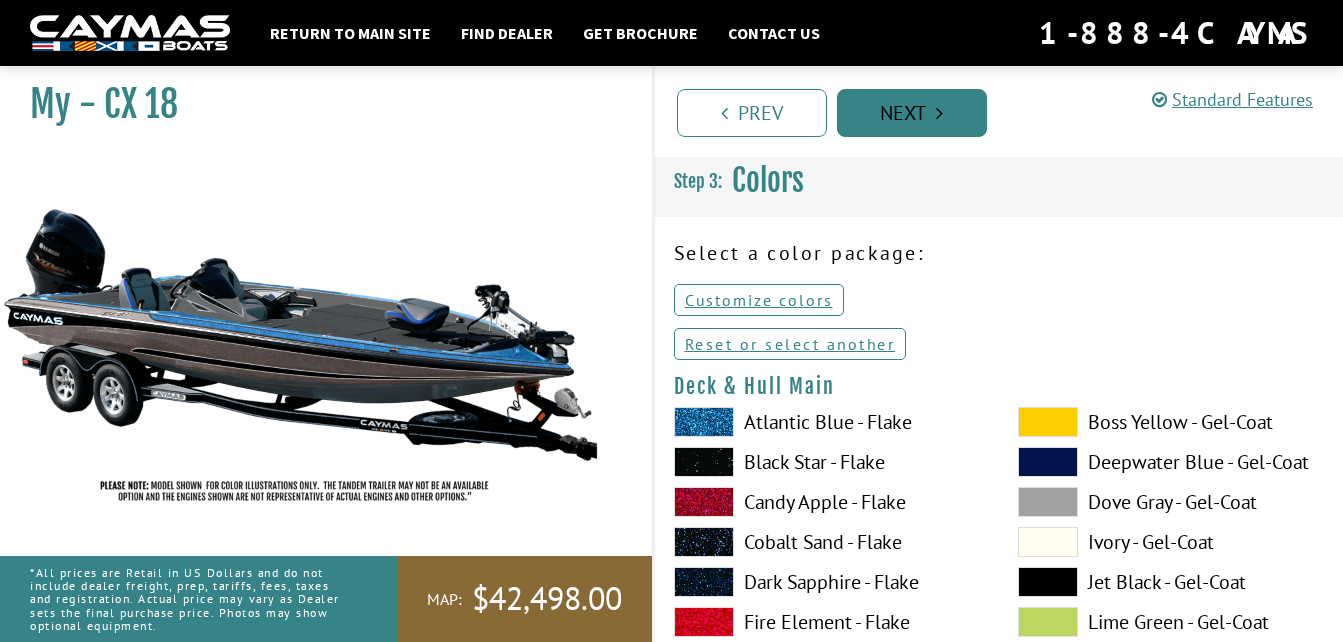 click on "Next" at bounding box center [912, 113] 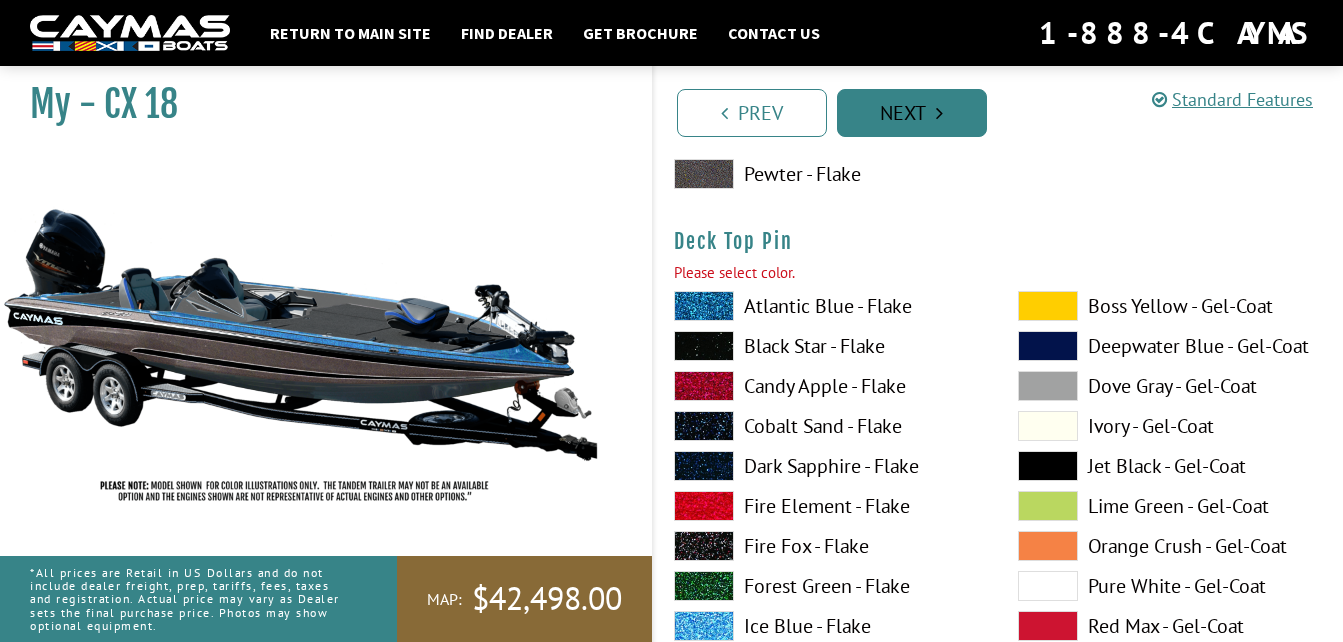 scroll, scrollTop: 3499, scrollLeft: 0, axis: vertical 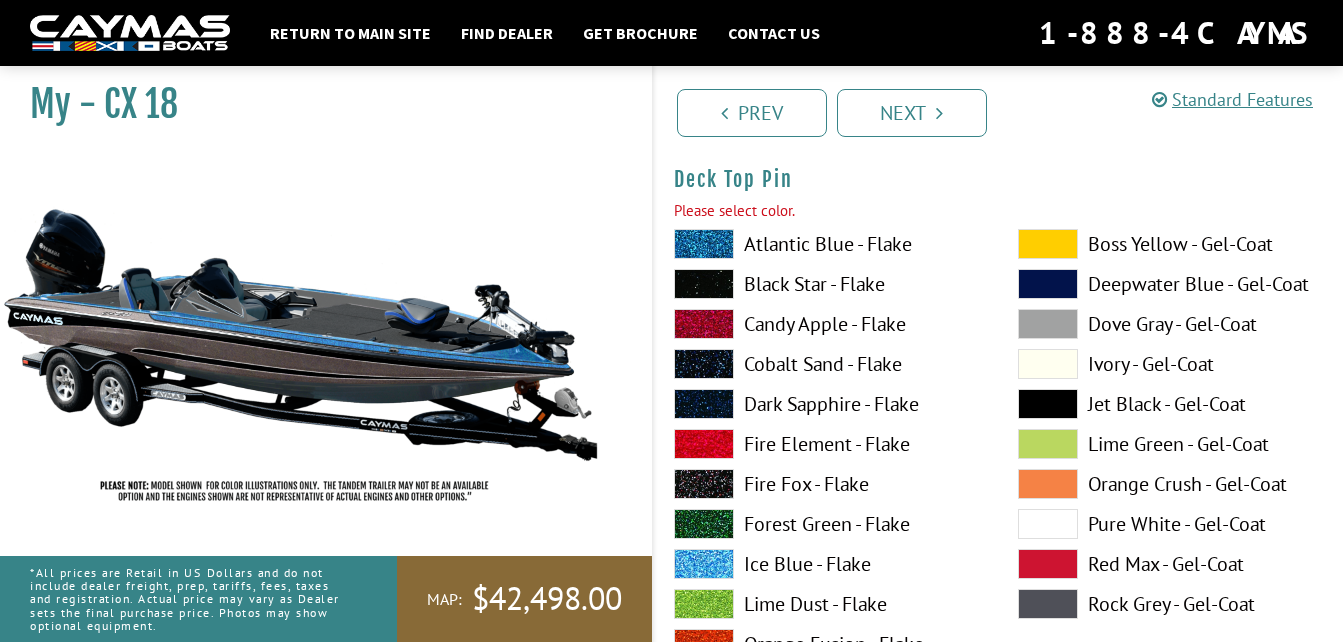click at bounding box center [1048, 324] 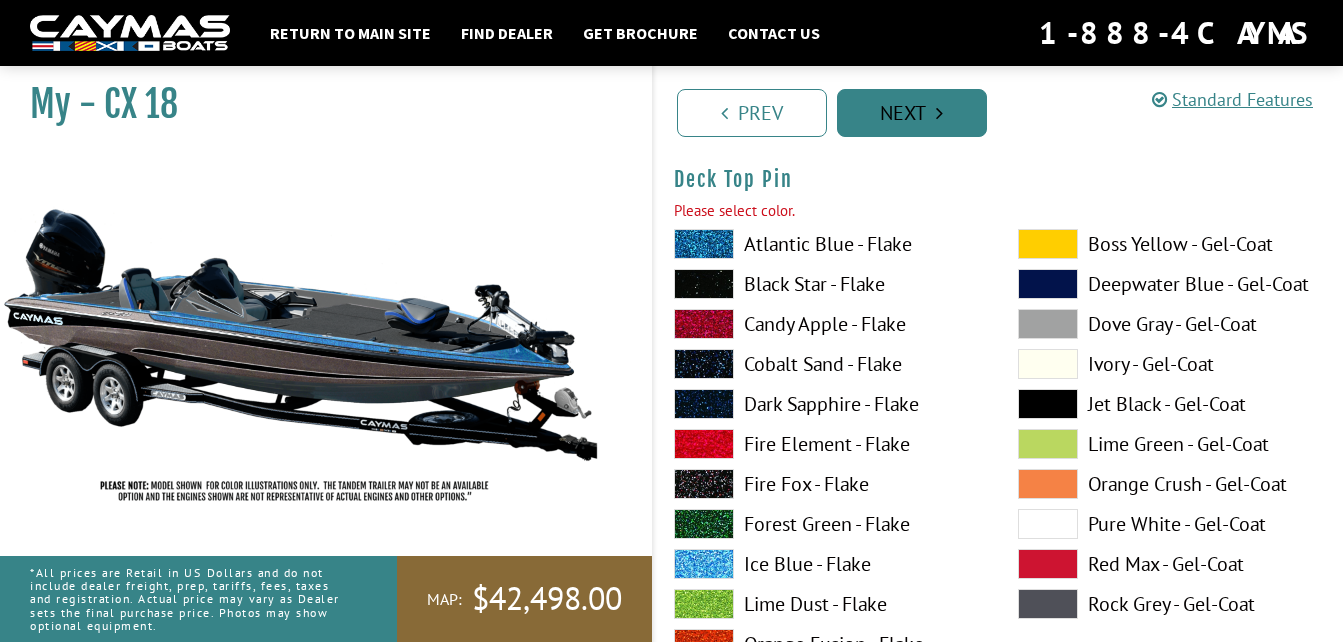 click on "Next" at bounding box center [912, 113] 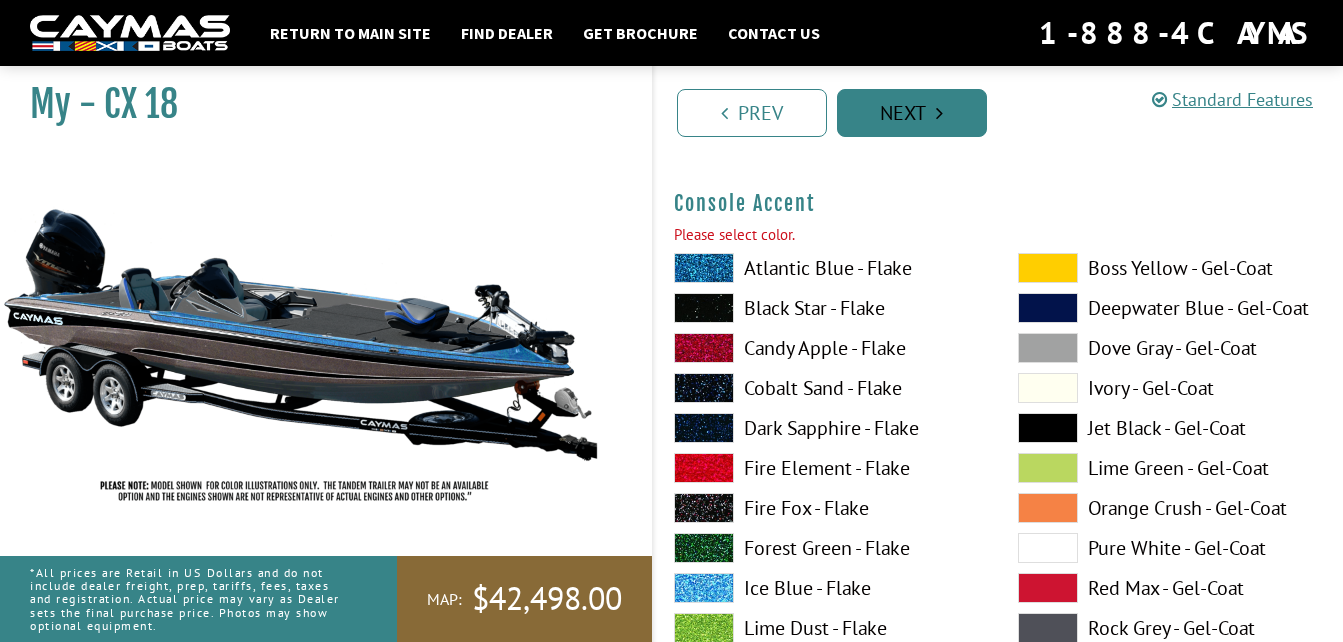 scroll, scrollTop: 5968, scrollLeft: 0, axis: vertical 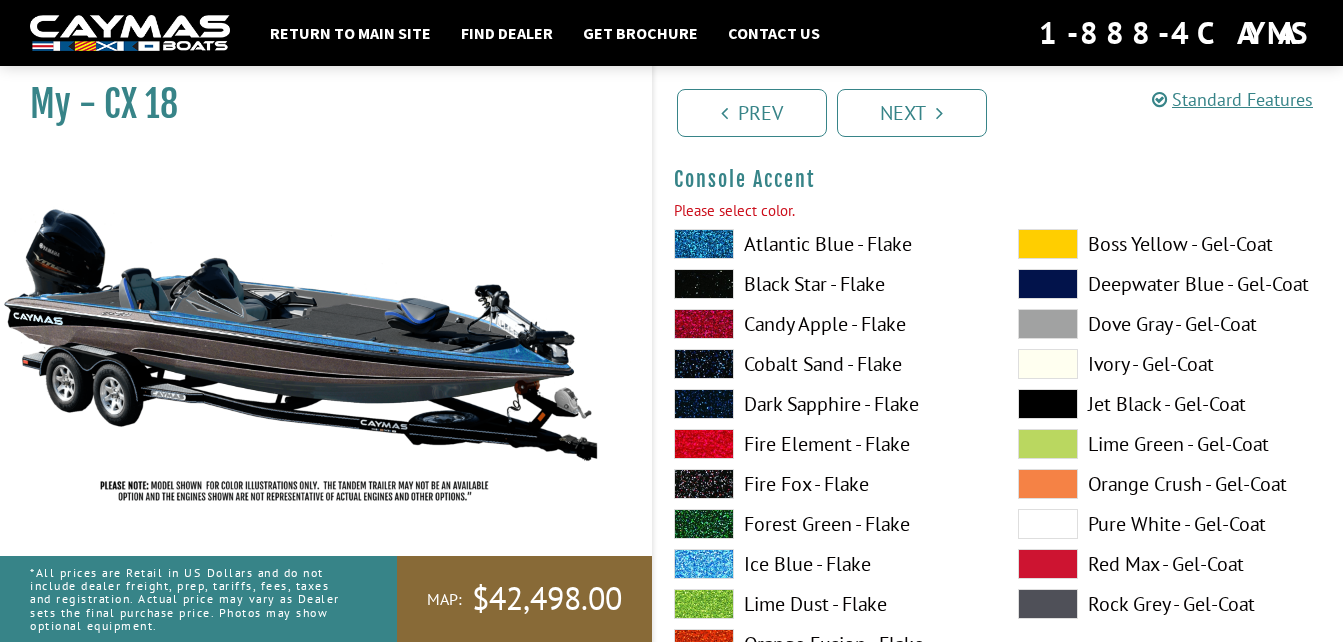 click at bounding box center [1048, 324] 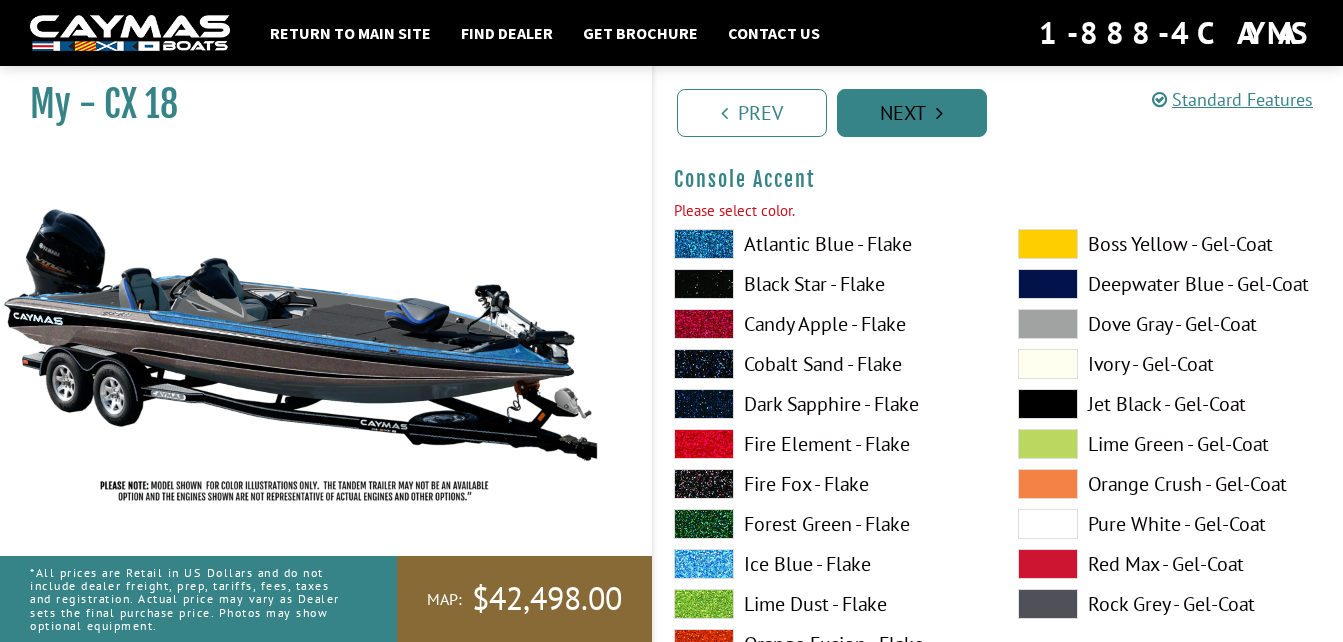 click on "Next" at bounding box center [912, 113] 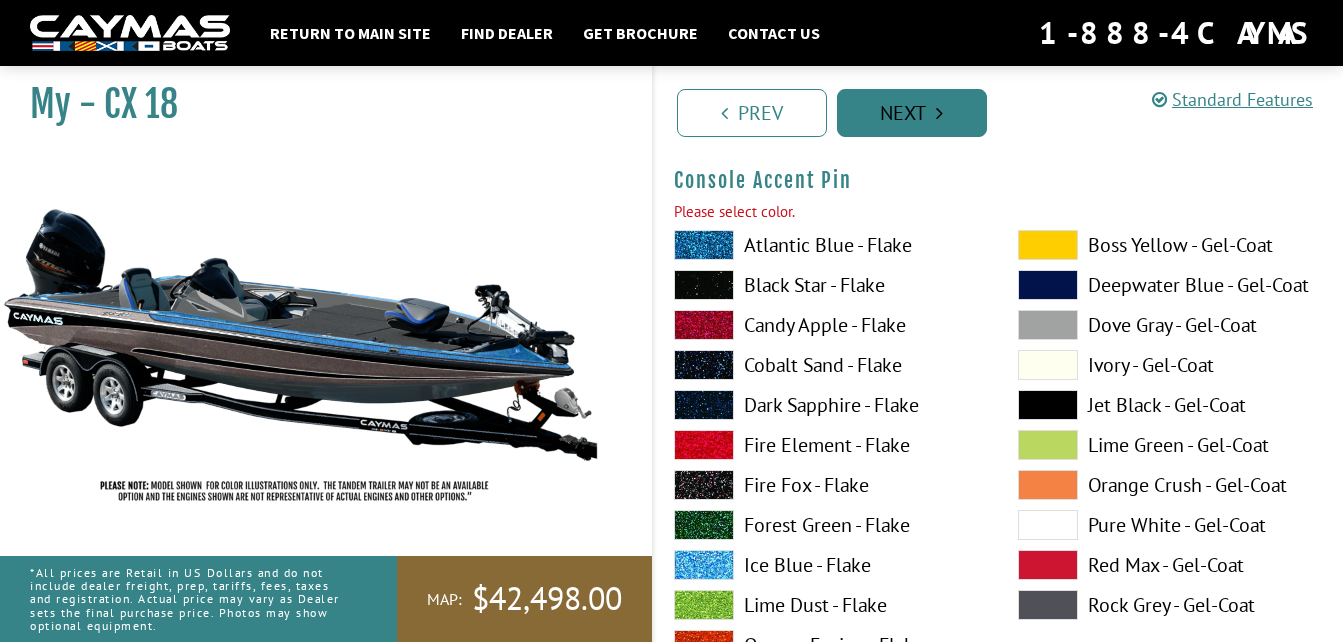 scroll, scrollTop: 6791, scrollLeft: 0, axis: vertical 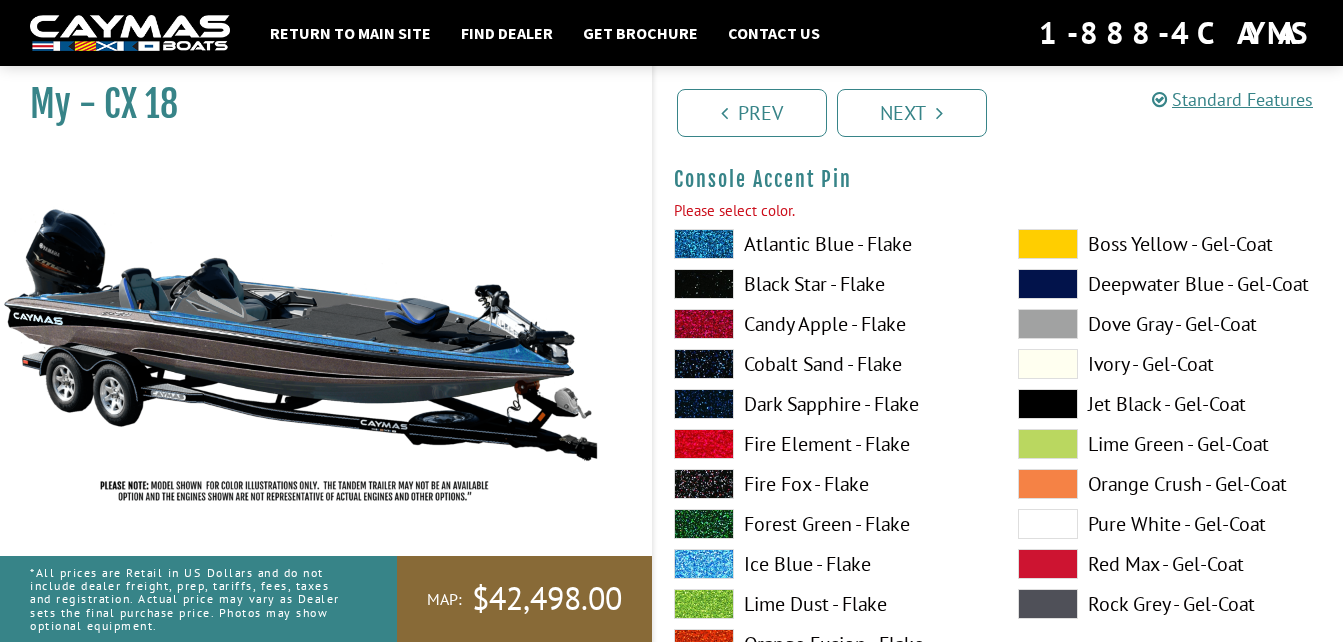 click at bounding box center (1048, 324) 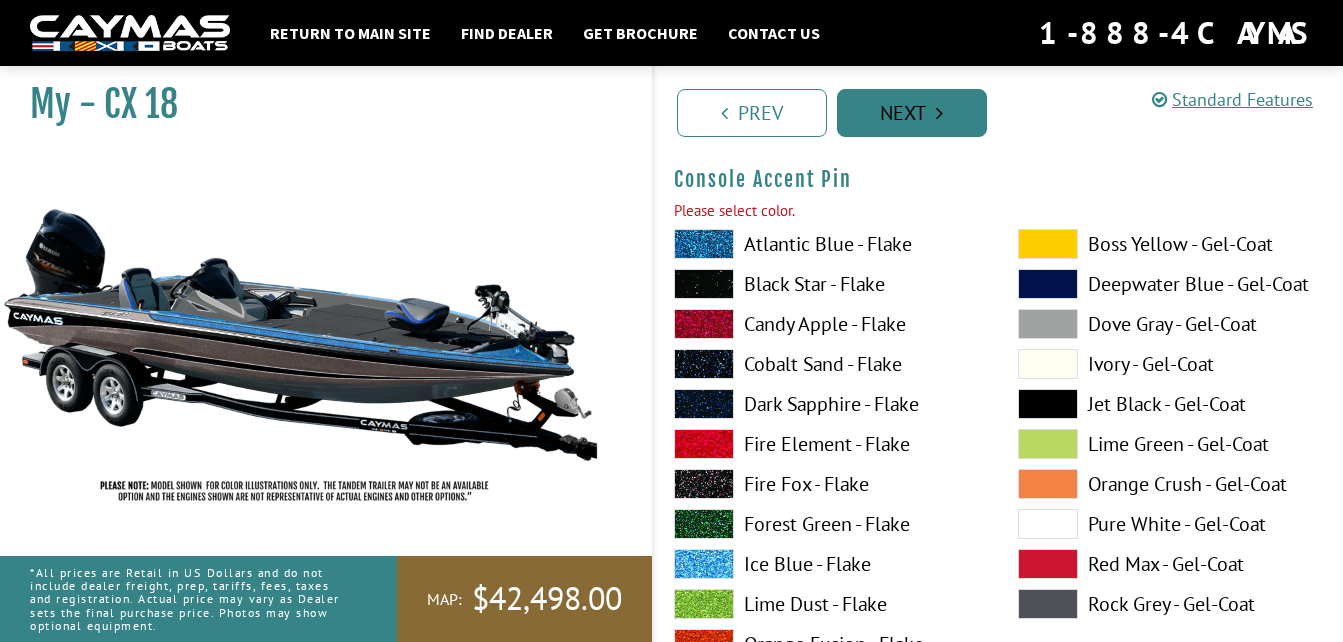 click on "Next" at bounding box center [912, 113] 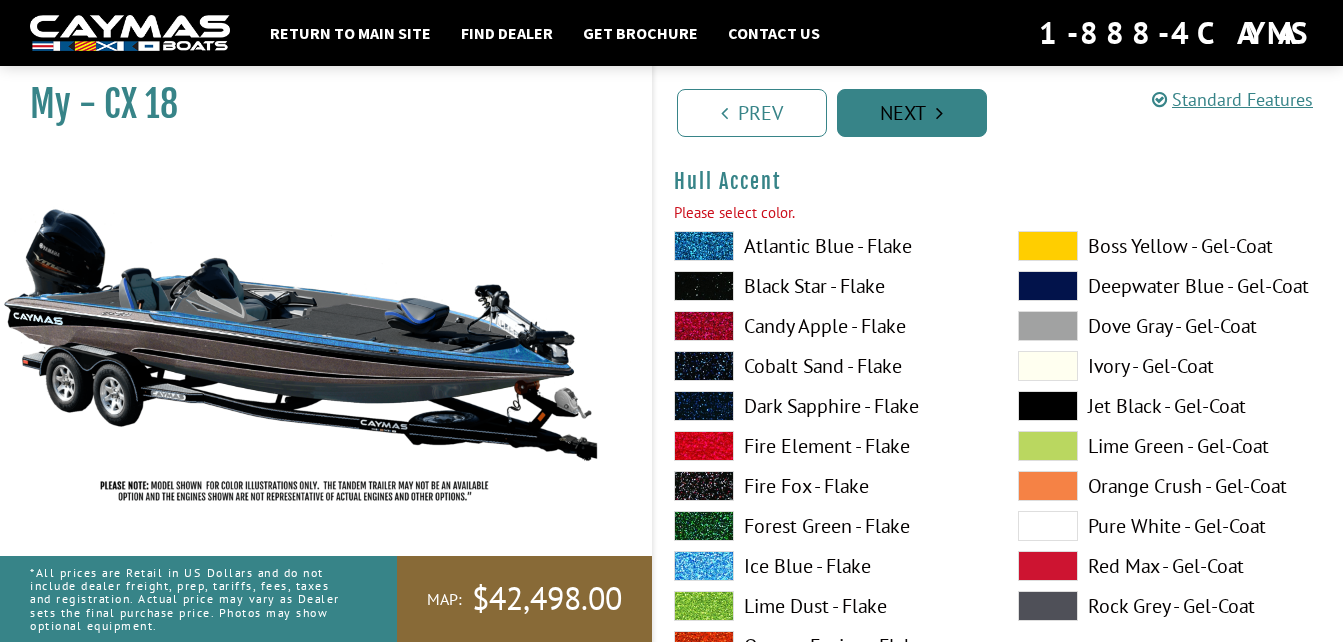 scroll, scrollTop: 8077, scrollLeft: 0, axis: vertical 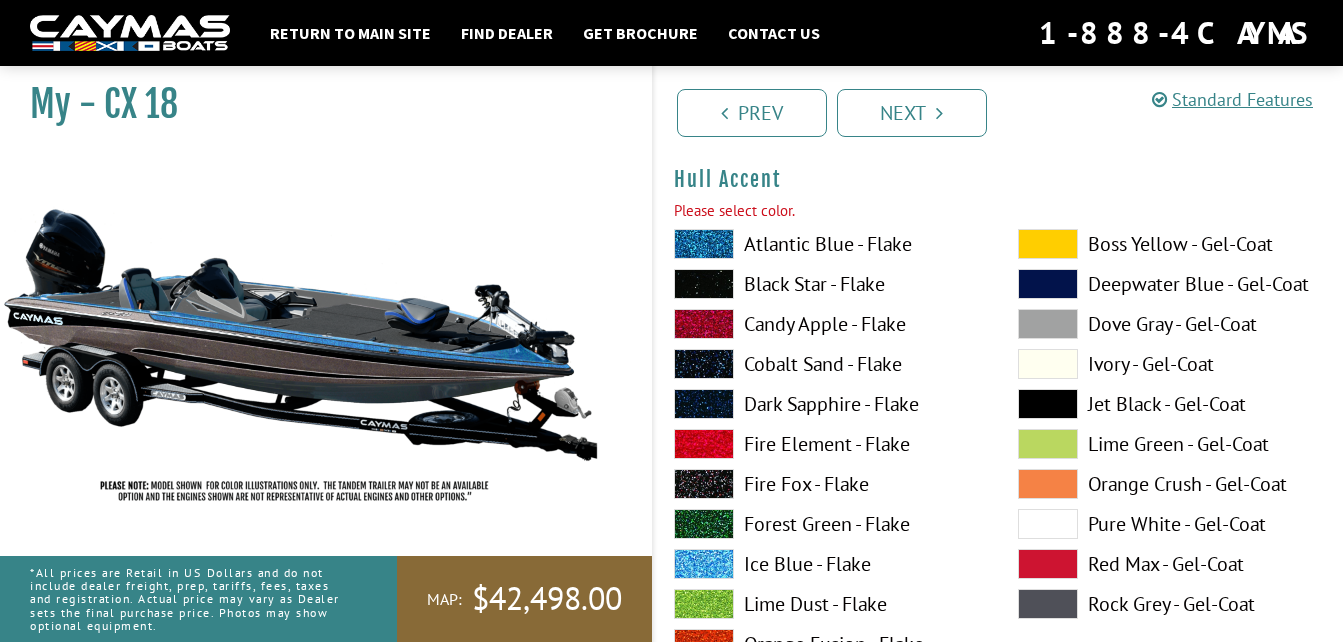 click at bounding box center [1048, 324] 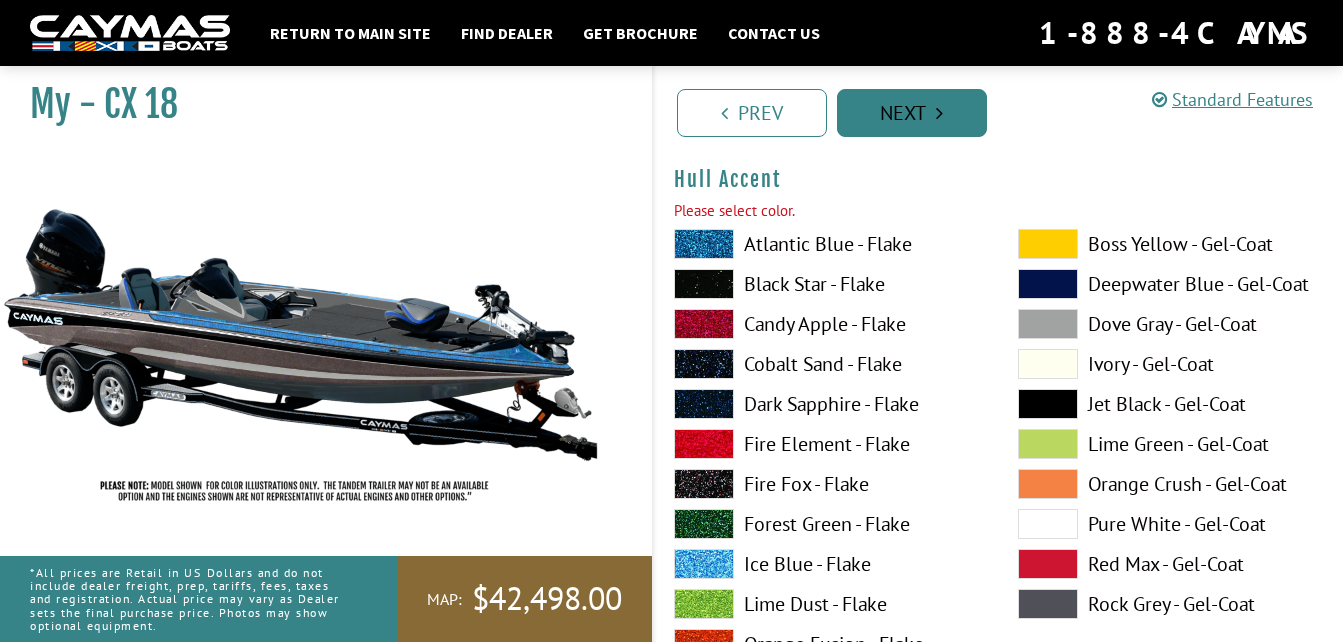 click on "Next" at bounding box center (912, 113) 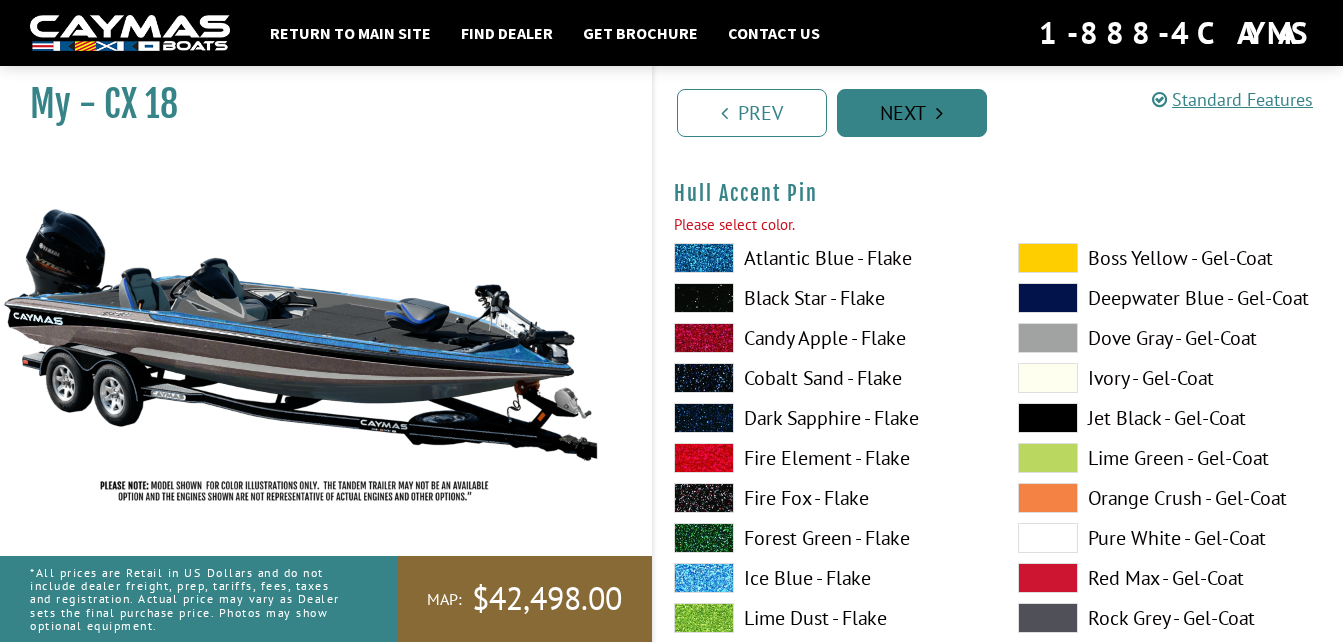 scroll, scrollTop: 8900, scrollLeft: 0, axis: vertical 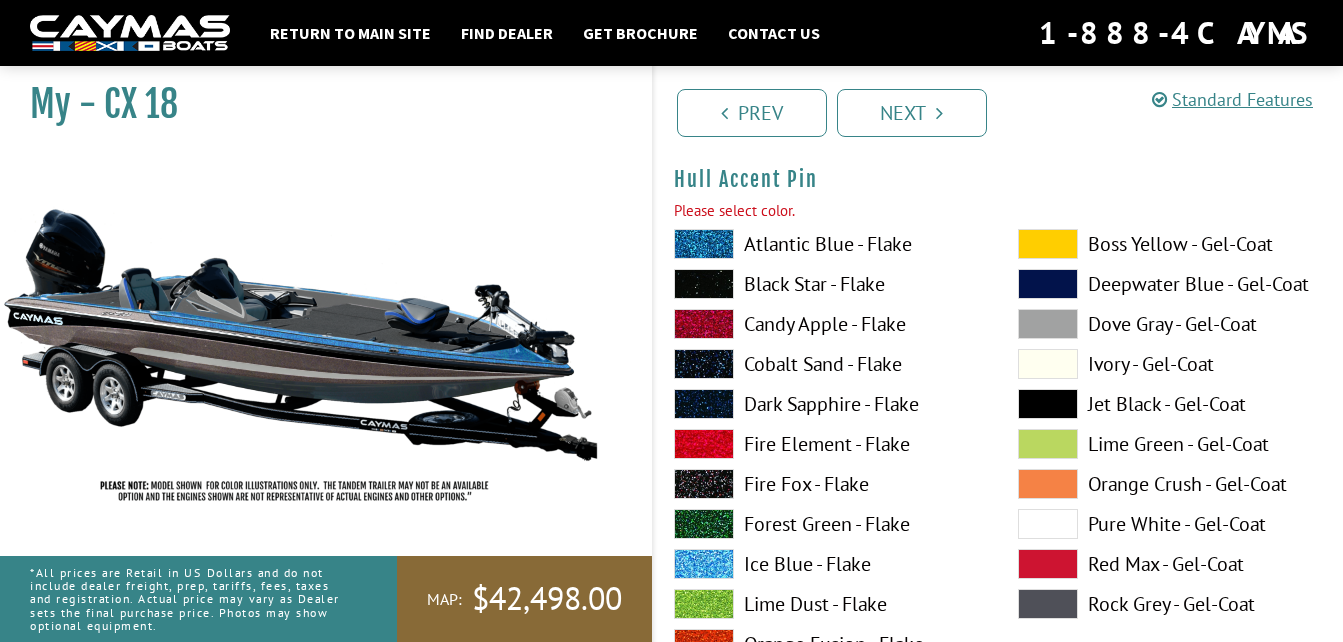 click at bounding box center [1048, 324] 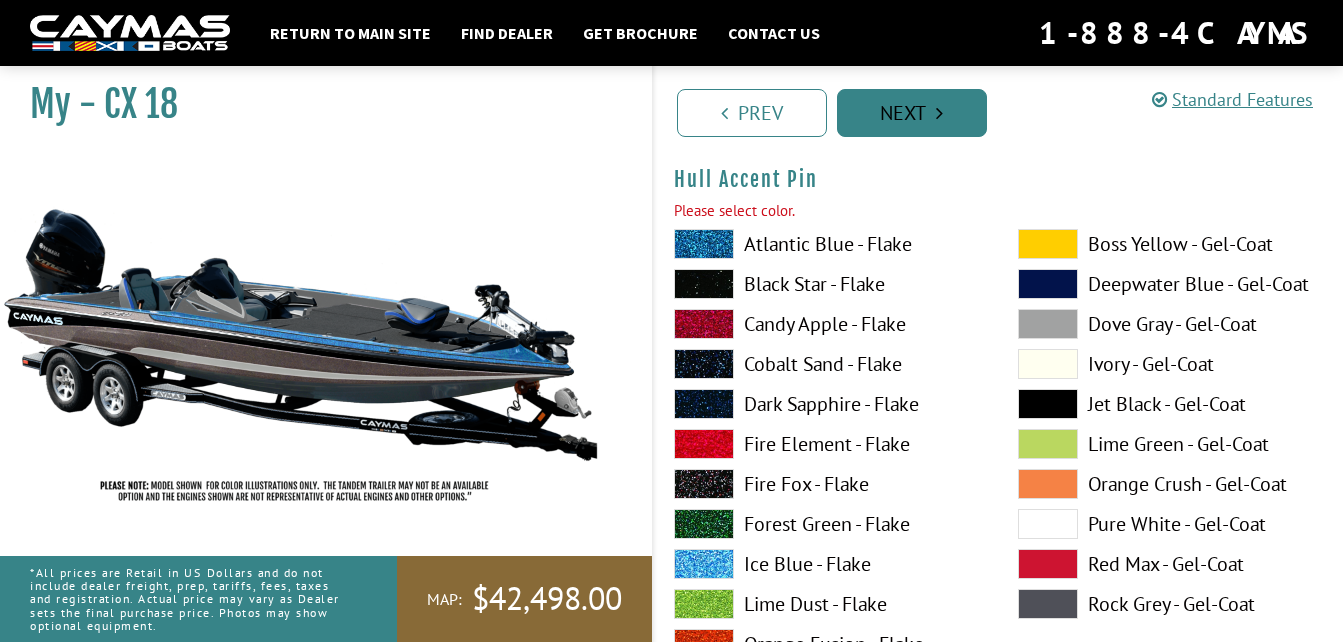click on "Next" at bounding box center (912, 113) 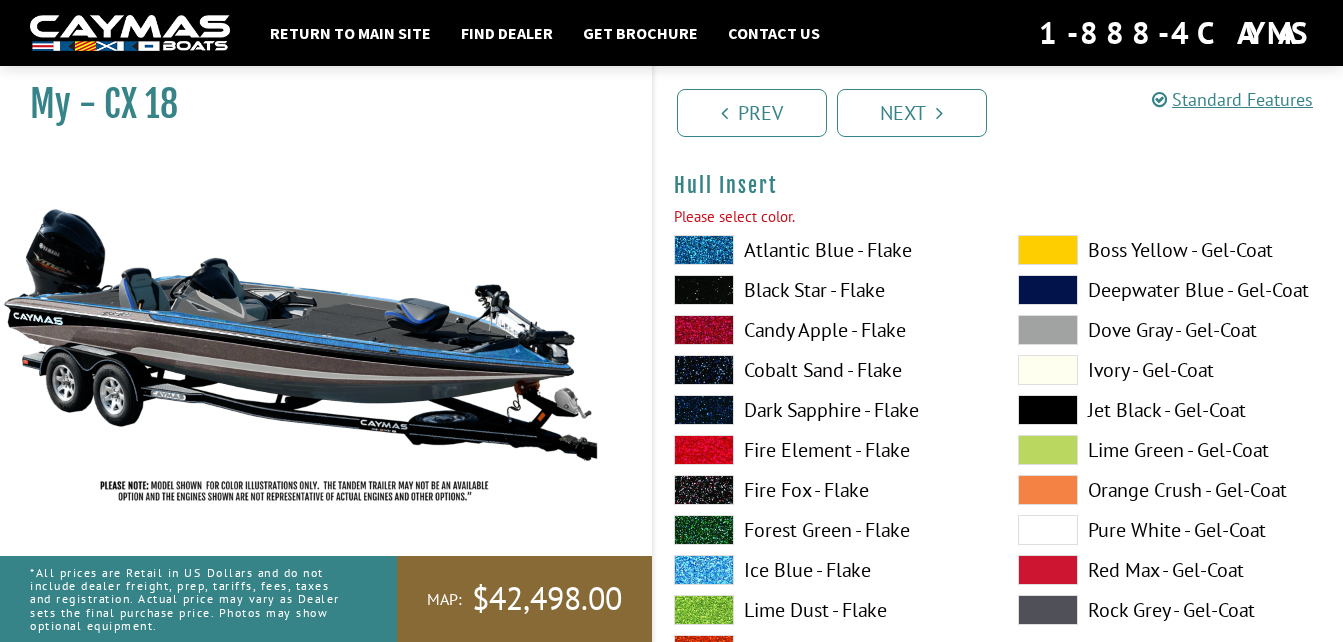 scroll, scrollTop: 9723, scrollLeft: 0, axis: vertical 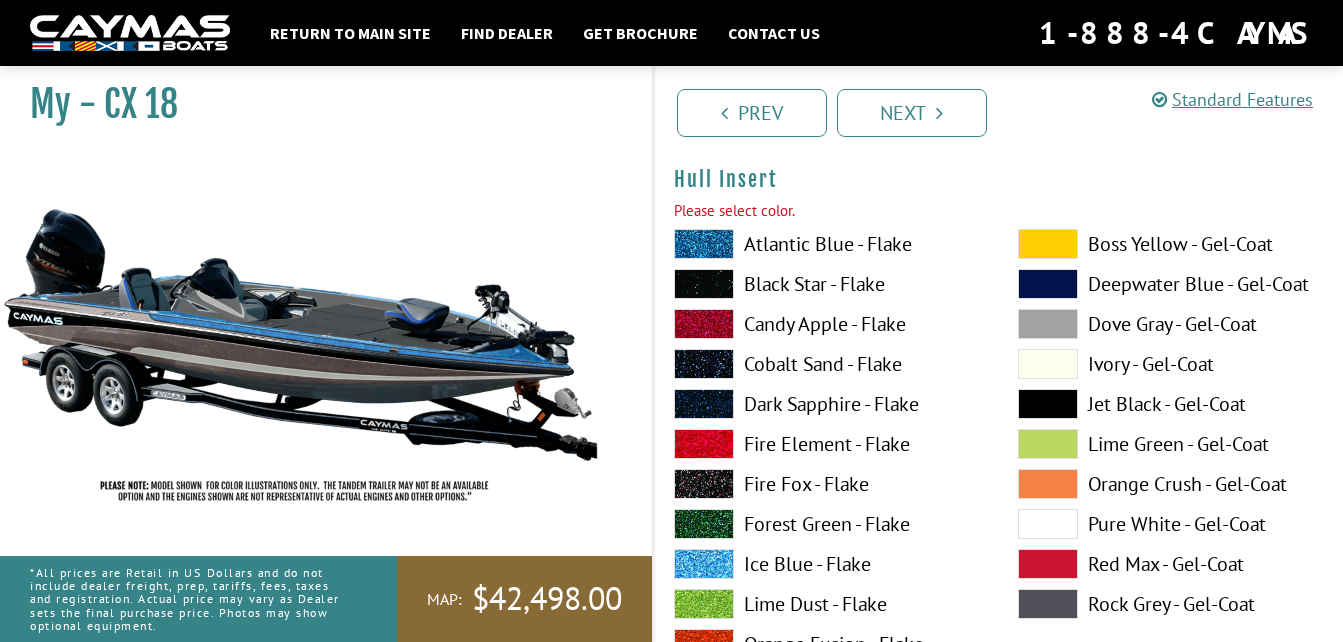 click at bounding box center [1048, 324] 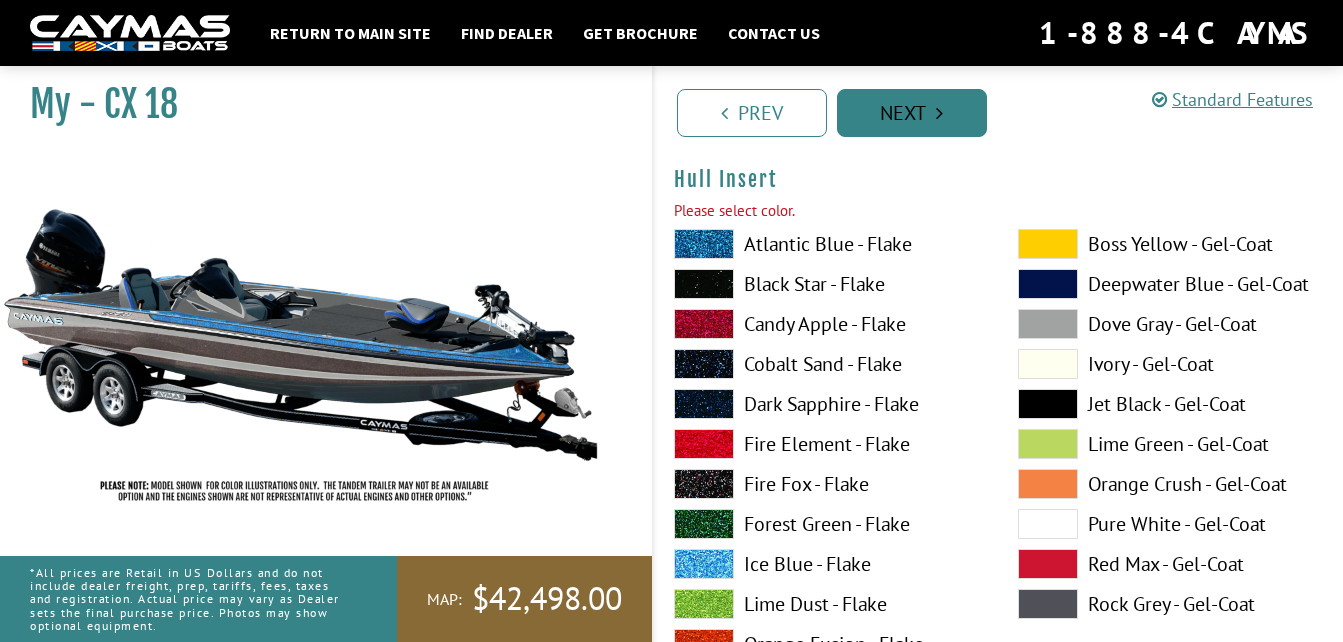 click on "Next" at bounding box center [912, 113] 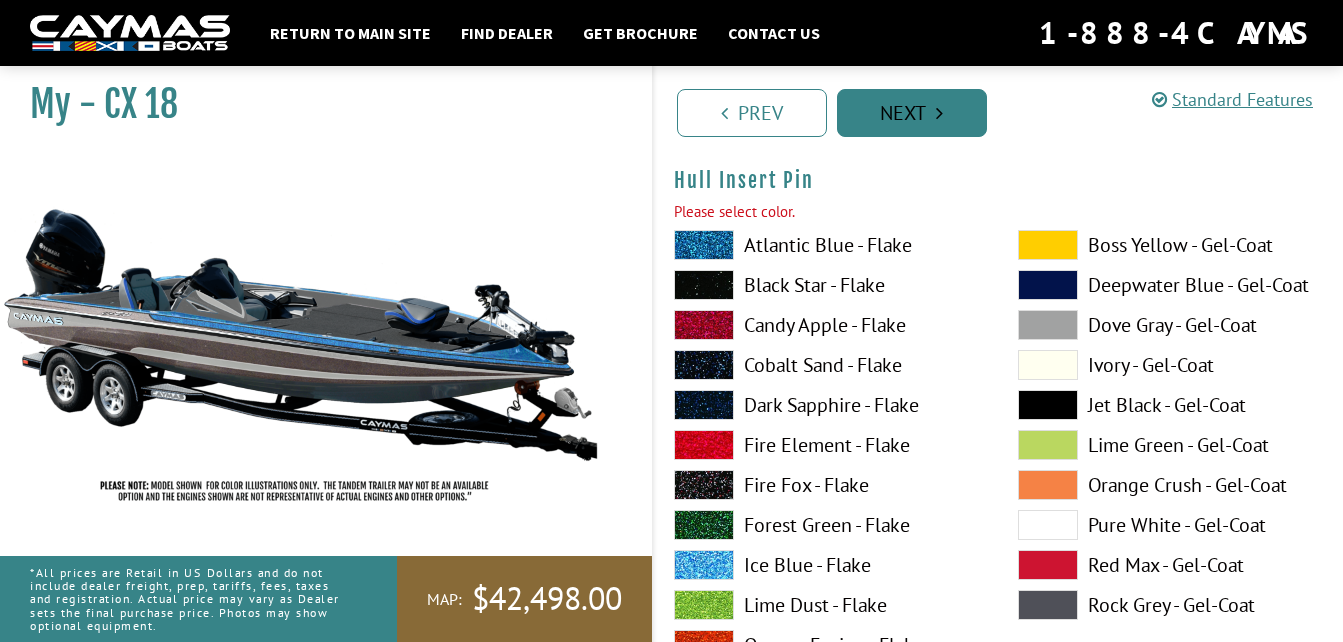 scroll, scrollTop: 10546, scrollLeft: 0, axis: vertical 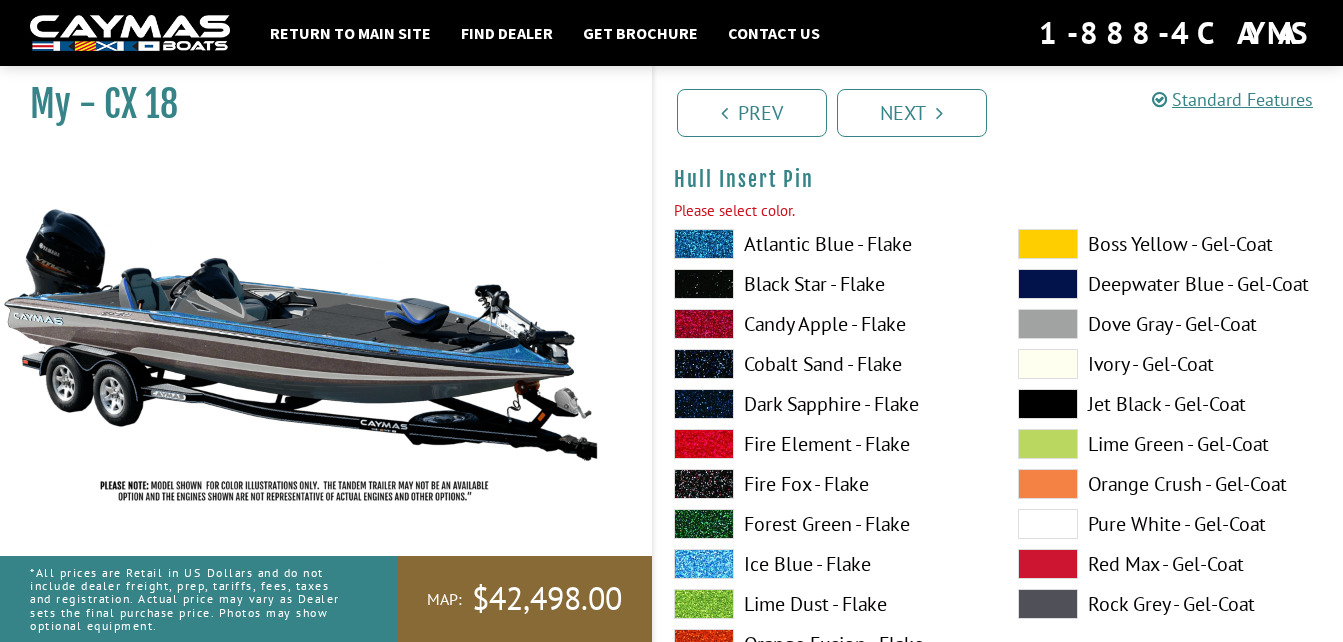click at bounding box center (1048, 324) 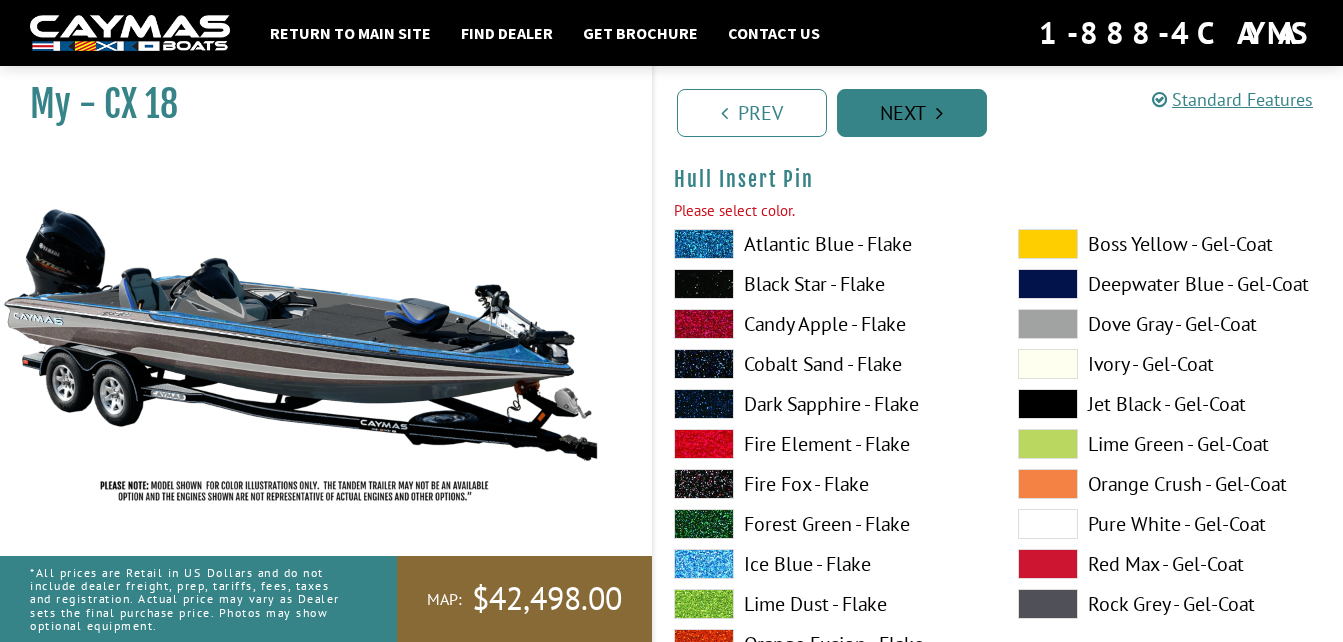 click on "Next" at bounding box center (912, 113) 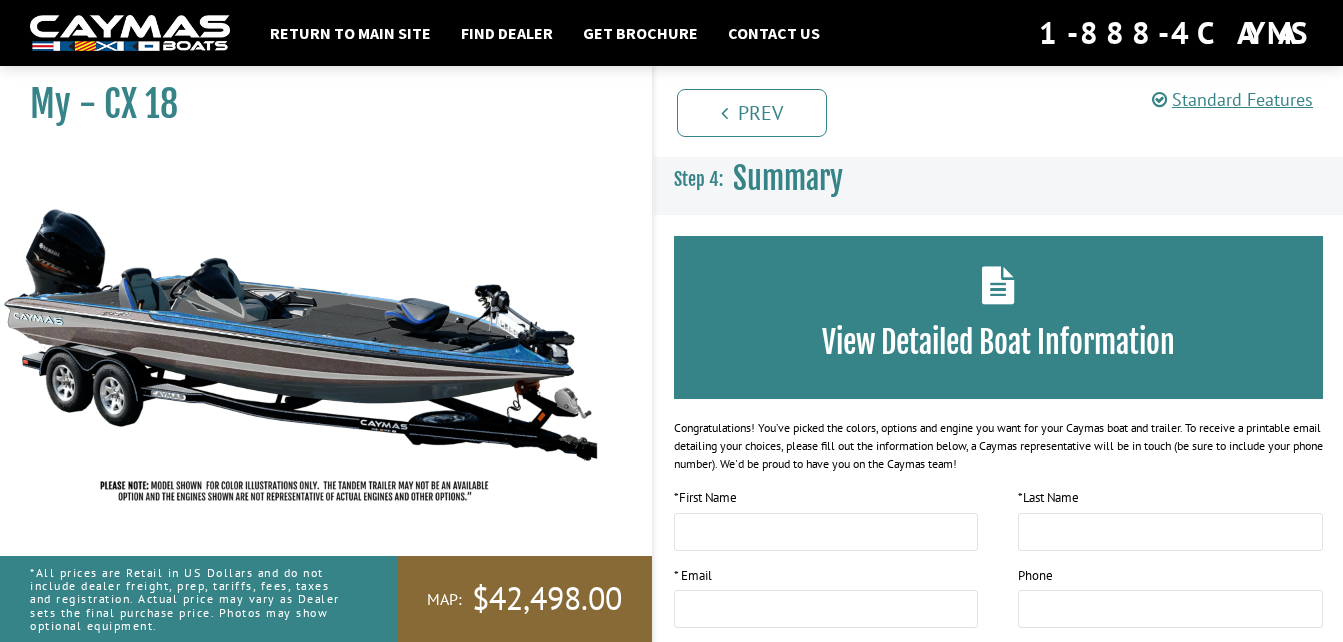 scroll, scrollTop: 0, scrollLeft: 0, axis: both 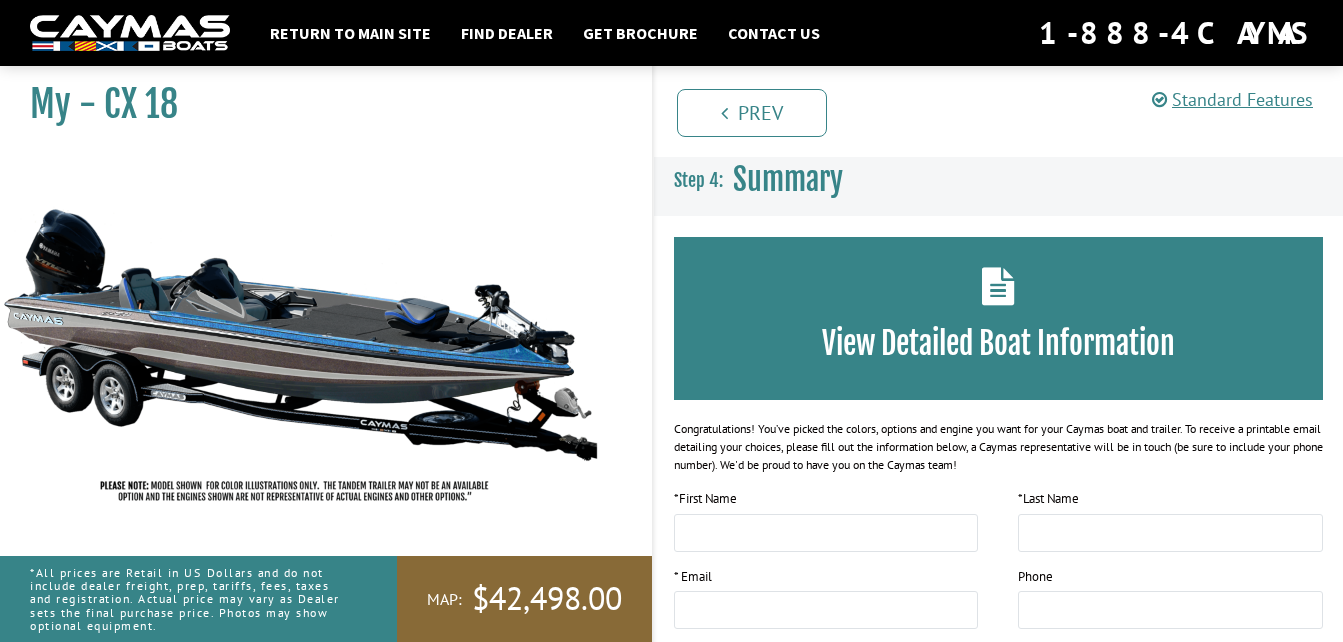 click on "View Detailed Boat Information" at bounding box center (999, 343) 